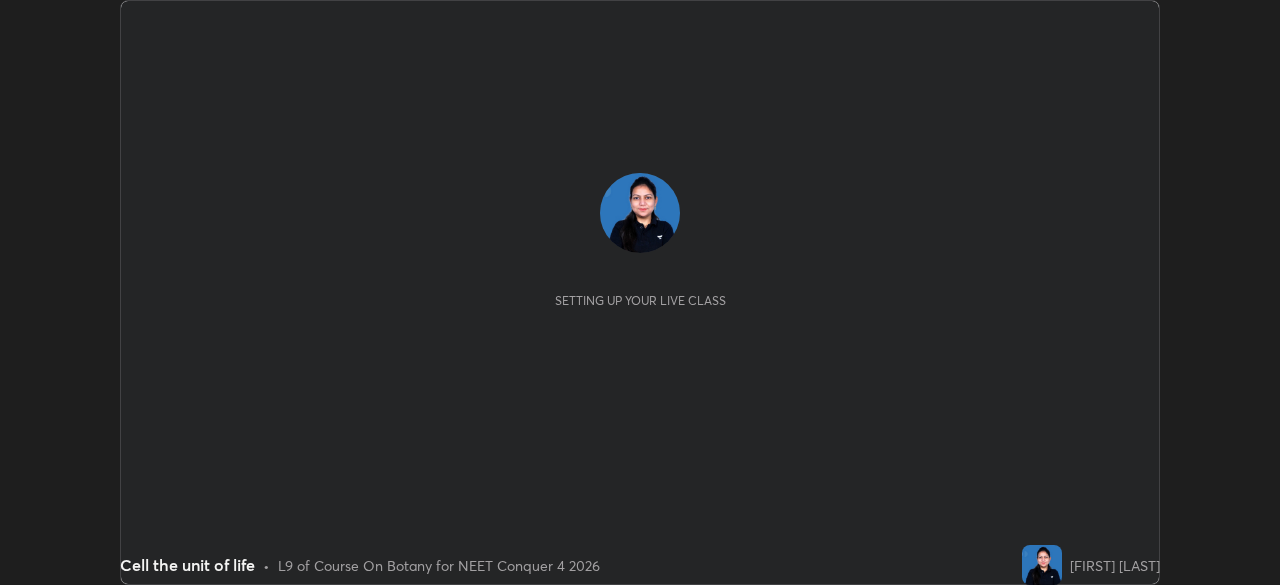 scroll, scrollTop: 0, scrollLeft: 0, axis: both 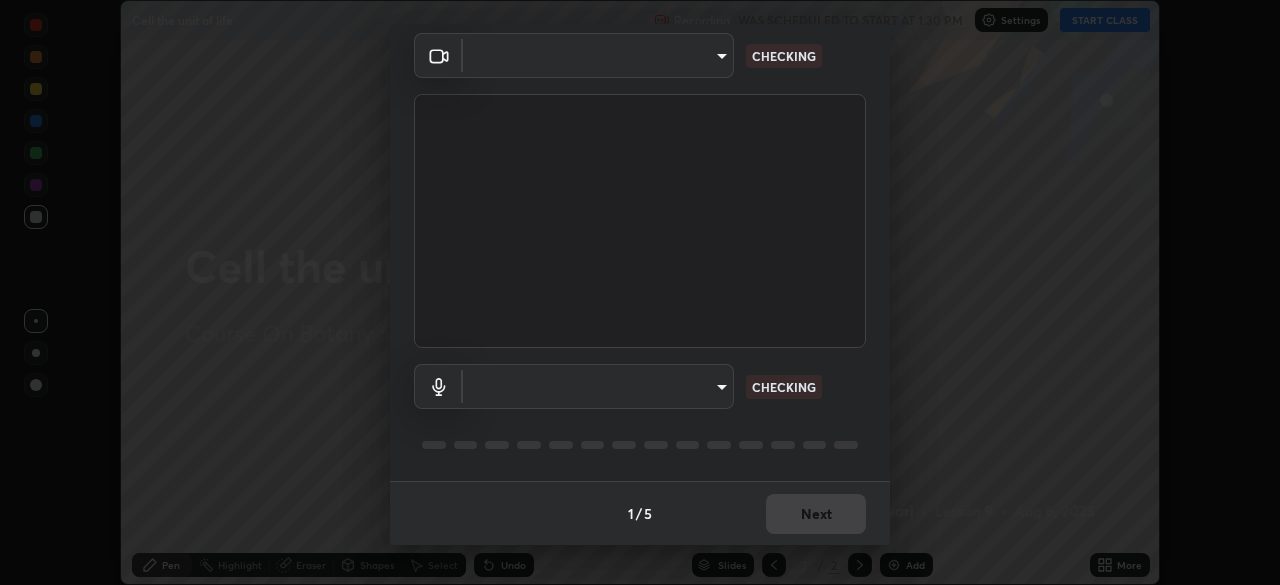 type on "6fd5a11214182fe3dbcd63879dc51230d69f1da36812afabedb7f77605f255ed" 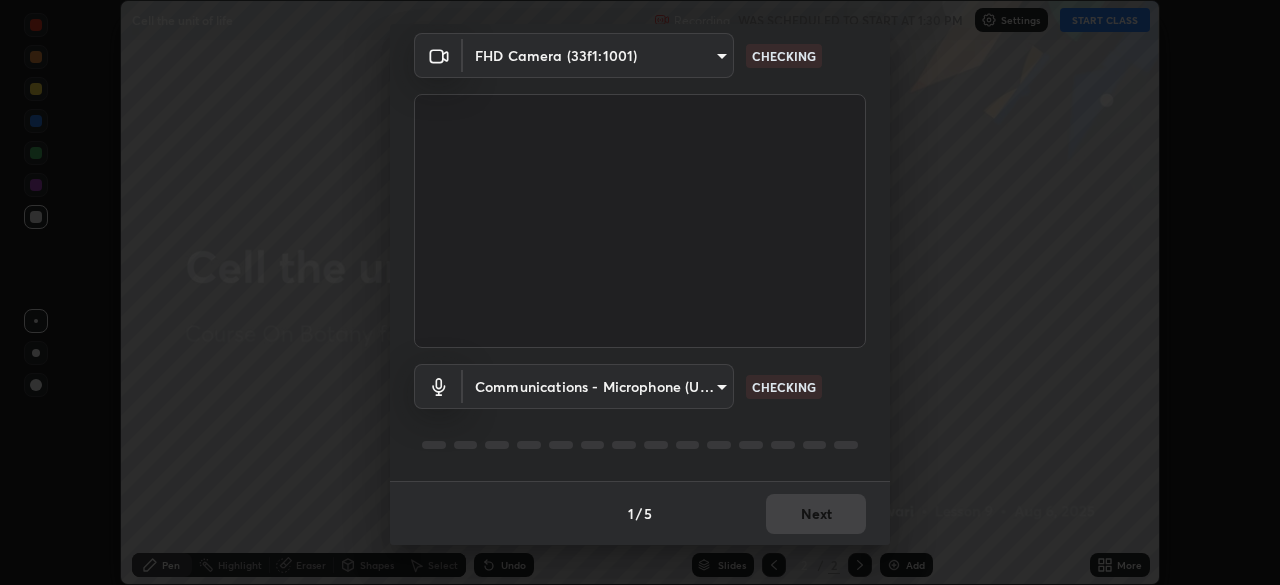 click on "Erase all Cell the unit of life Recording WAS SCHEDULED TO START AT  1:30 PM Settings START CLASS Setting up your live class Cell the unit of life • L9 of Course On Botany for NEET Conquer 4 2026 [FIRST] [LAST] Pen Highlight Eraser Shapes Select Undo Slides 2 / 2 Add More No doubts shared Encourage your learners to ask a doubt for better clarity Report an issue Reason for reporting Buffering Chat not working Audio - Video sync issue Educator video quality low ​ Attach an image Report Media settings FHD Camera (33f1:1001) 6fd5a11214182fe3dbcd63879dc51230d69f1da36812afabedb7f77605f255ed CHECKING Communications - Microphone (USB PnP Sound Device) (08bb2902) communications CHECKING 1 / 5 Next" at bounding box center (640, 292) 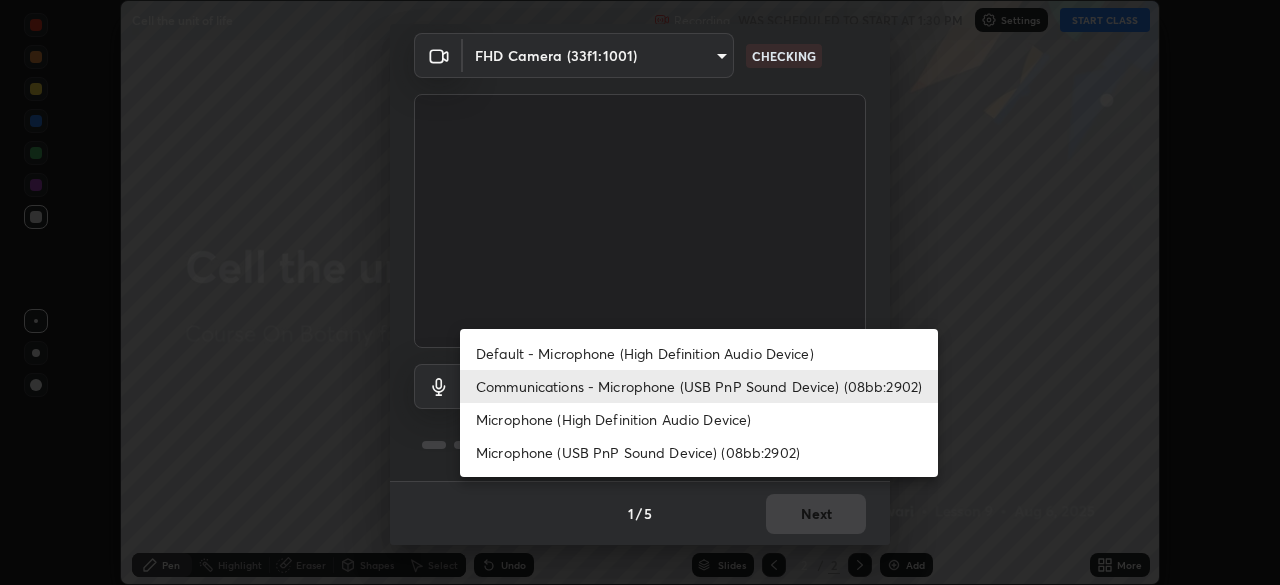 click on "Microphone (High Definition Audio Device)" at bounding box center (699, 419) 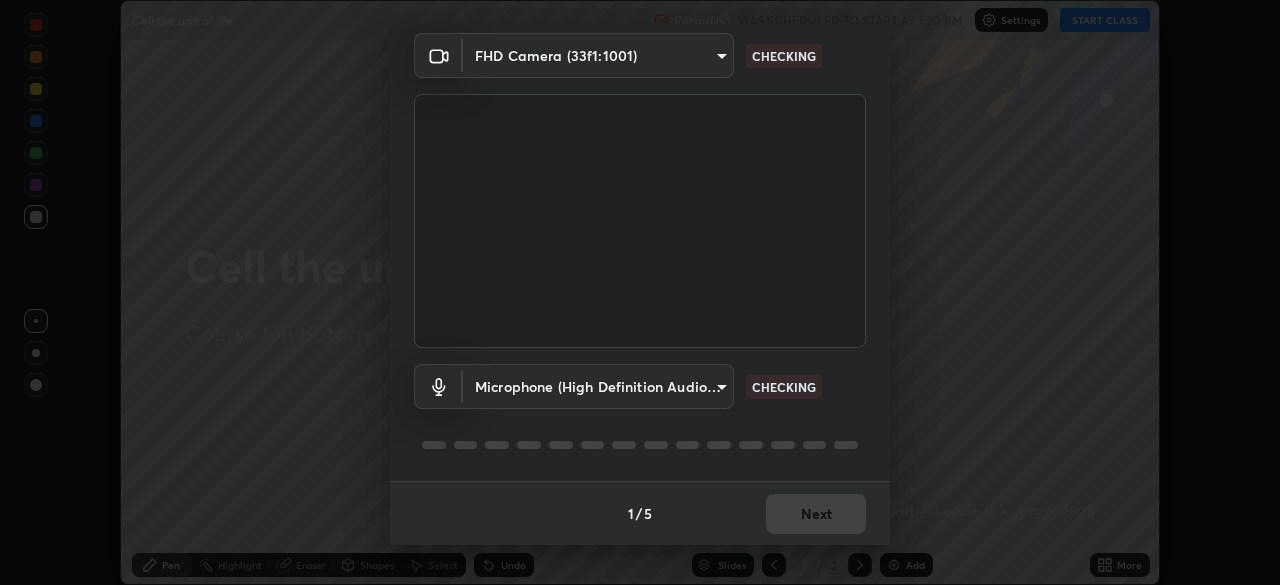 click on "1 / 5 Next" at bounding box center (640, 513) 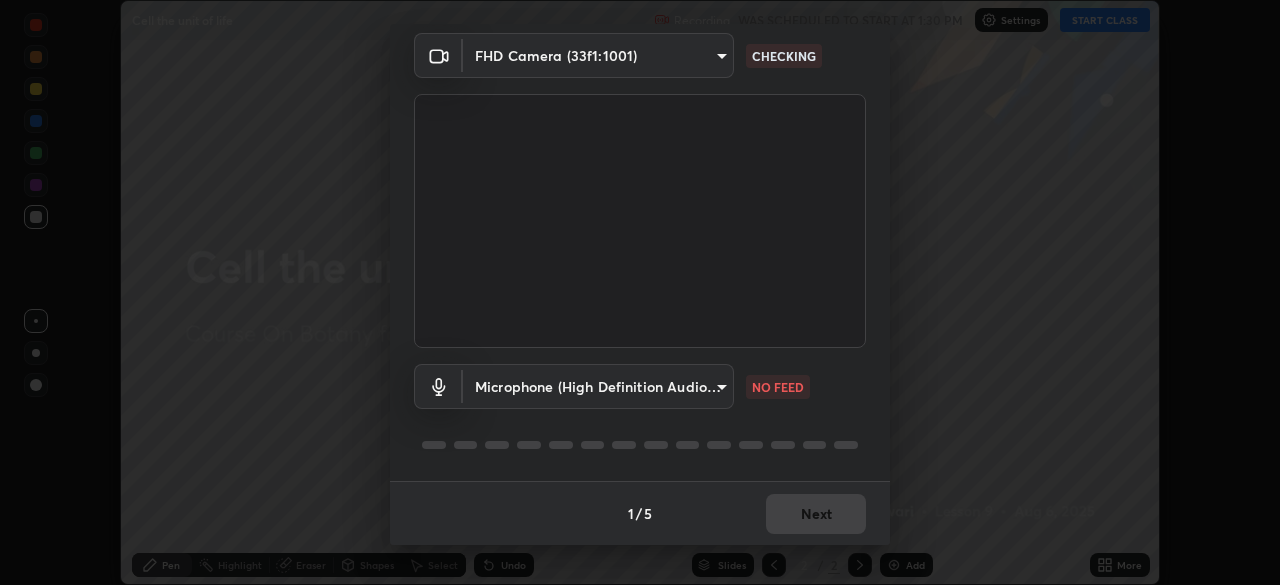 click on "Erase all Cell the unit of life Recording WAS SCHEDULED TO START AT  1:30 PM Settings START CLASS Setting up your live class Cell the unit of life • L9 of Course On Botany for NEET Conquer 4 2026 [FIRST] [LAST] Pen Highlight Eraser Shapes Select Undo Slides 2 / 2 Add More No doubts shared Encourage your learners to ask a doubt for better clarity Report an issue Reason for reporting Buffering Chat not working Audio - Video sync issue Educator video quality low ​ Attach an image Report Media settings FHD Camera (33f1:1001) 6fd5a11214182fe3dbcd63879dc51230d69f1da36812afabedb7f77605f255ed CHECKING Microphone (High Definition Audio Device) baa656eb21eb2405a83c2202e65bd66e55a24076dd3db49fc90e4ab12066043d NO FEED 1 / 5 Next" at bounding box center (640, 292) 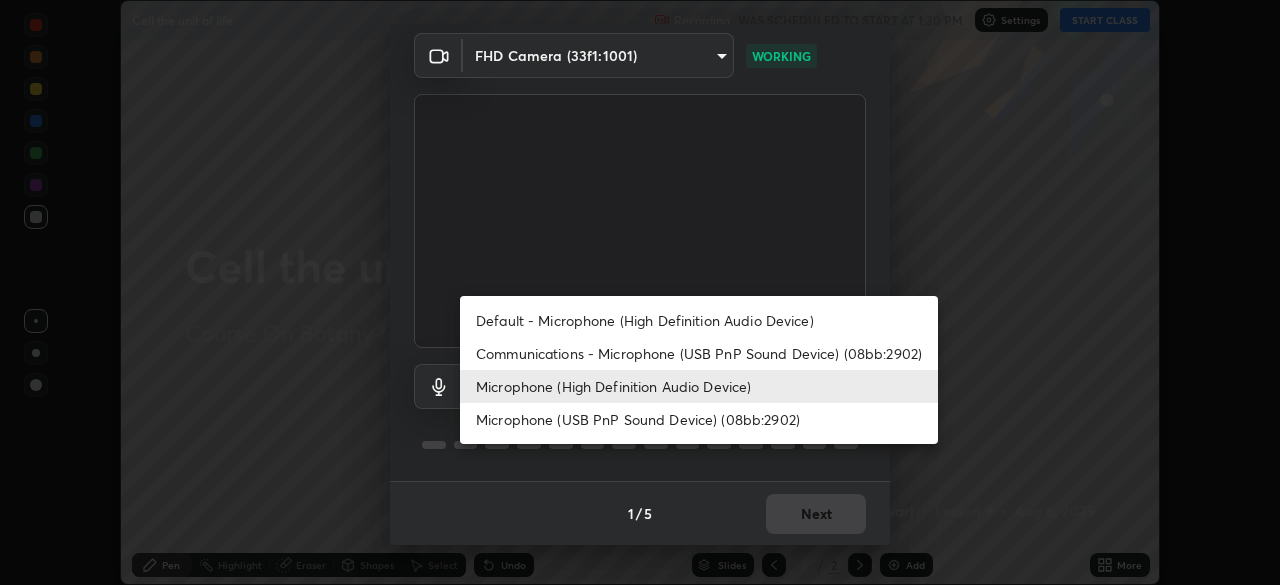 click on "Communications - Microphone (USB PnP Sound Device) (08bb:2902)" at bounding box center [699, 353] 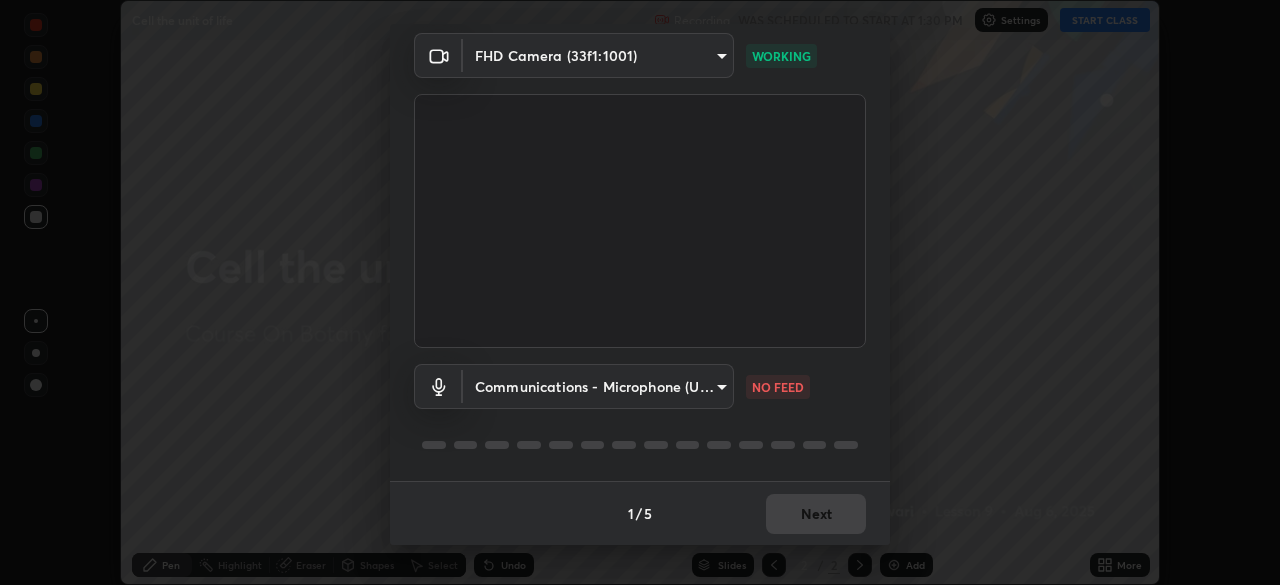 type on "communications" 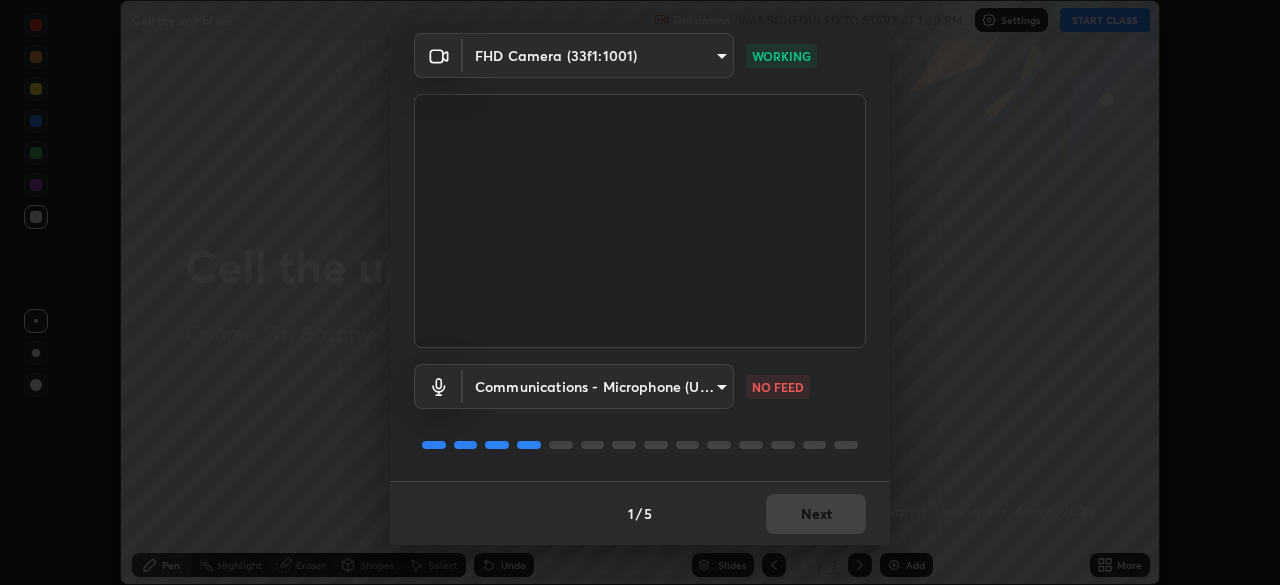 click on "1 / 5 Next" at bounding box center [640, 513] 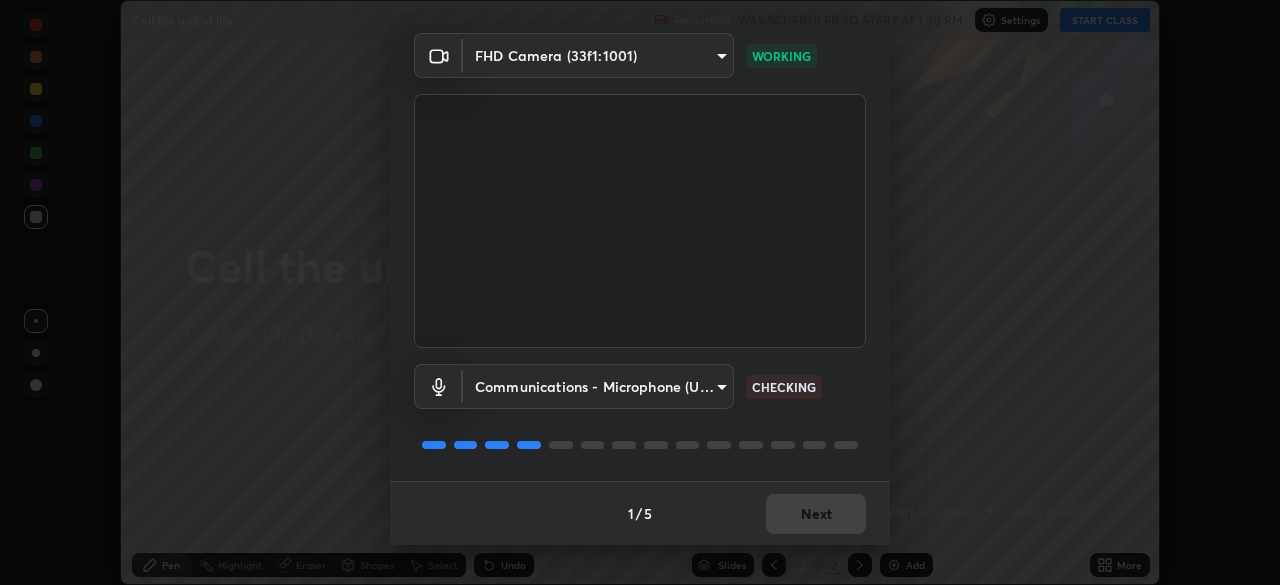 click on "1 / 5 Next" at bounding box center [640, 513] 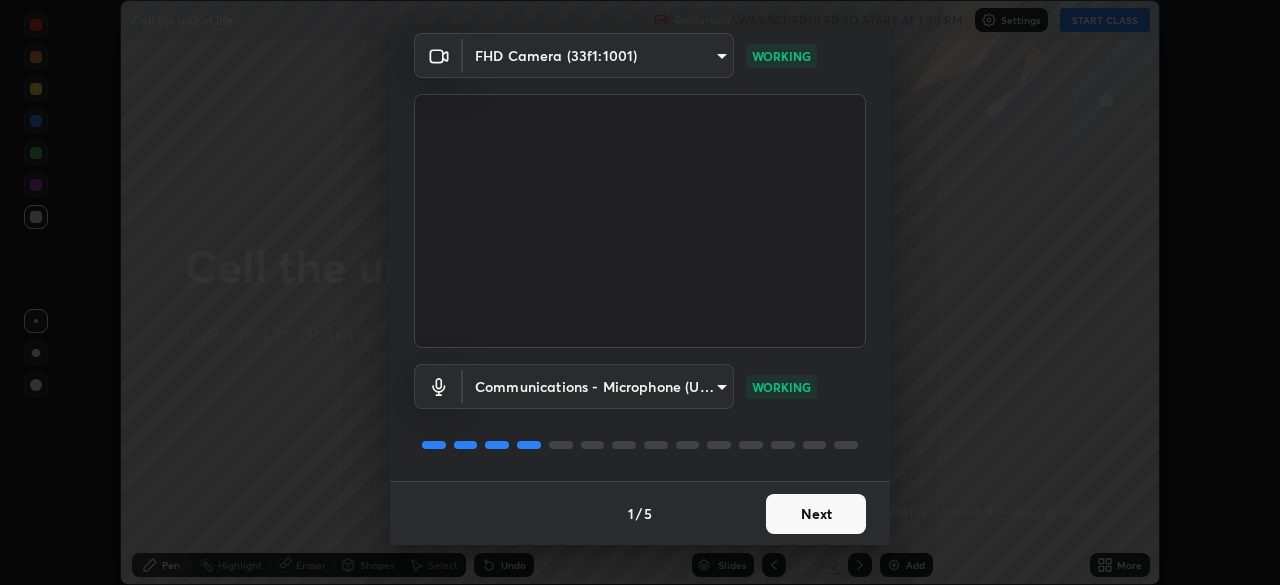 click on "Next" at bounding box center [816, 514] 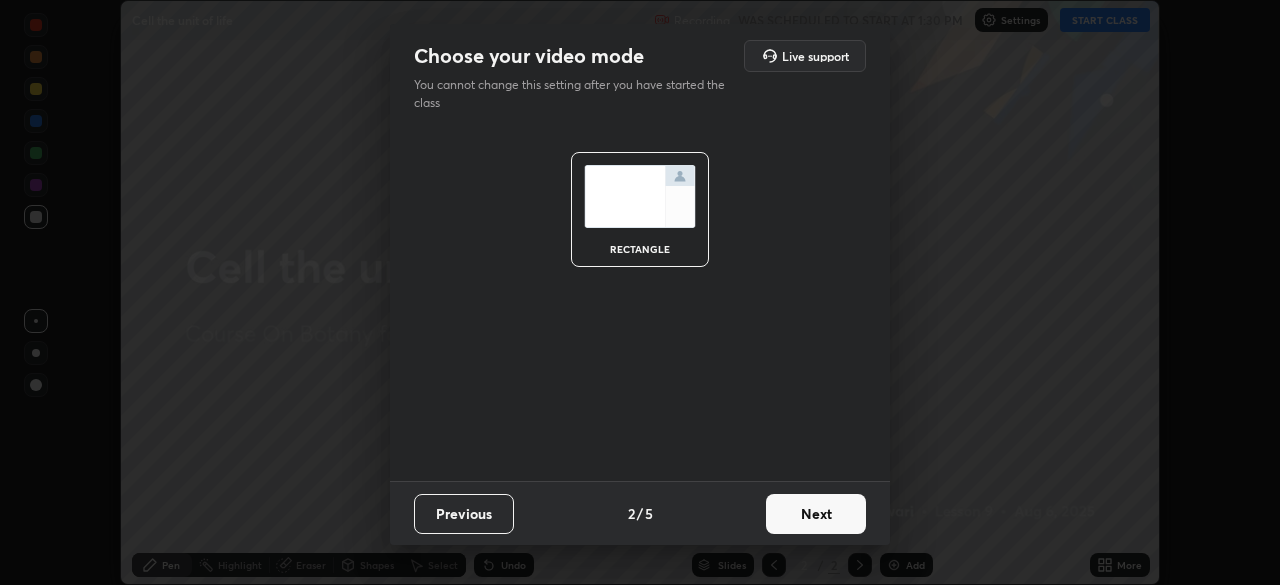 scroll, scrollTop: 0, scrollLeft: 0, axis: both 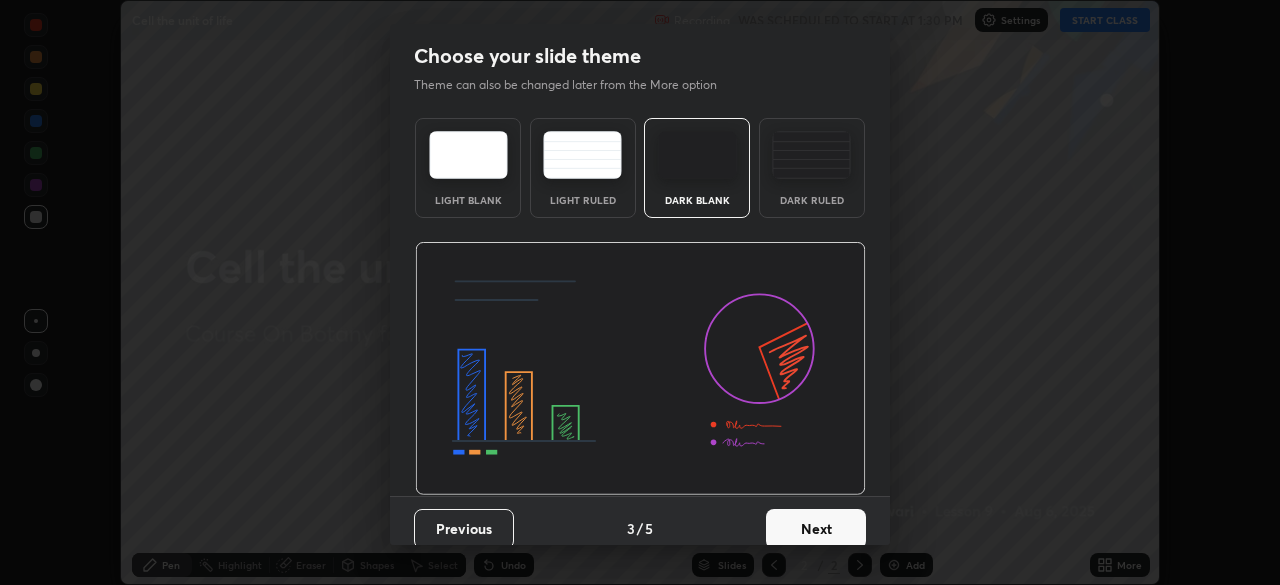 click on "Next" at bounding box center [816, 529] 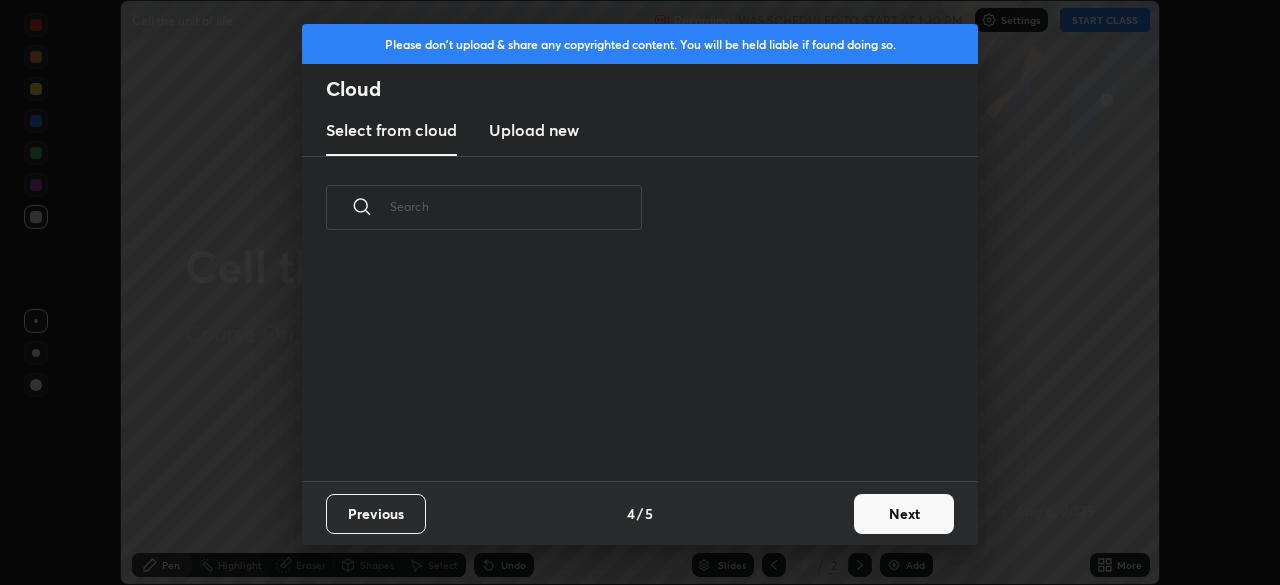 scroll, scrollTop: 7, scrollLeft: 11, axis: both 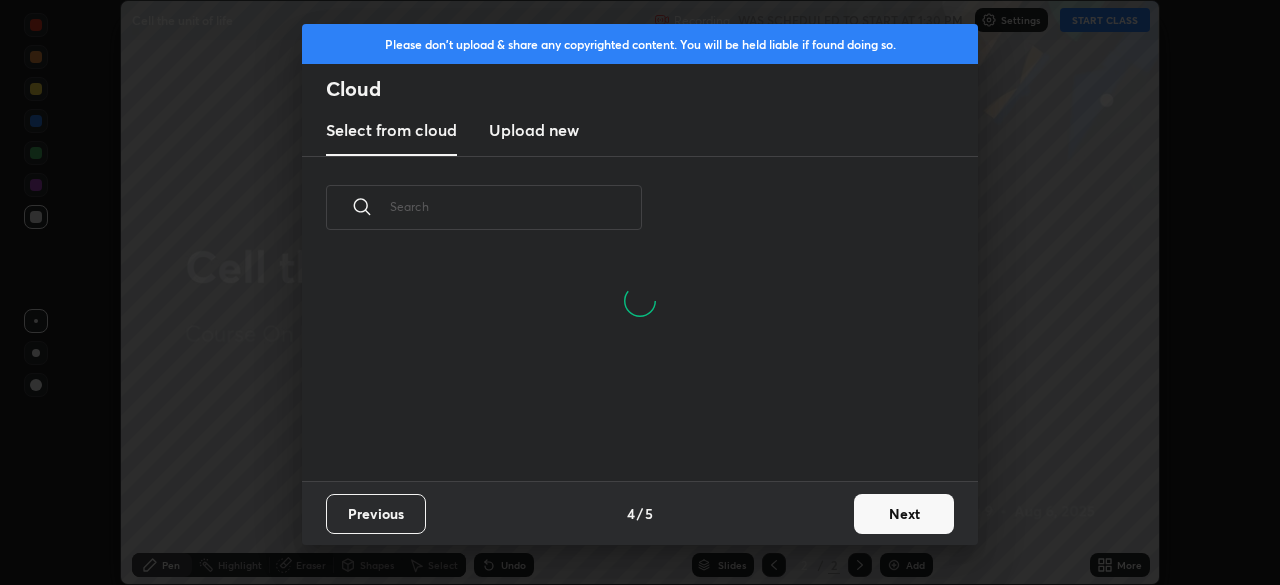 click on "Next" at bounding box center [904, 514] 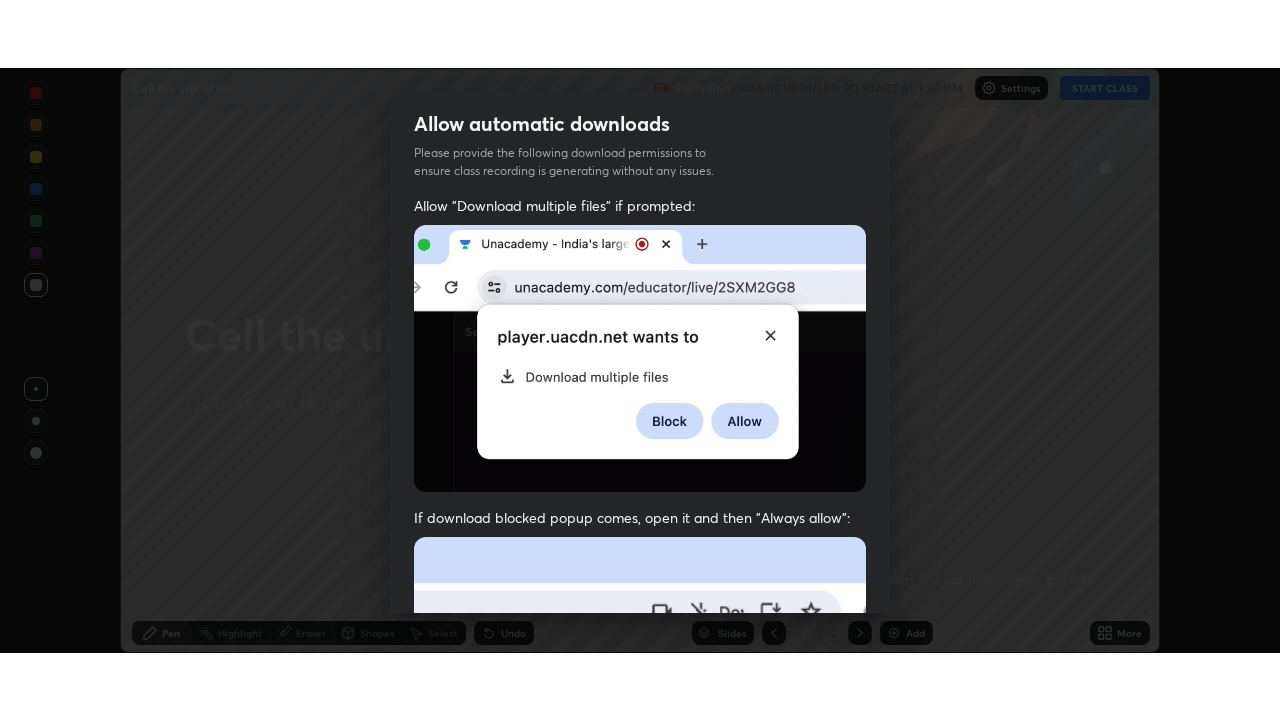 scroll, scrollTop: 479, scrollLeft: 0, axis: vertical 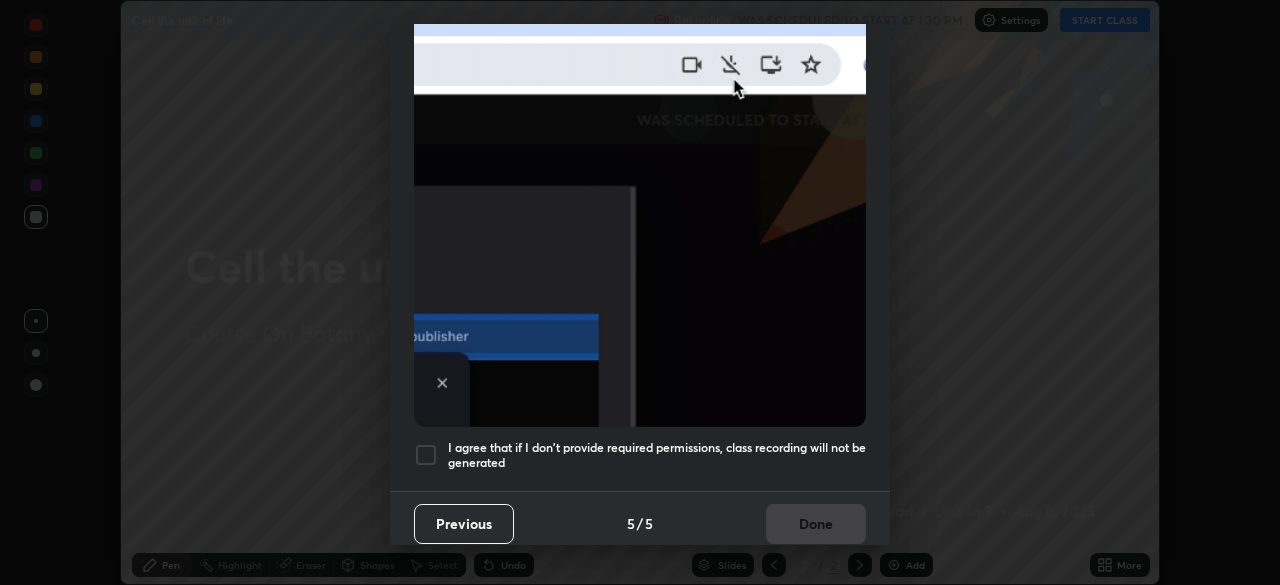 click at bounding box center [426, 455] 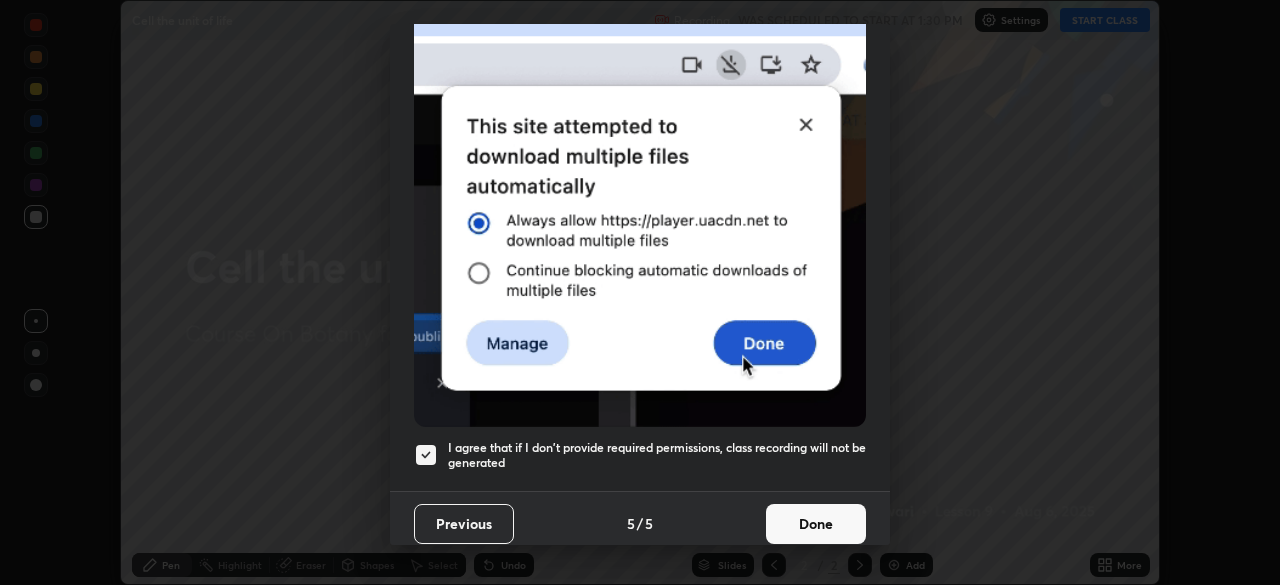 click on "Done" at bounding box center (816, 524) 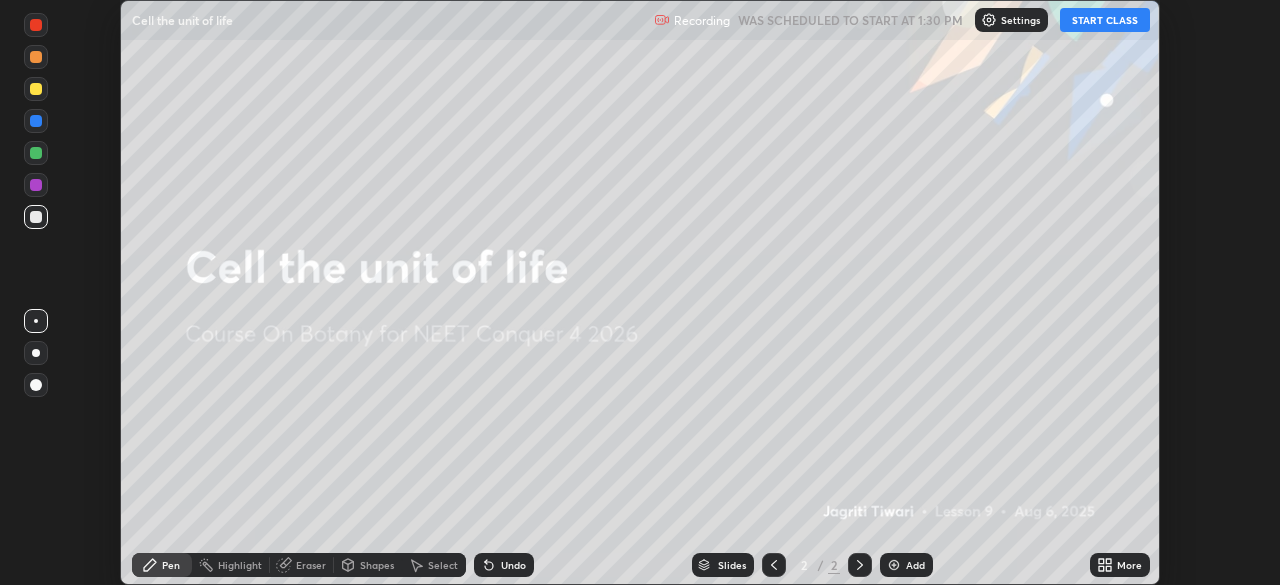 click on "START CLASS" at bounding box center (1105, 20) 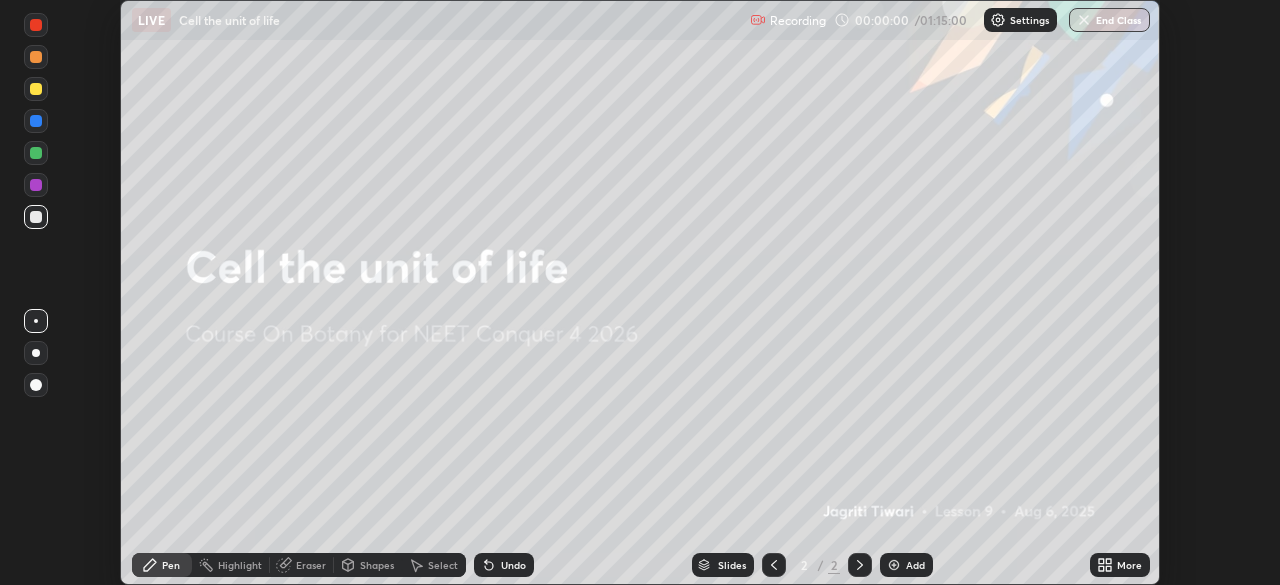 click on "More" at bounding box center (1129, 565) 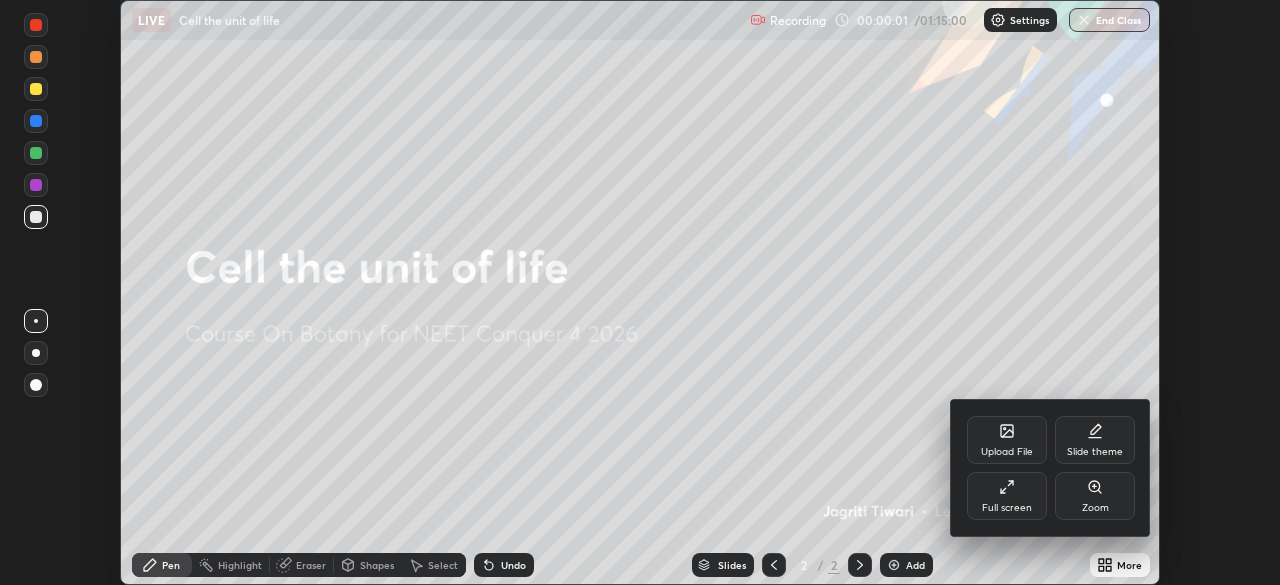 click on "Full screen" at bounding box center [1007, 496] 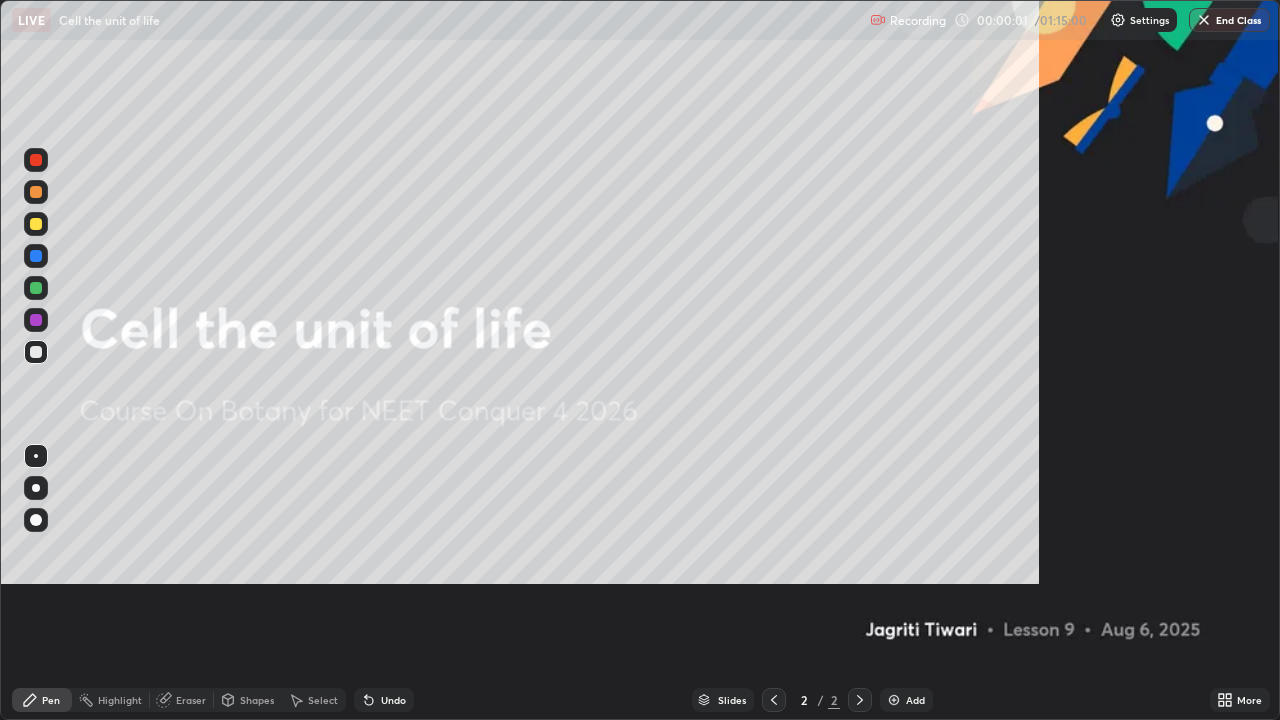 scroll, scrollTop: 99280, scrollLeft: 98720, axis: both 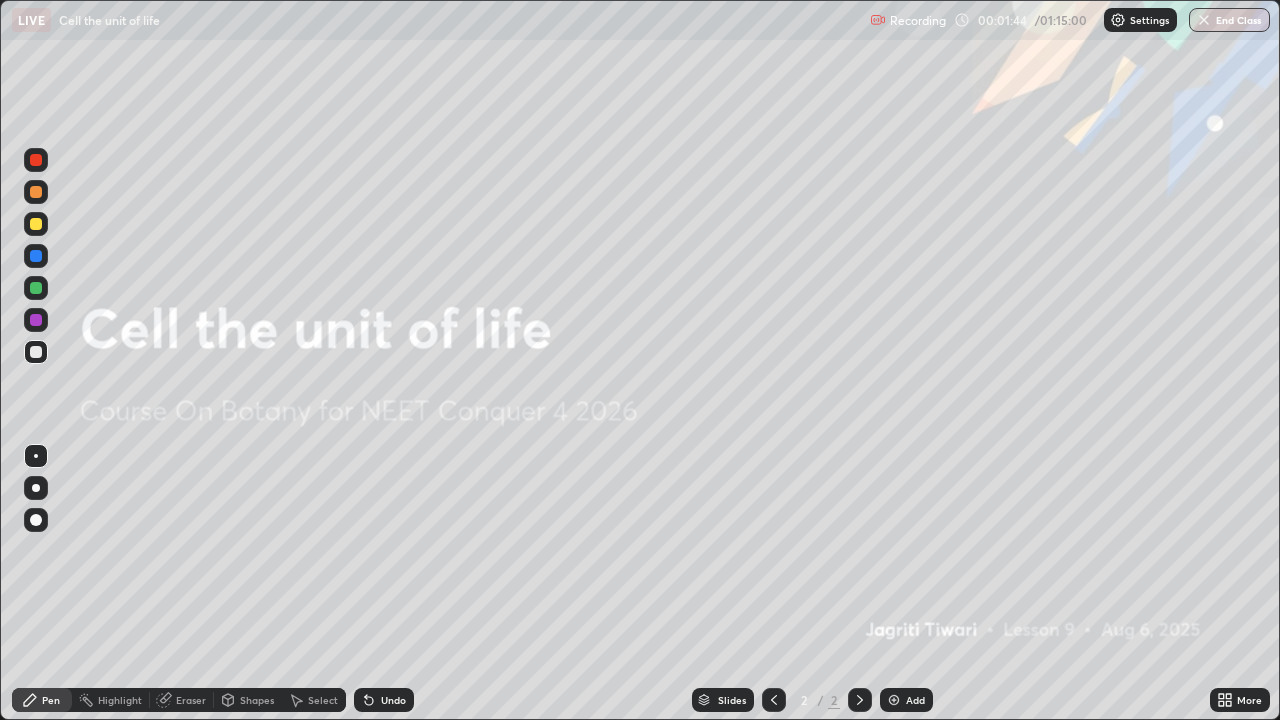 click on "Add" at bounding box center (915, 700) 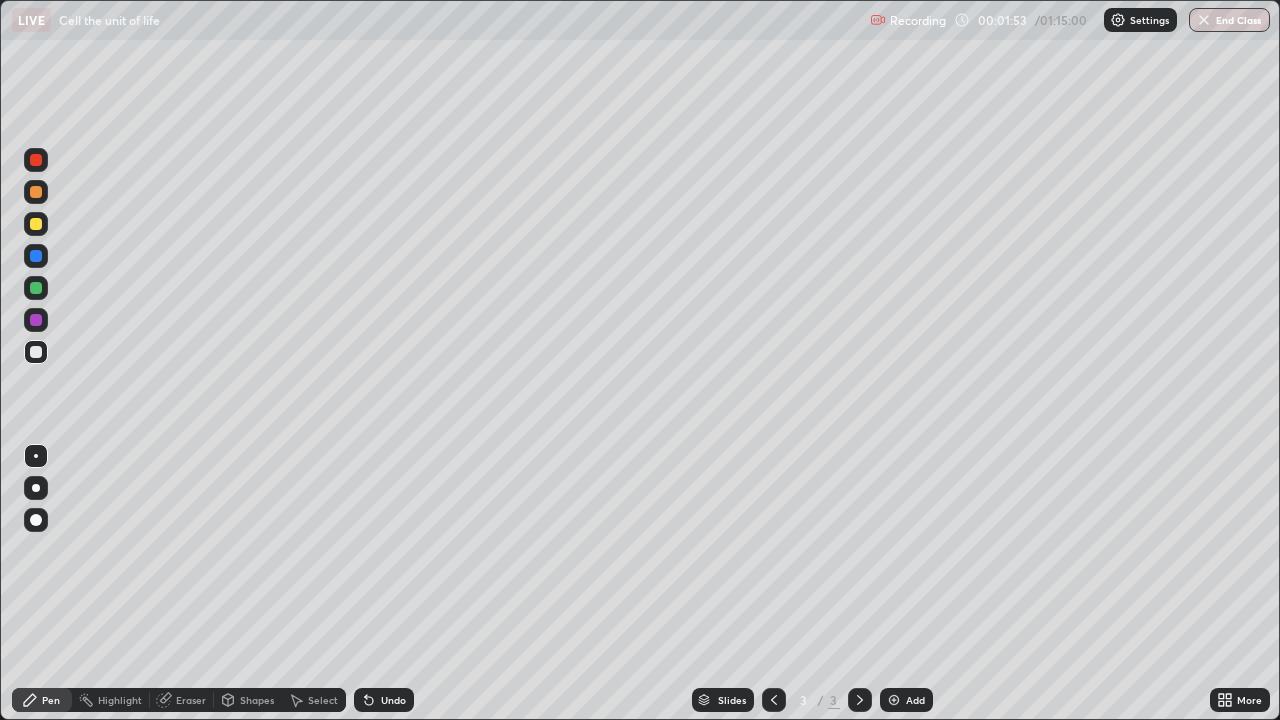 click at bounding box center [36, 224] 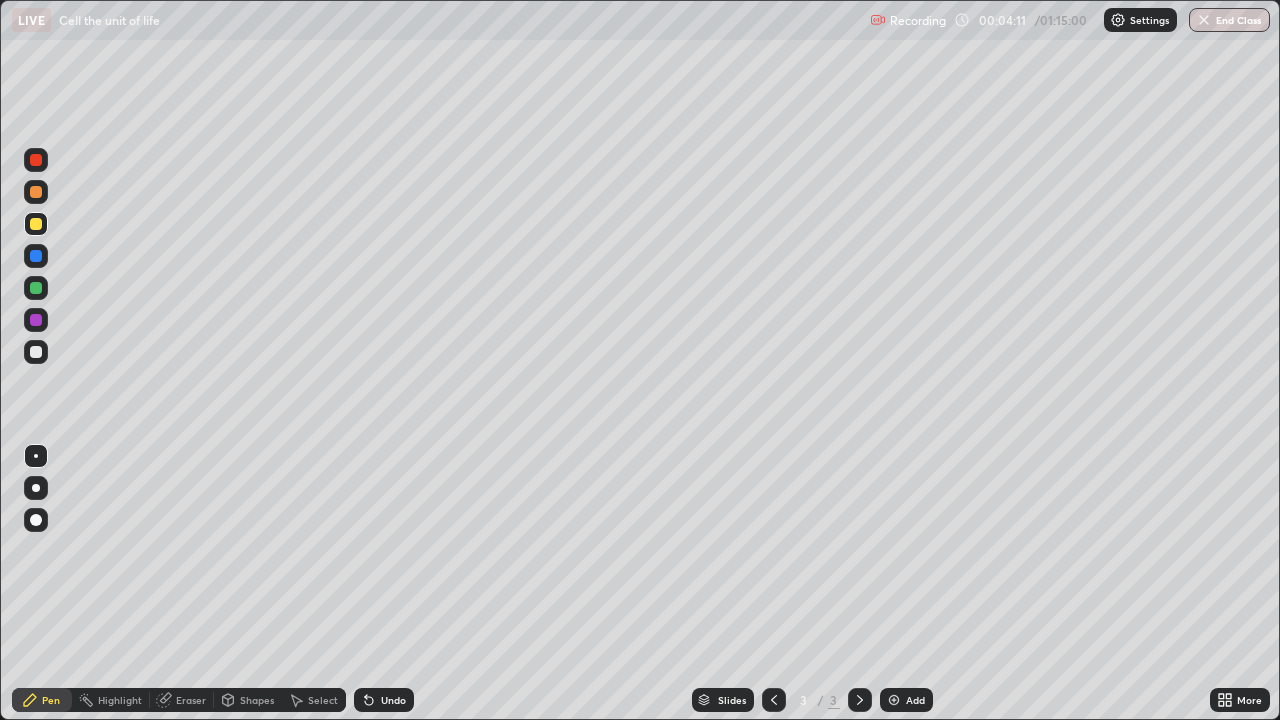 click at bounding box center [894, 700] 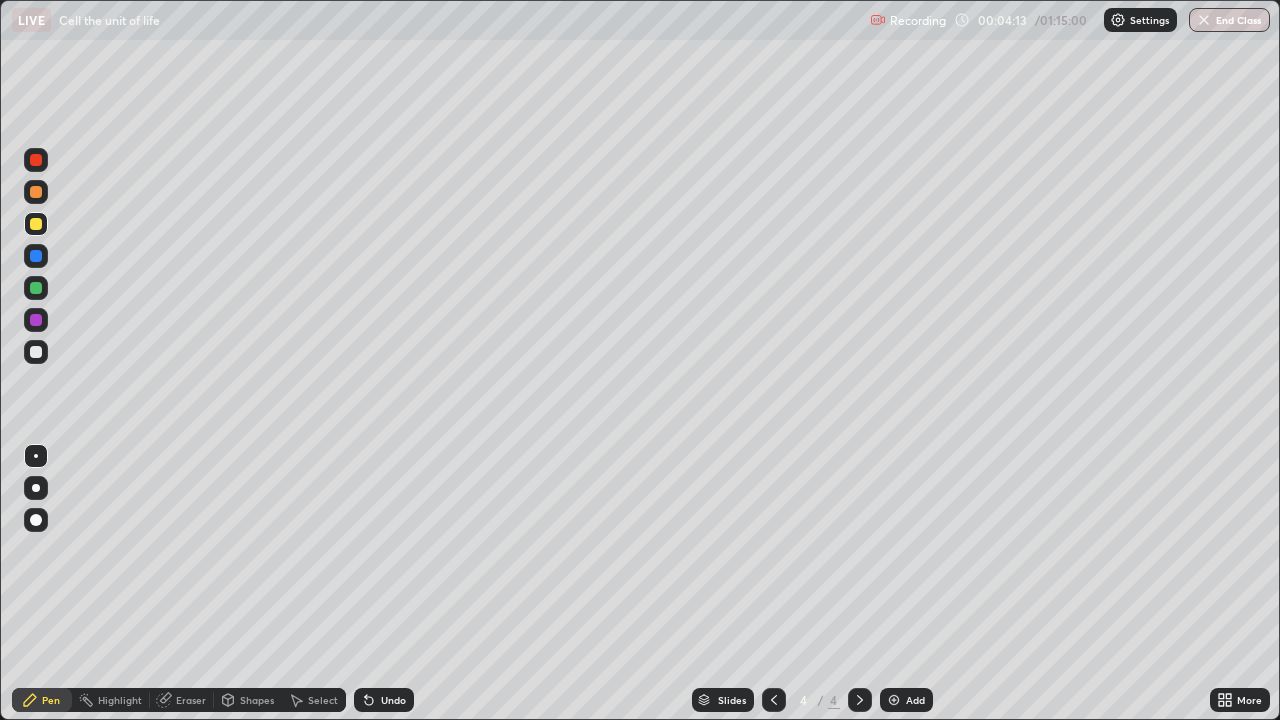 click at bounding box center [36, 352] 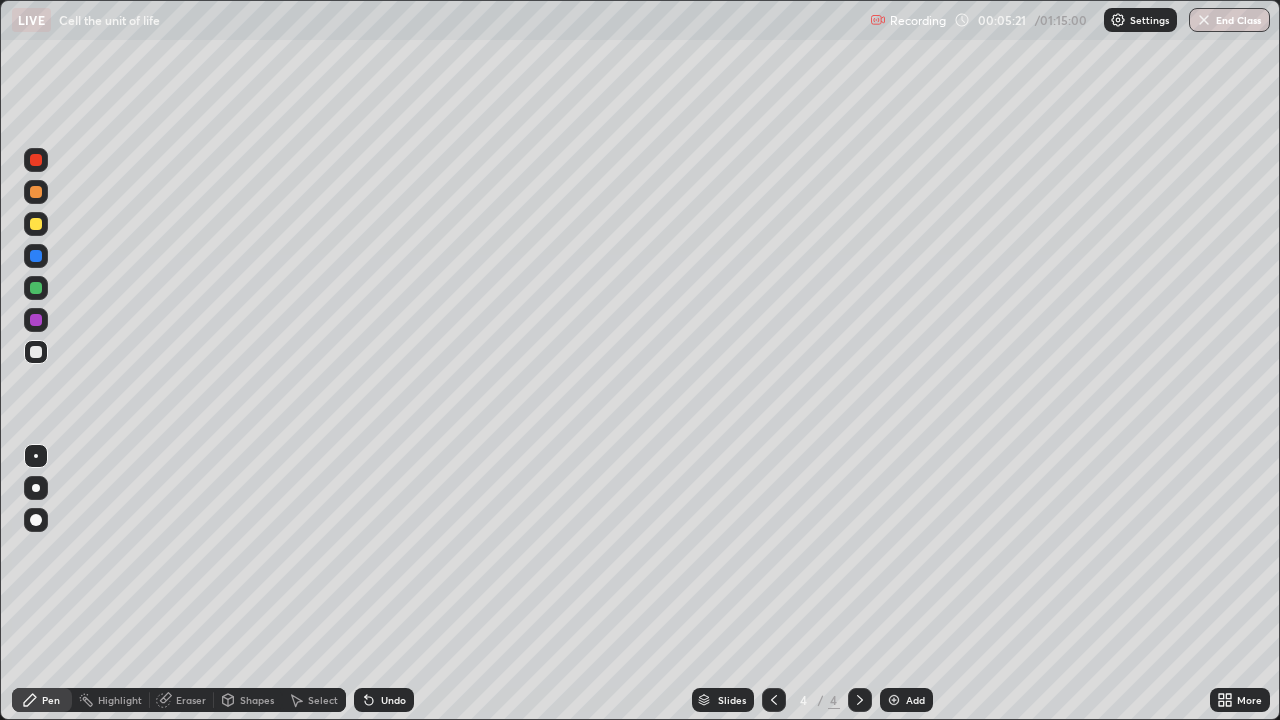 click on "Undo" at bounding box center [393, 700] 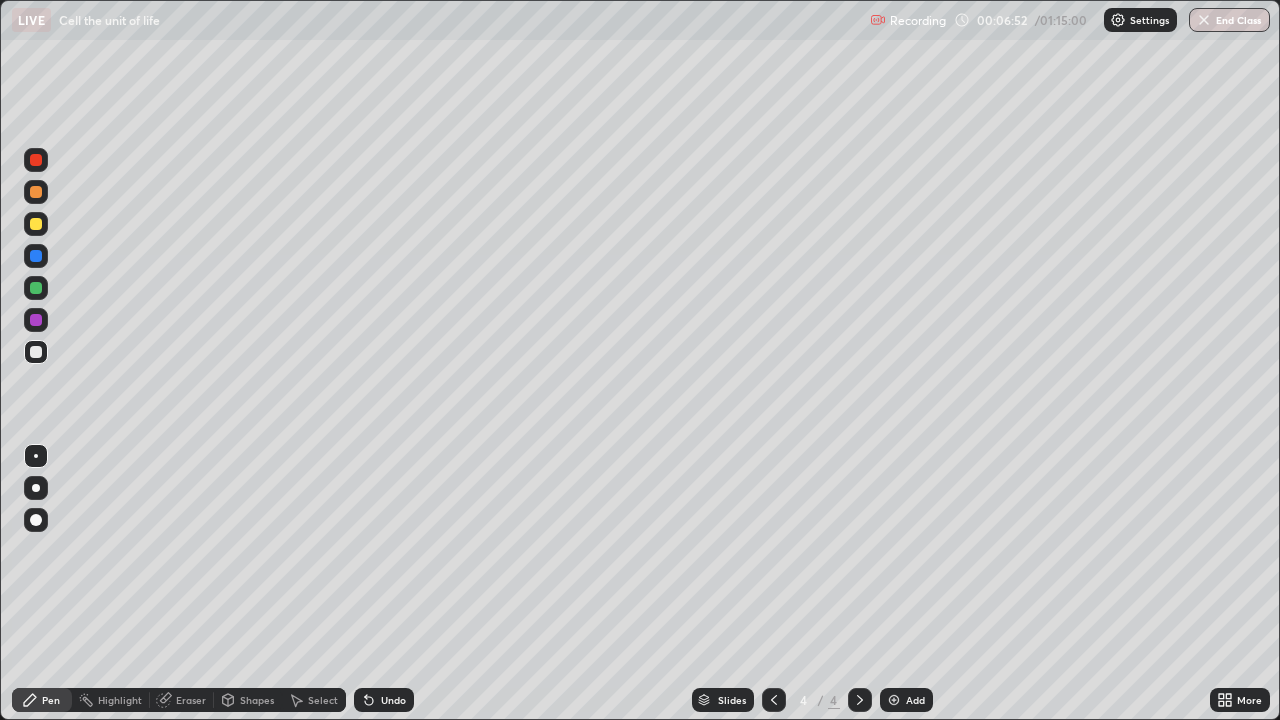 click on "Select" at bounding box center (314, 700) 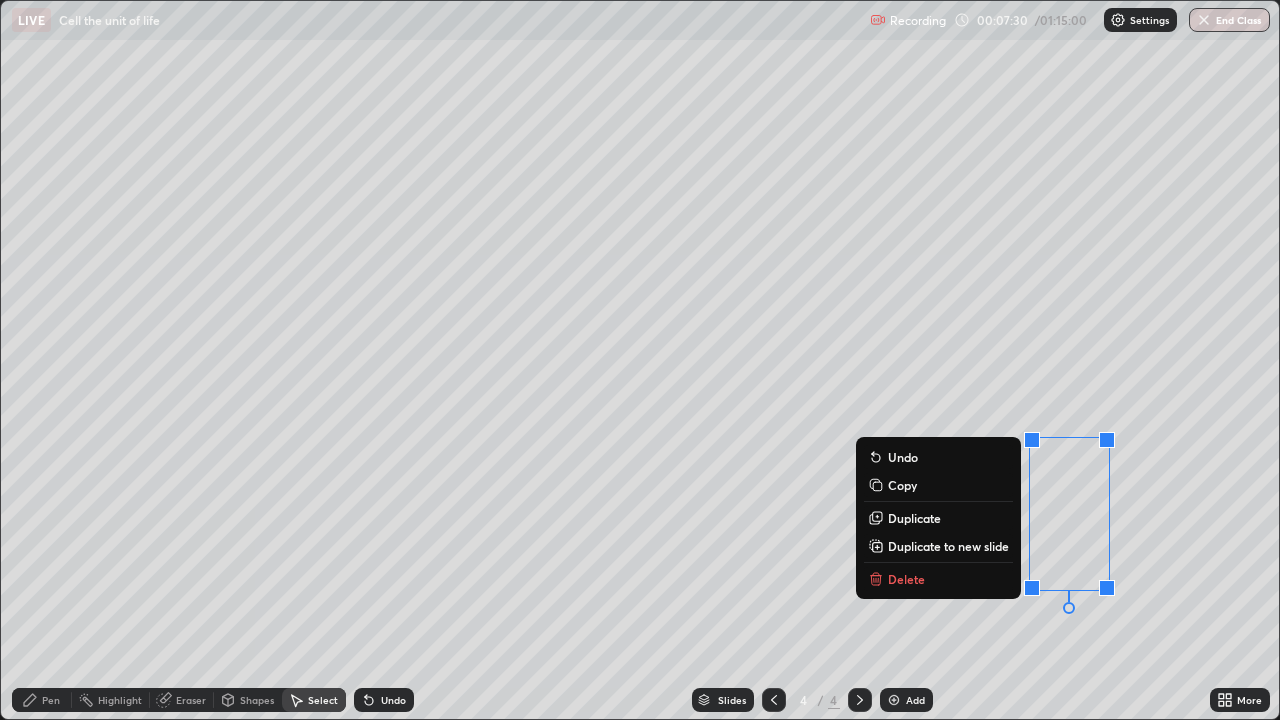 click on "Duplicate" at bounding box center (938, 518) 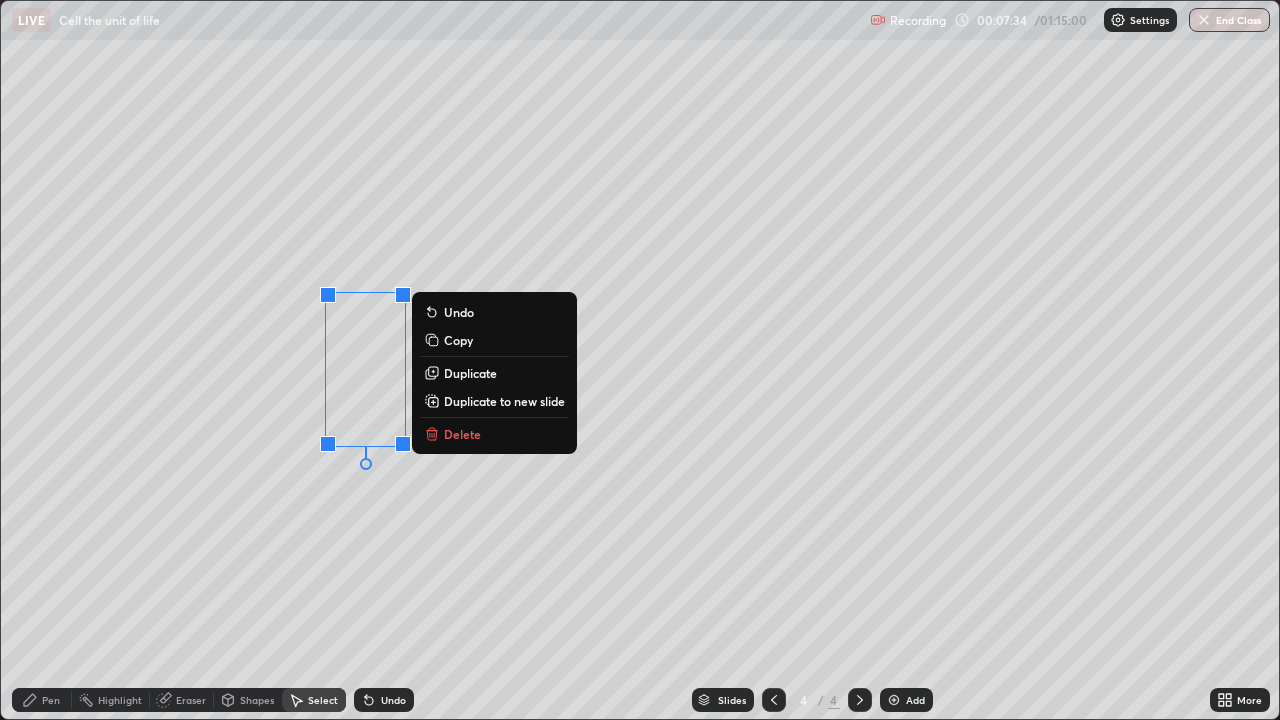 click on "Duplicate" at bounding box center [470, 373] 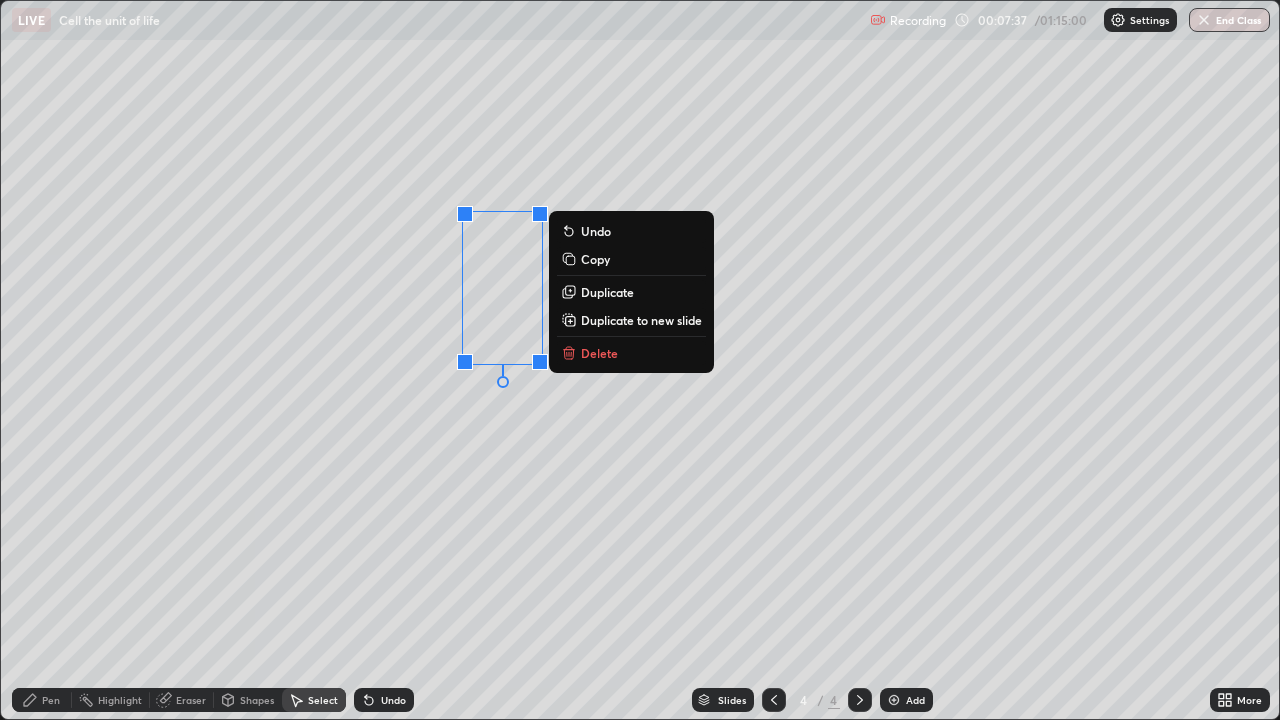 click on "Duplicate" at bounding box center (607, 292) 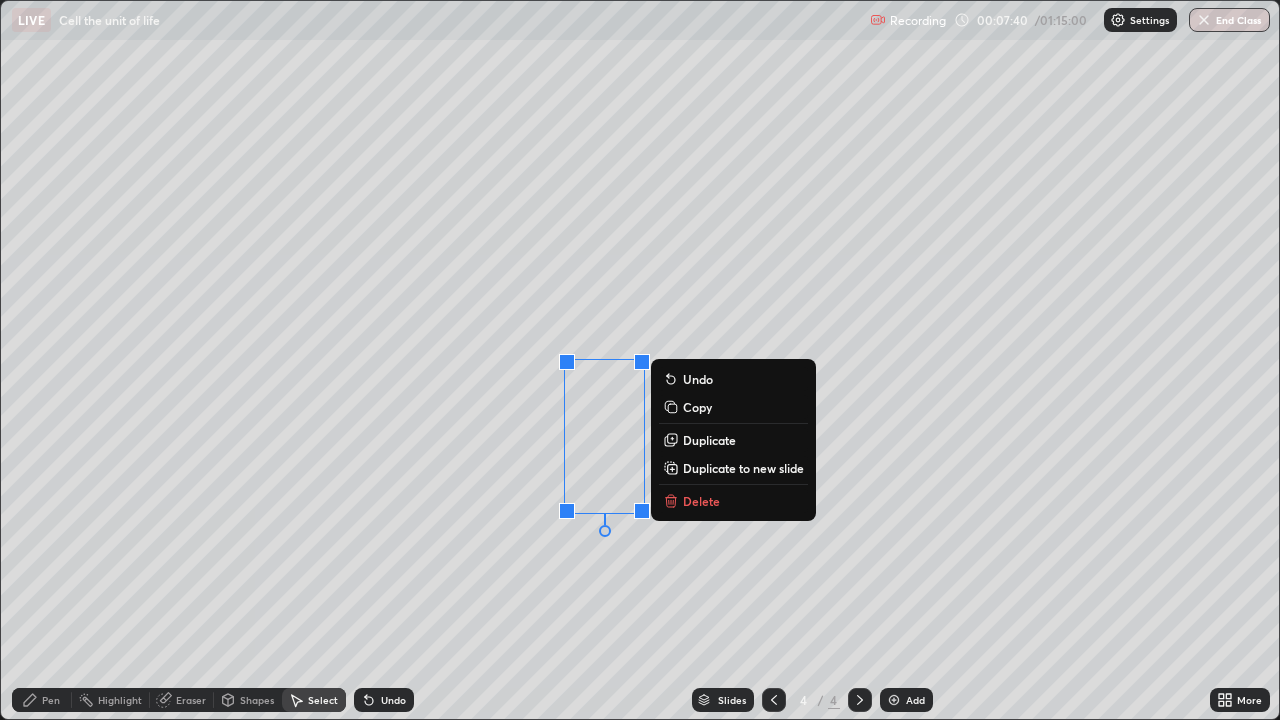 click on "Duplicate" at bounding box center (709, 440) 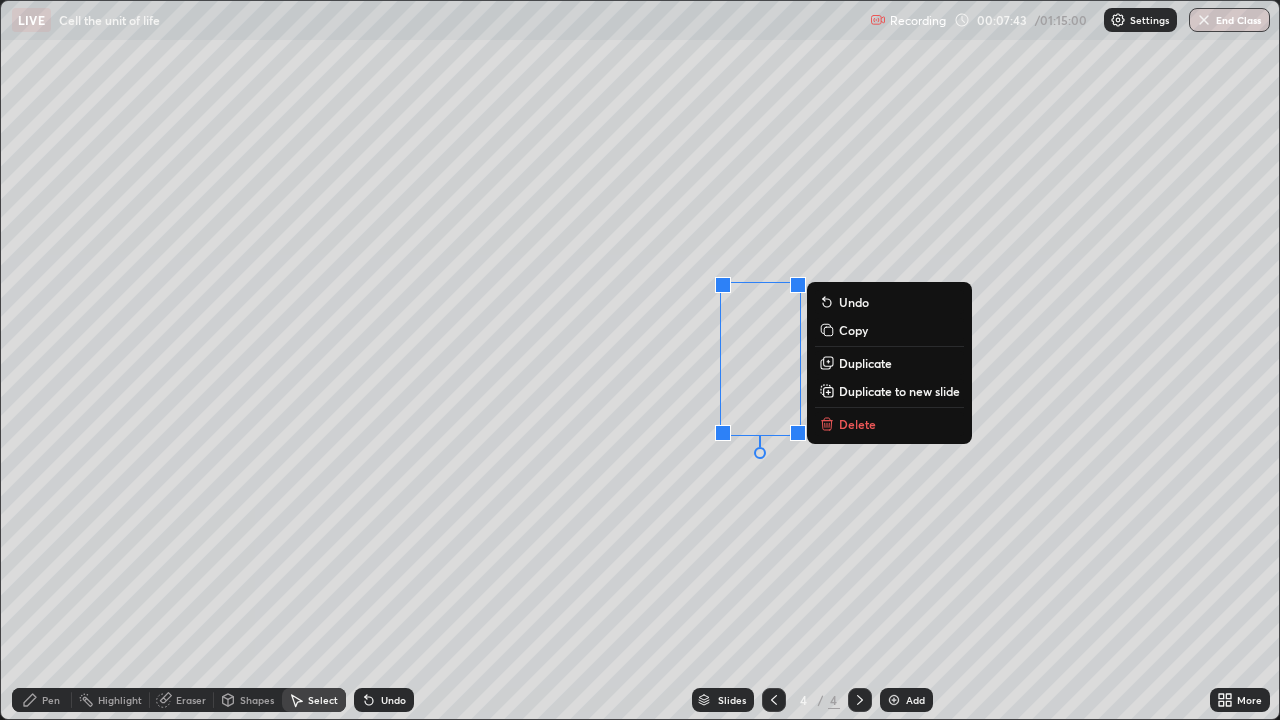 click on "0 ° Undo Copy Duplicate Duplicate to new slide Delete" at bounding box center (640, 360) 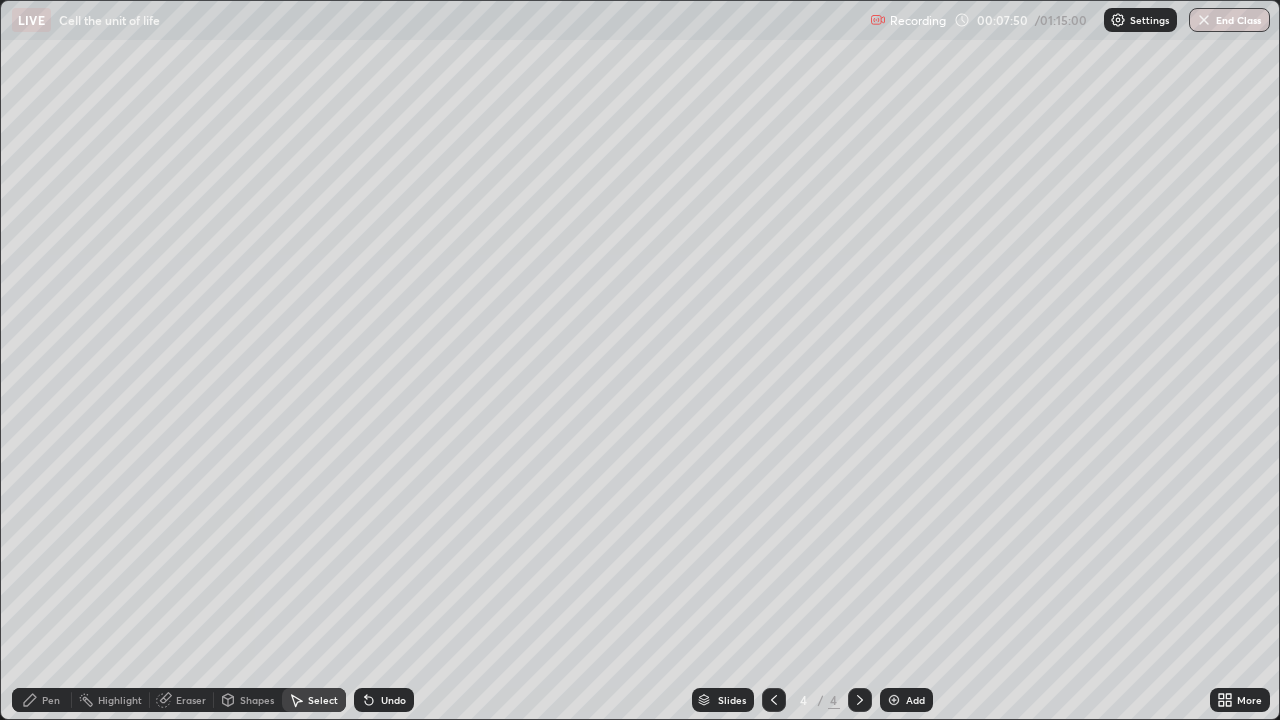 click on "Pen" at bounding box center (42, 700) 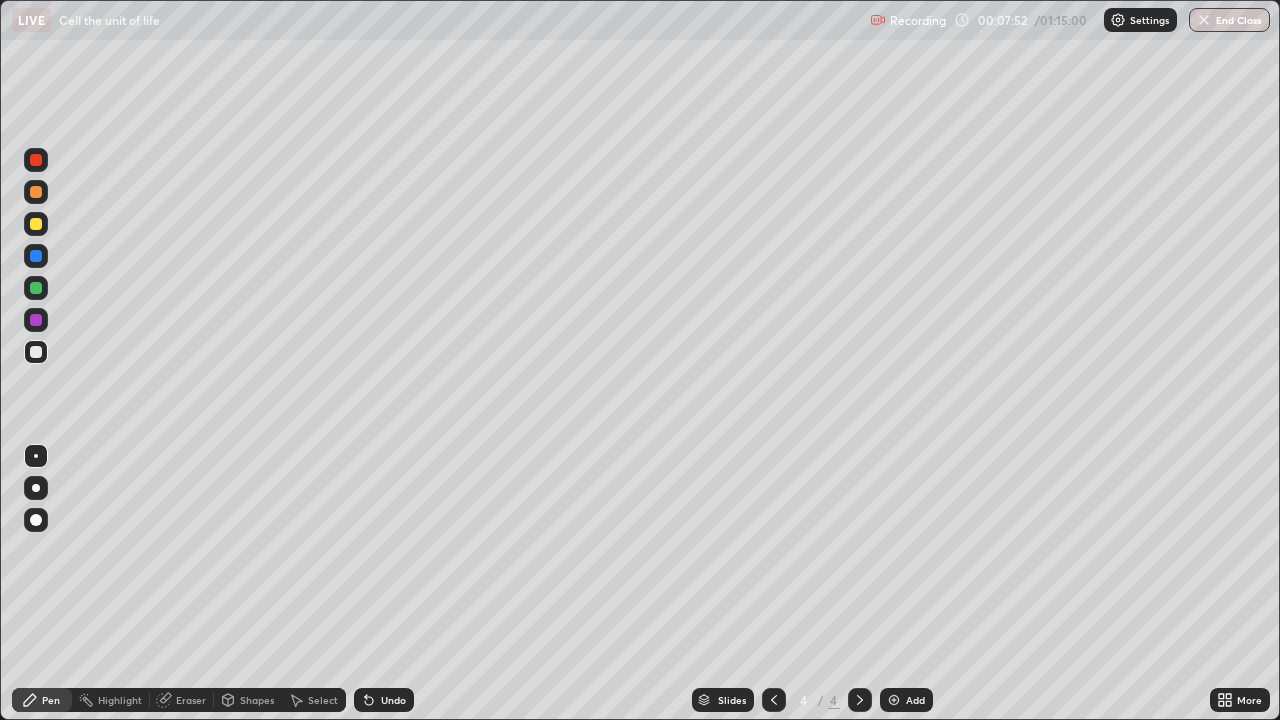 click at bounding box center [36, 192] 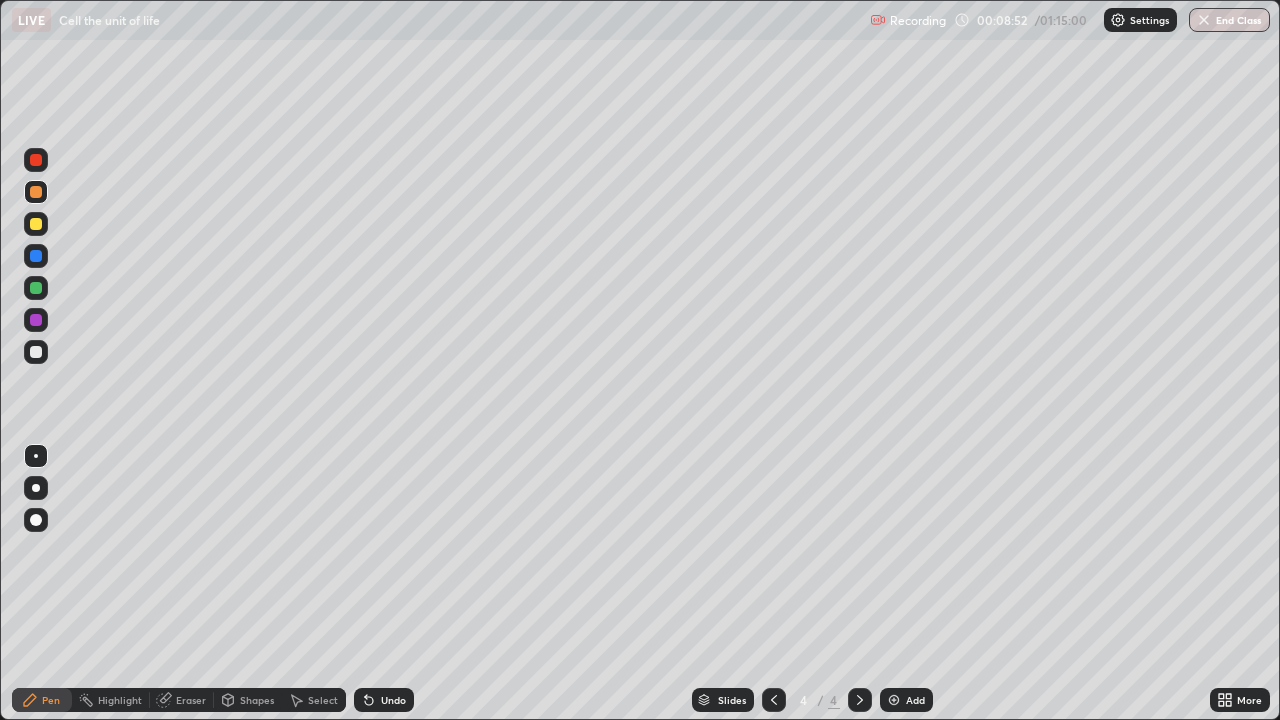 click on "Slides 4 / 4 Add" at bounding box center (812, 700) 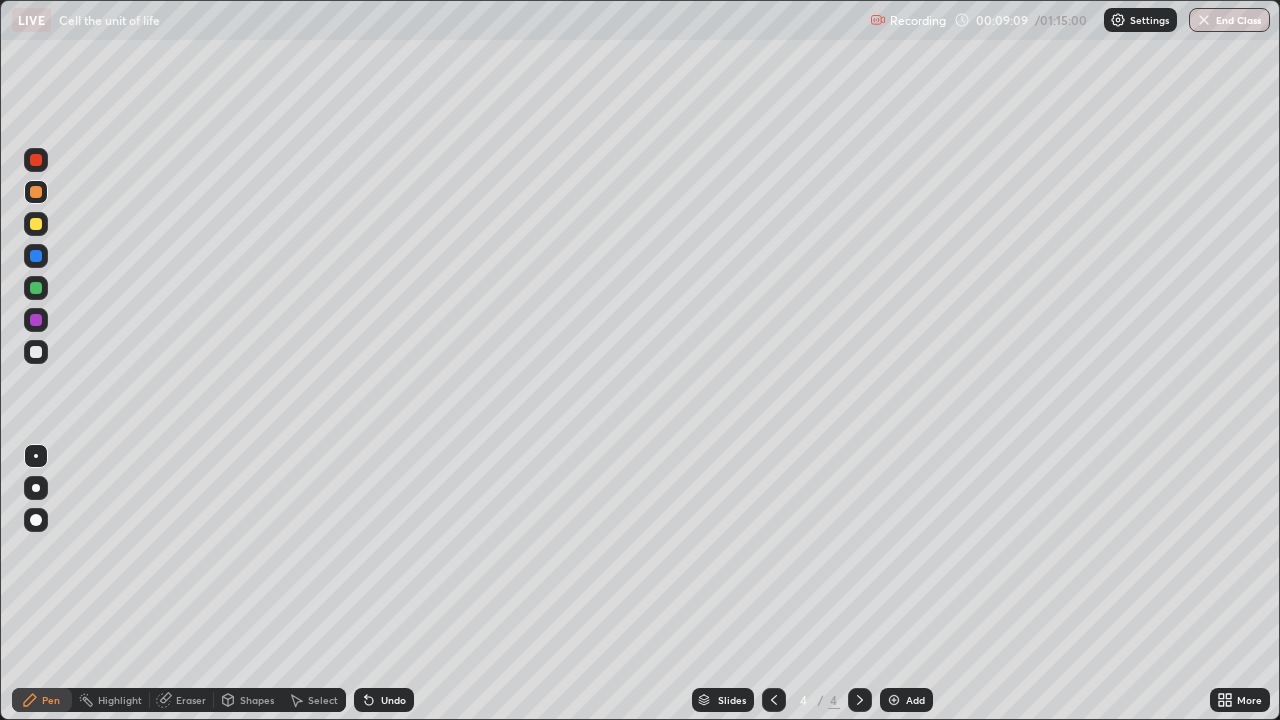 click at bounding box center (36, 160) 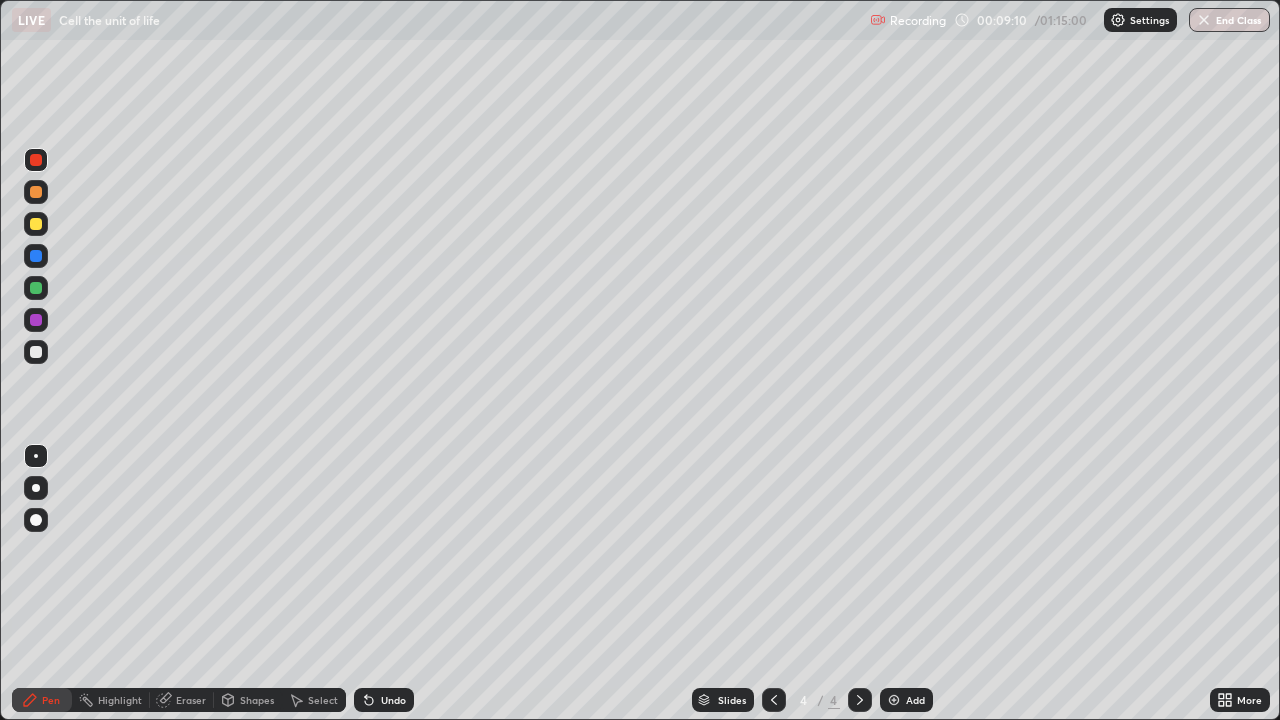 click at bounding box center (36, 520) 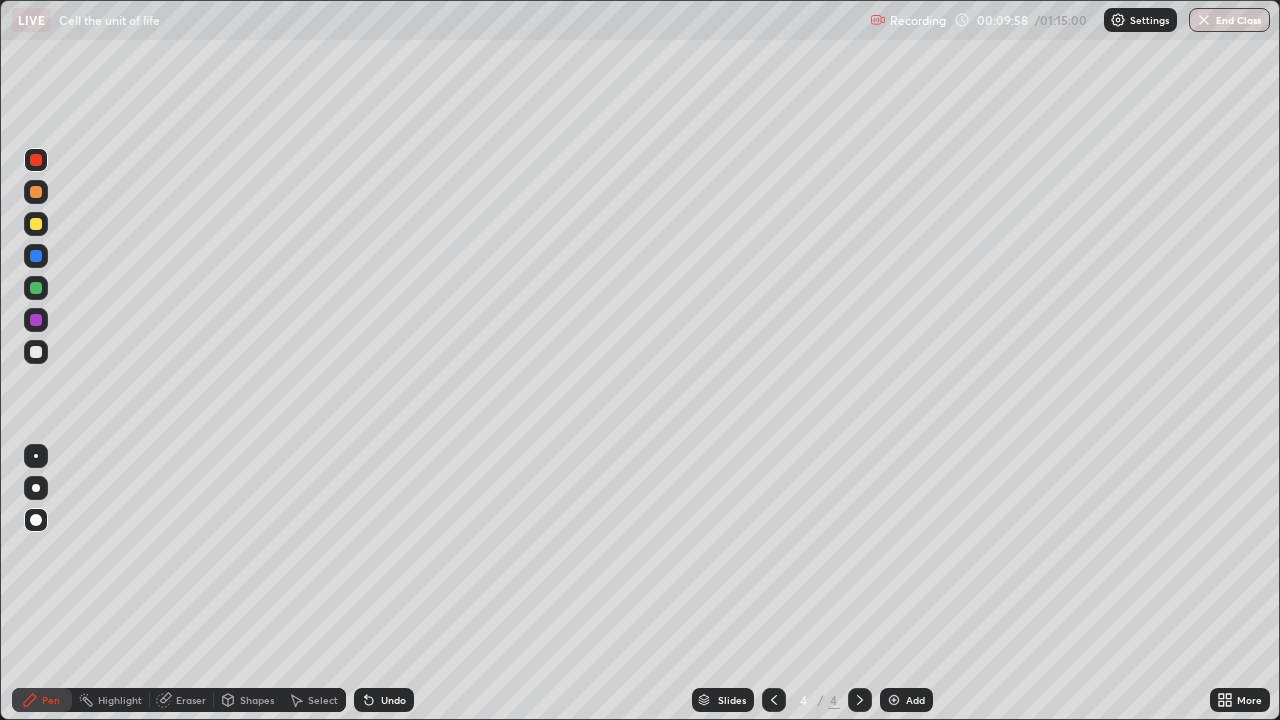 click at bounding box center [36, 224] 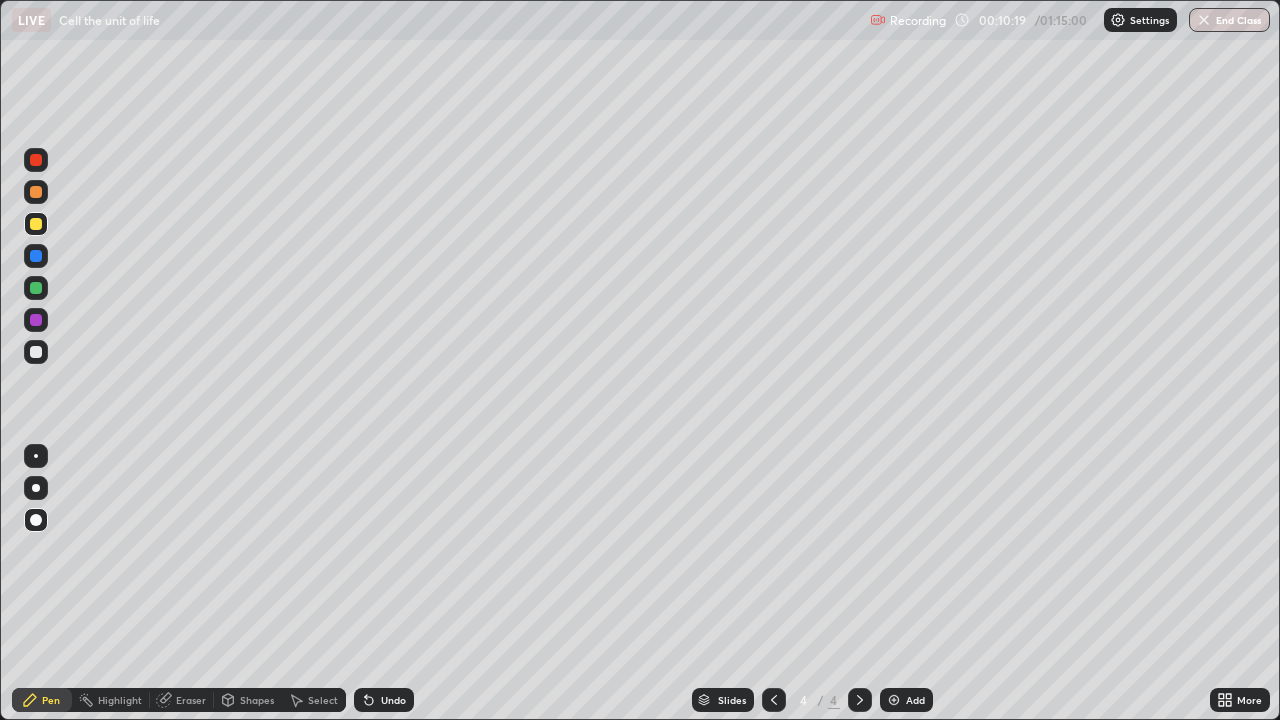 click at bounding box center (36, 456) 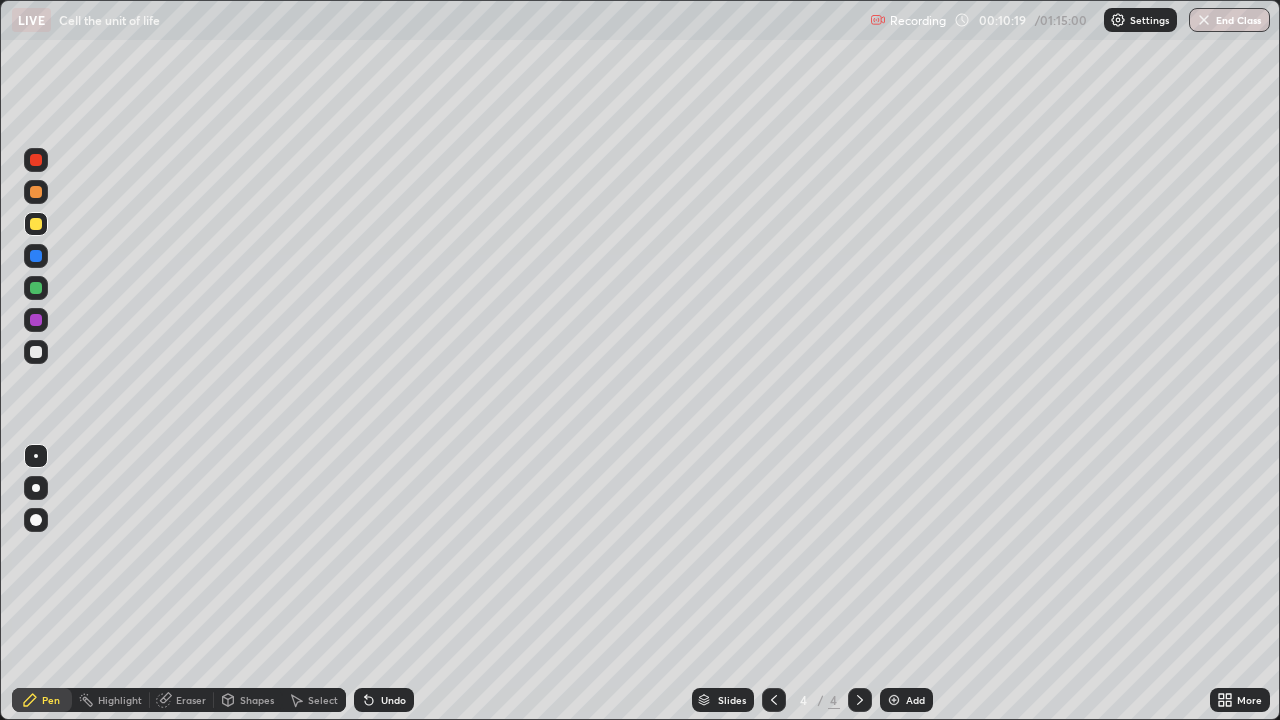 click at bounding box center [36, 256] 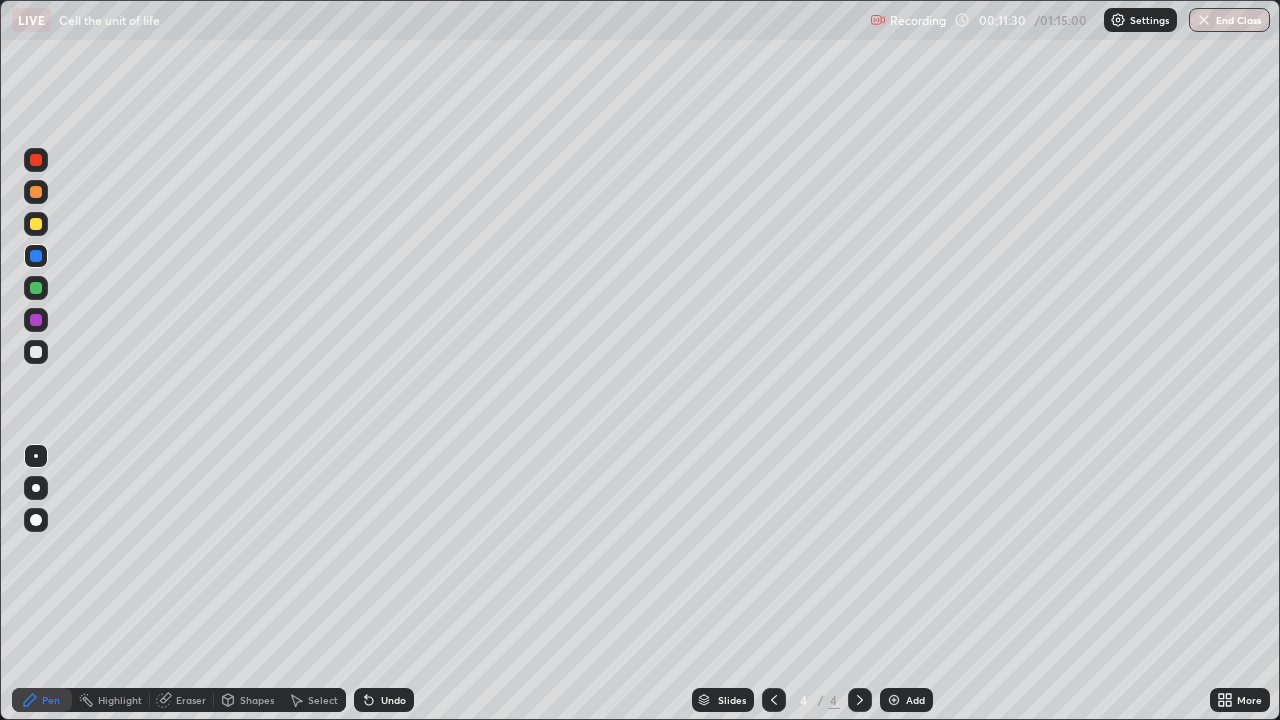 click at bounding box center [36, 352] 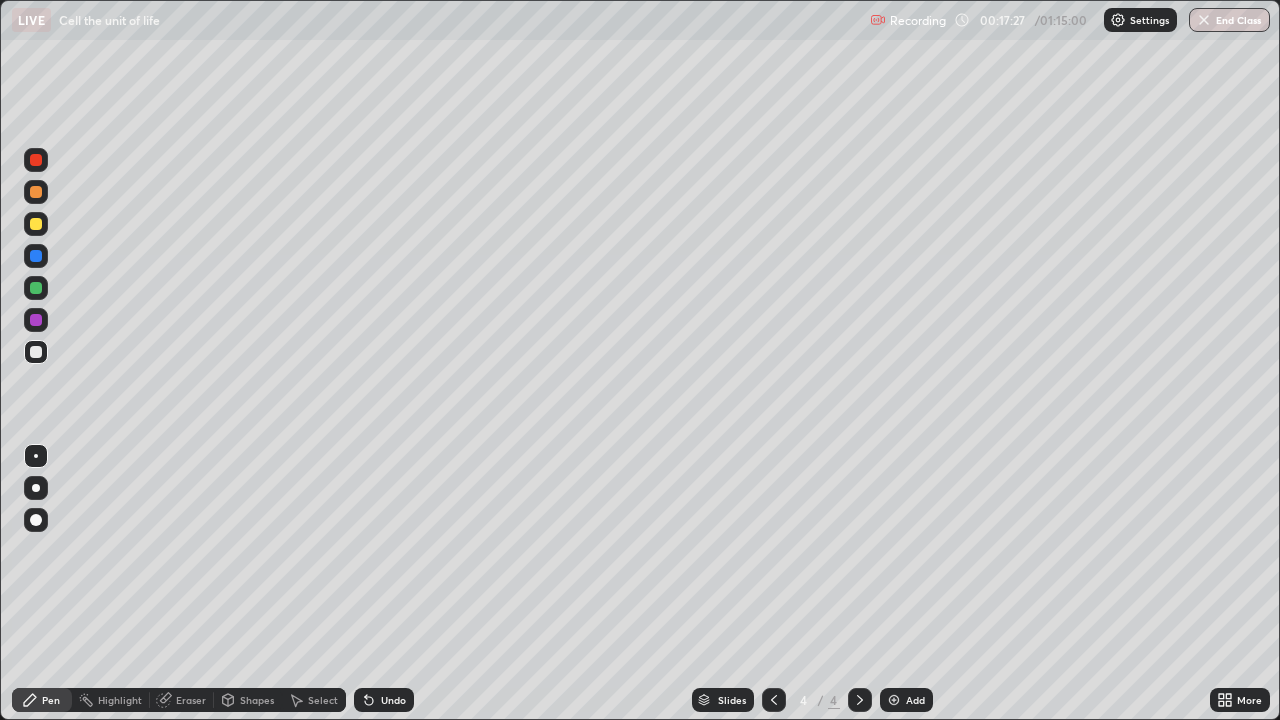 click at bounding box center [894, 700] 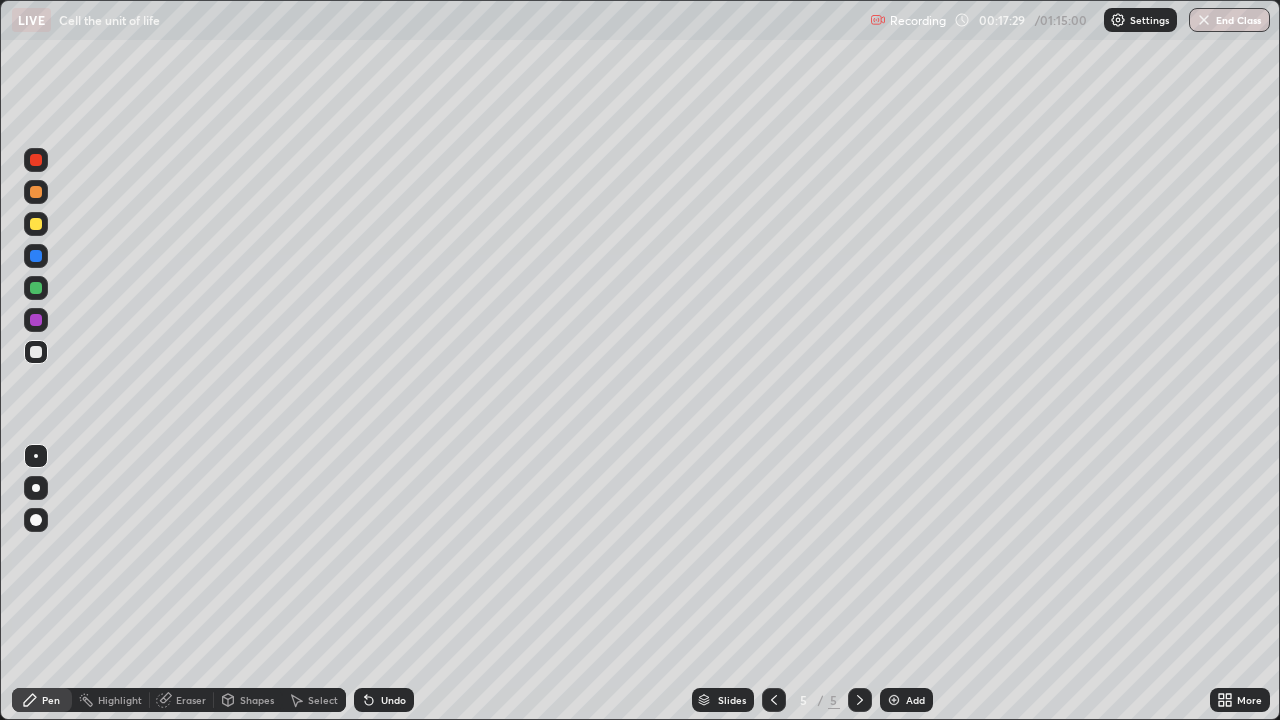 click at bounding box center [36, 224] 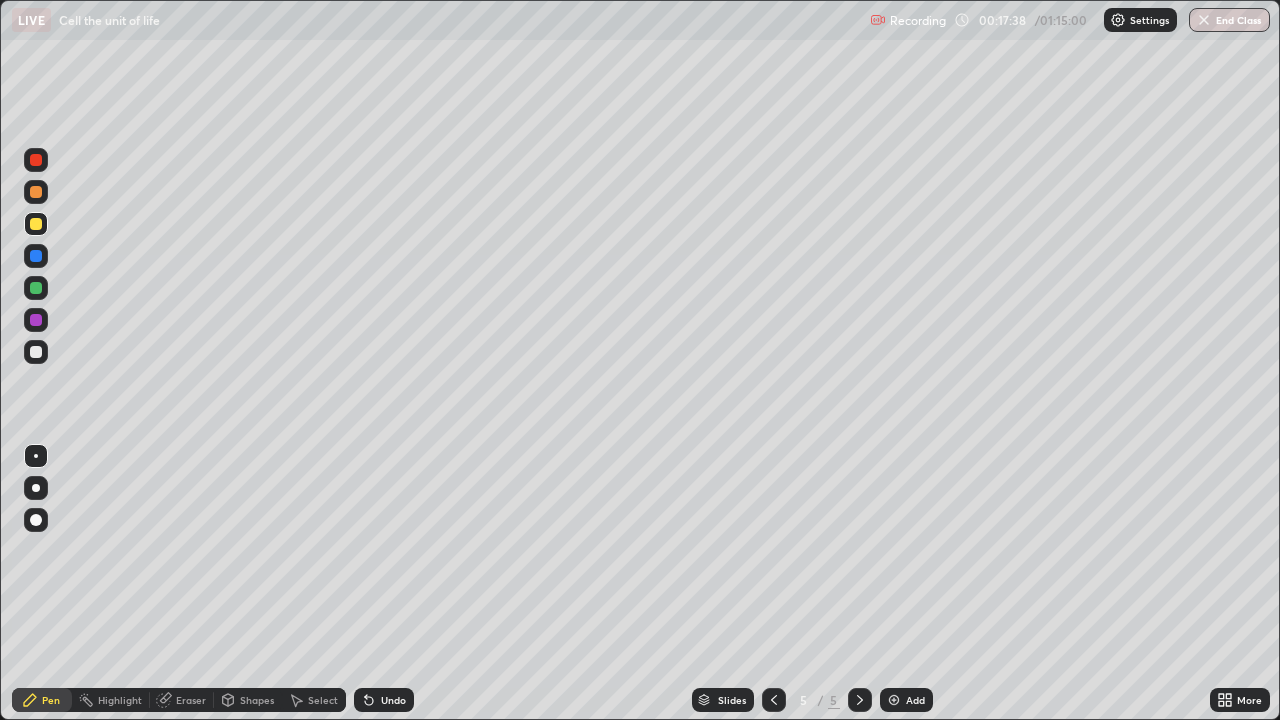 click on "Eraser" at bounding box center [182, 700] 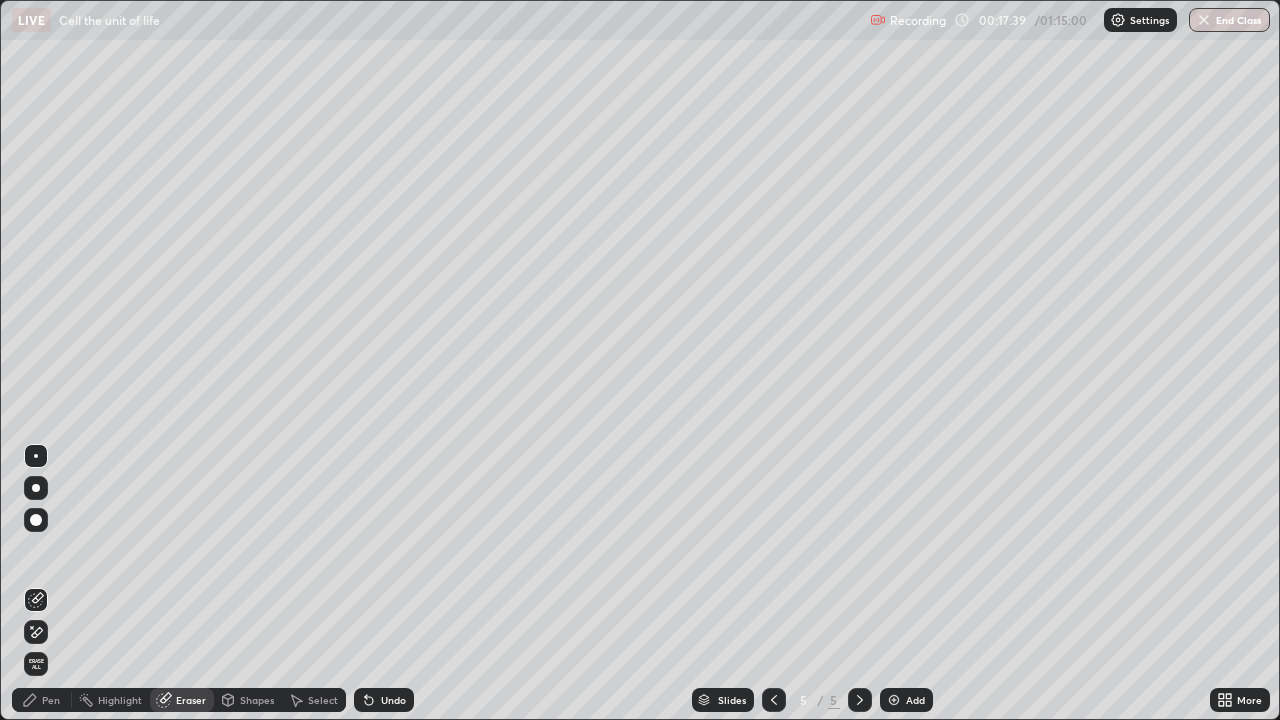 click on "Pen" at bounding box center (42, 700) 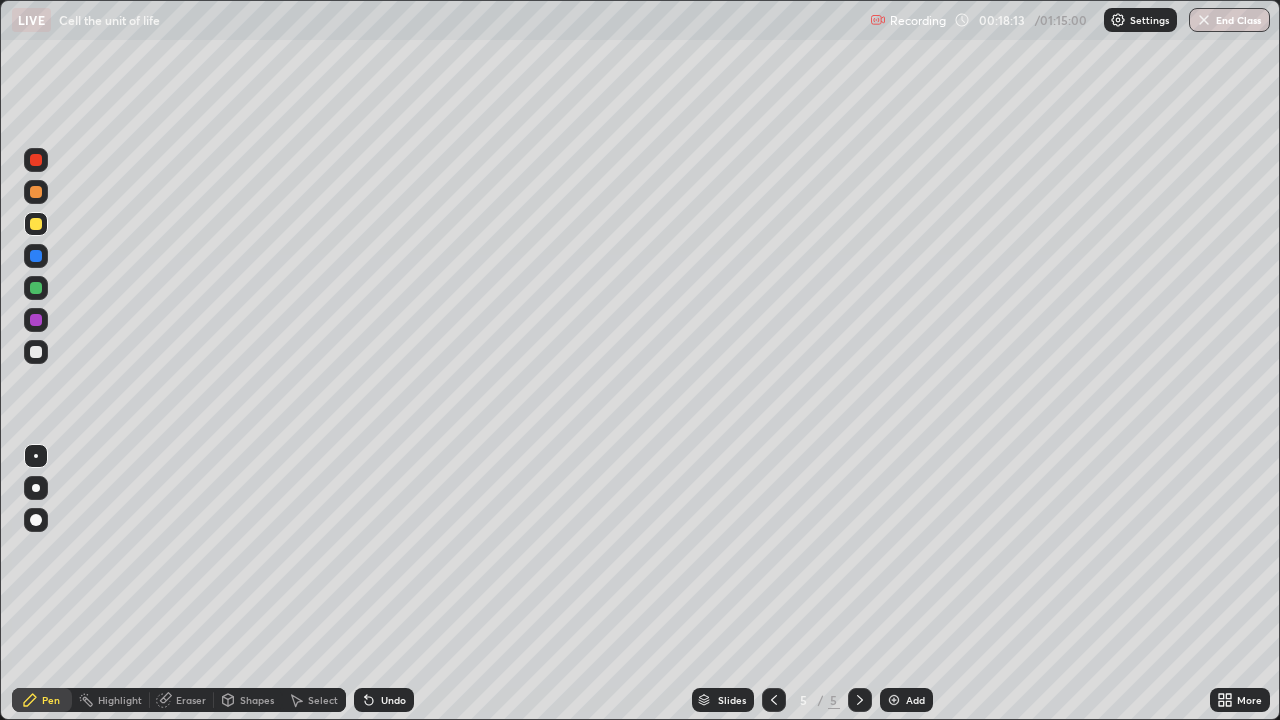 click at bounding box center [36, 288] 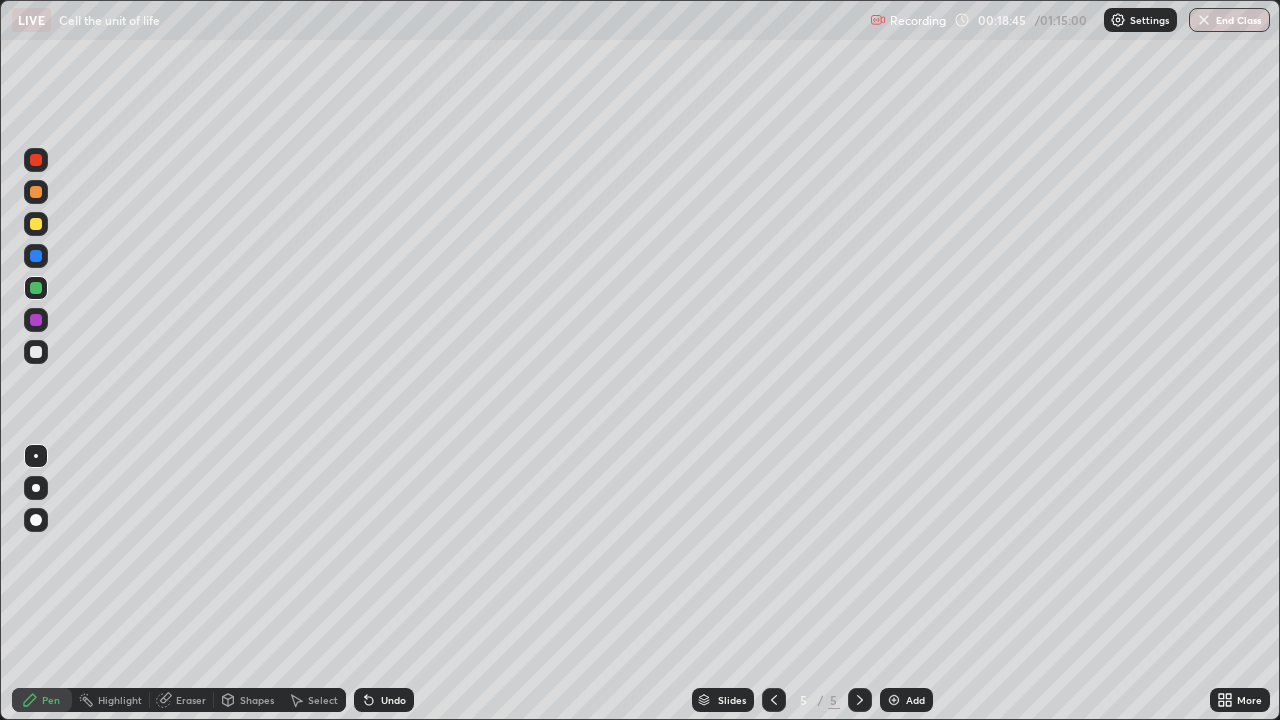 click on "Undo" at bounding box center (393, 700) 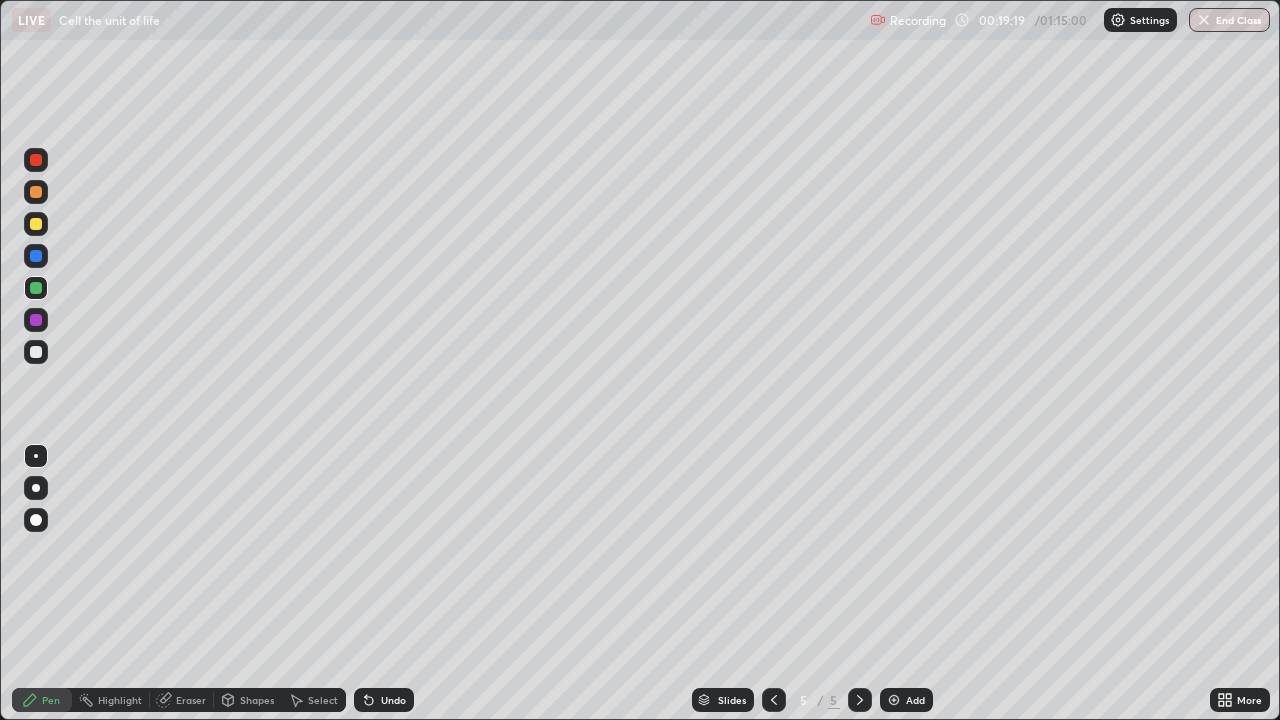 click at bounding box center [36, 224] 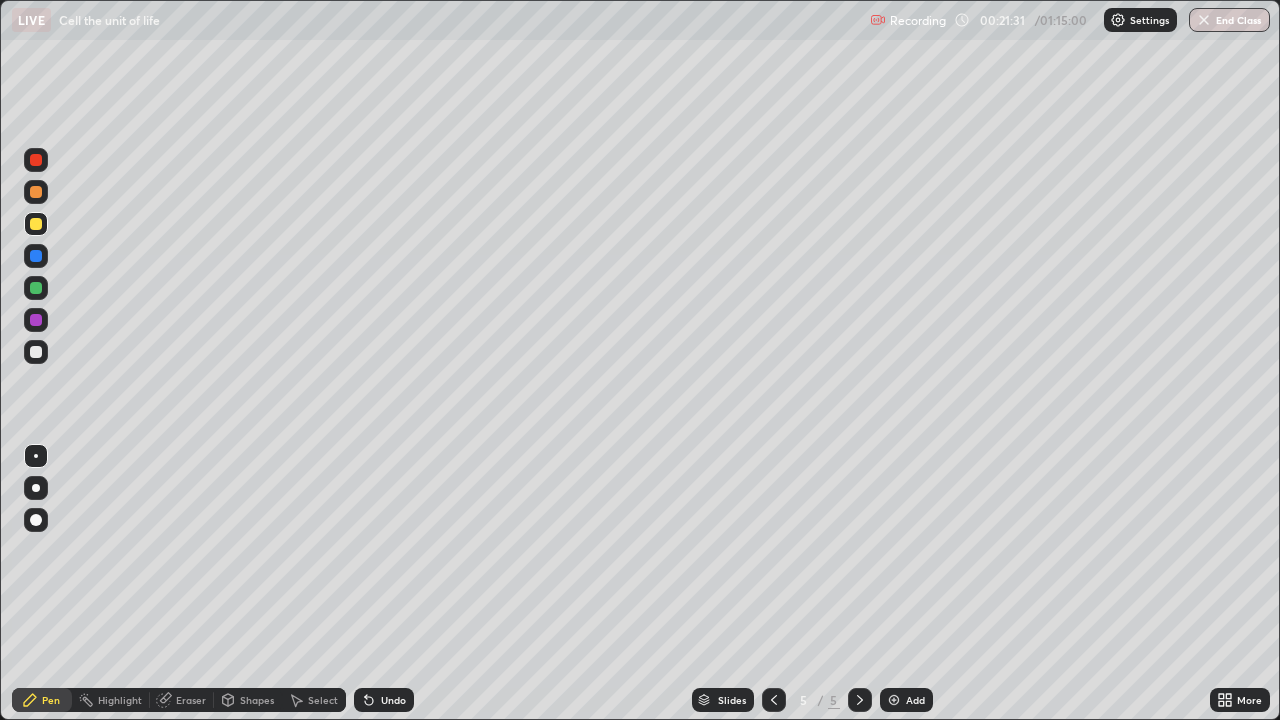 click at bounding box center (894, 700) 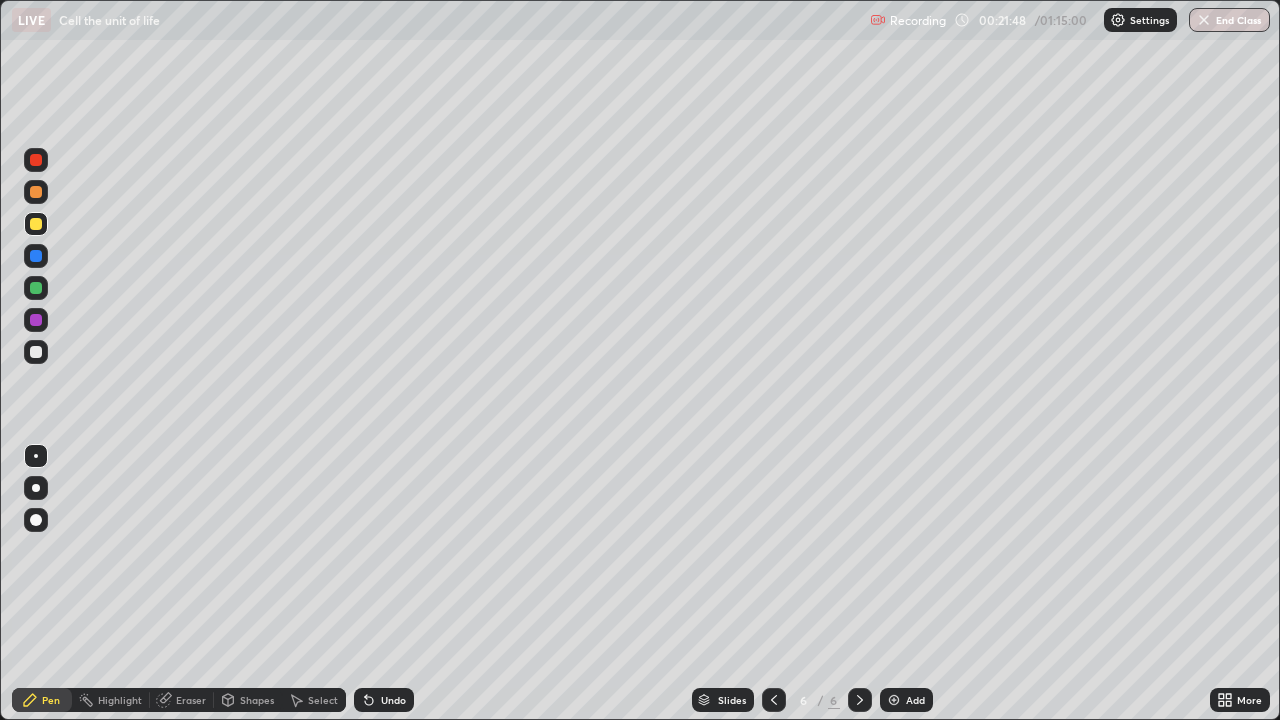 click at bounding box center [36, 352] 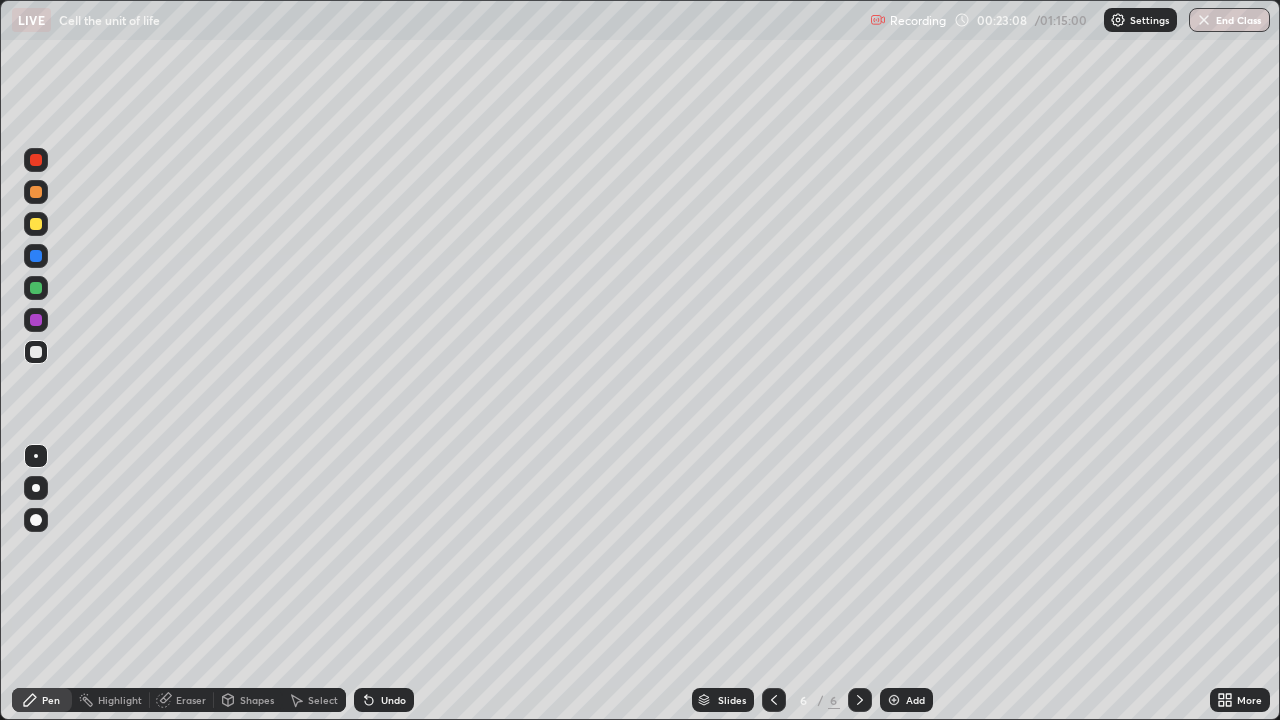 click at bounding box center (36, 224) 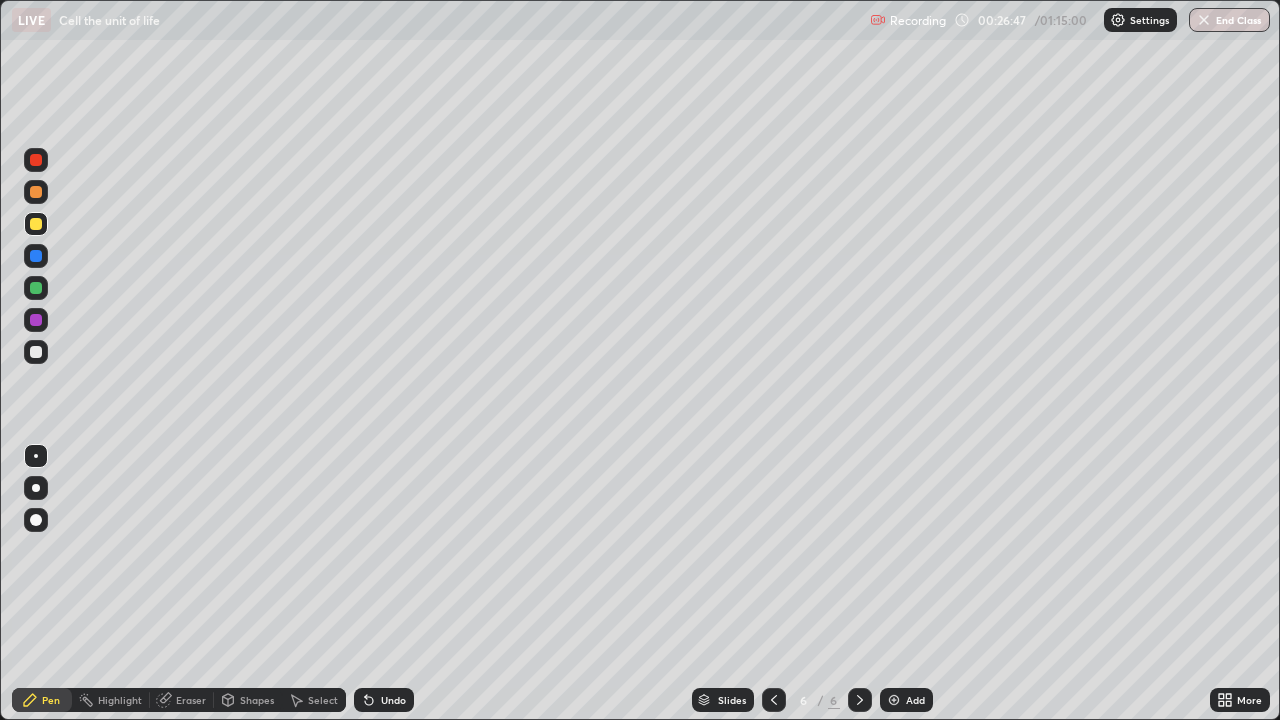 click at bounding box center [894, 700] 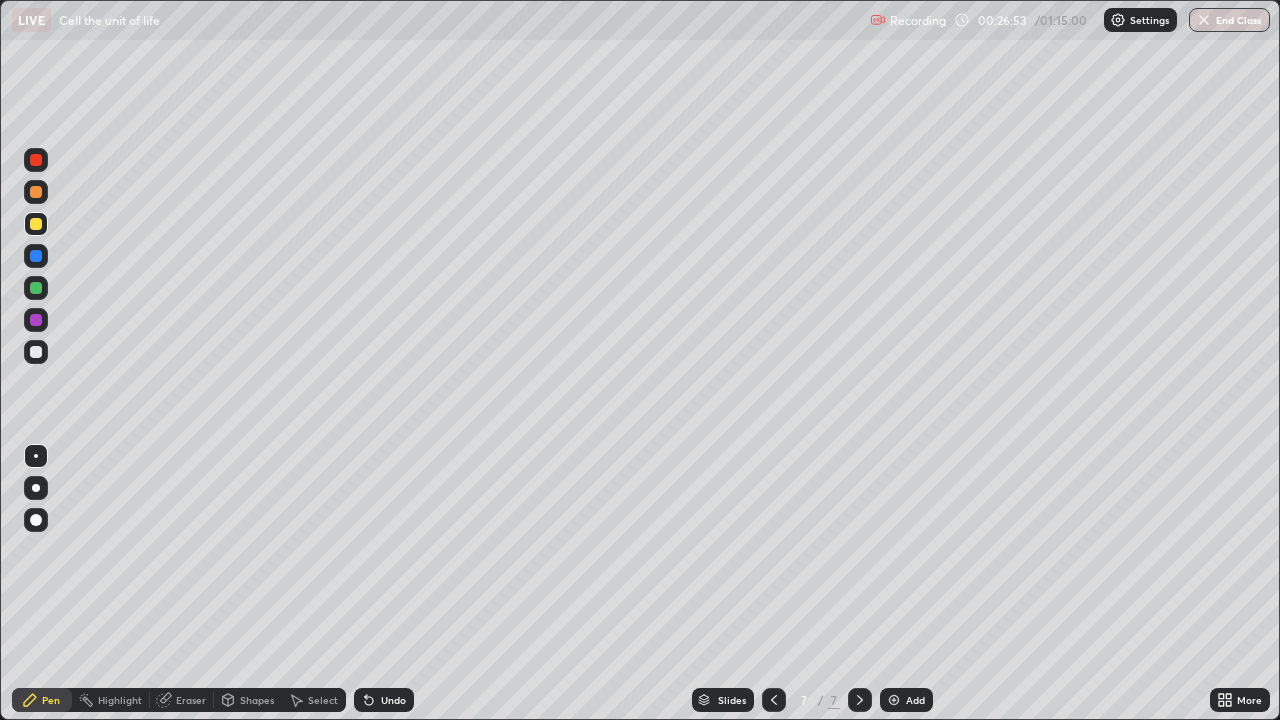 click on "Undo" at bounding box center (384, 700) 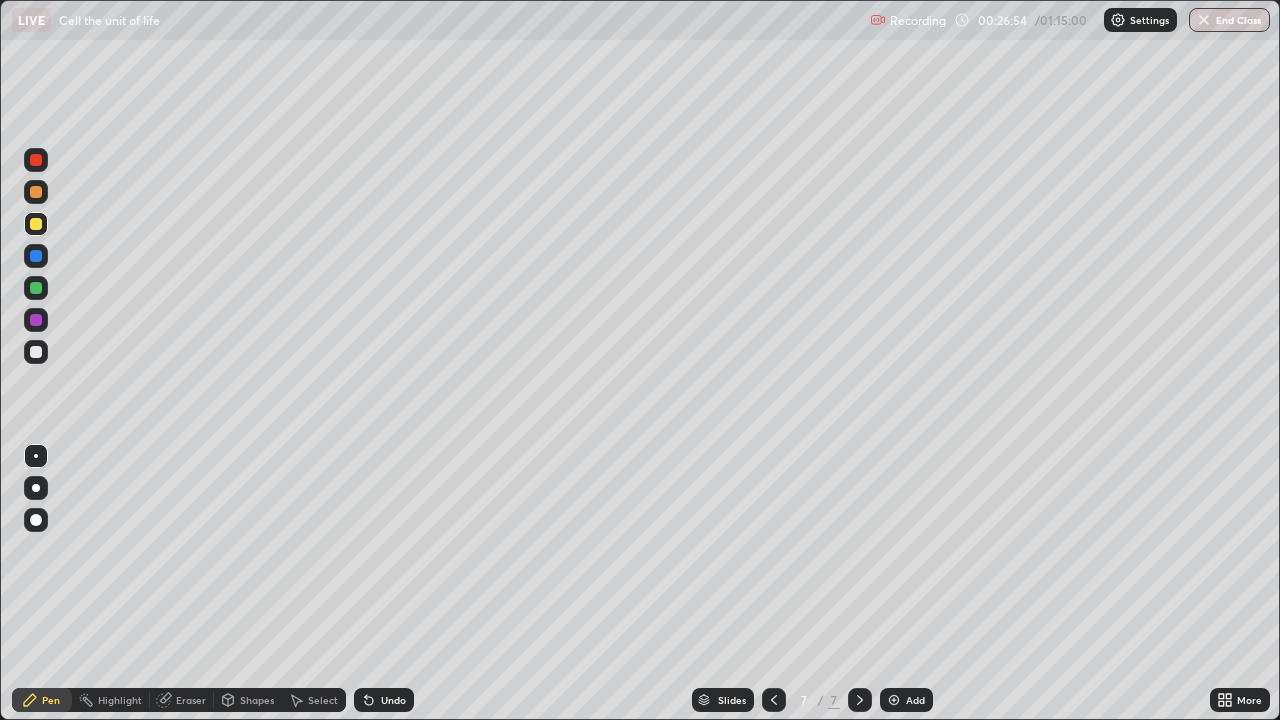 click on "Undo" at bounding box center (384, 700) 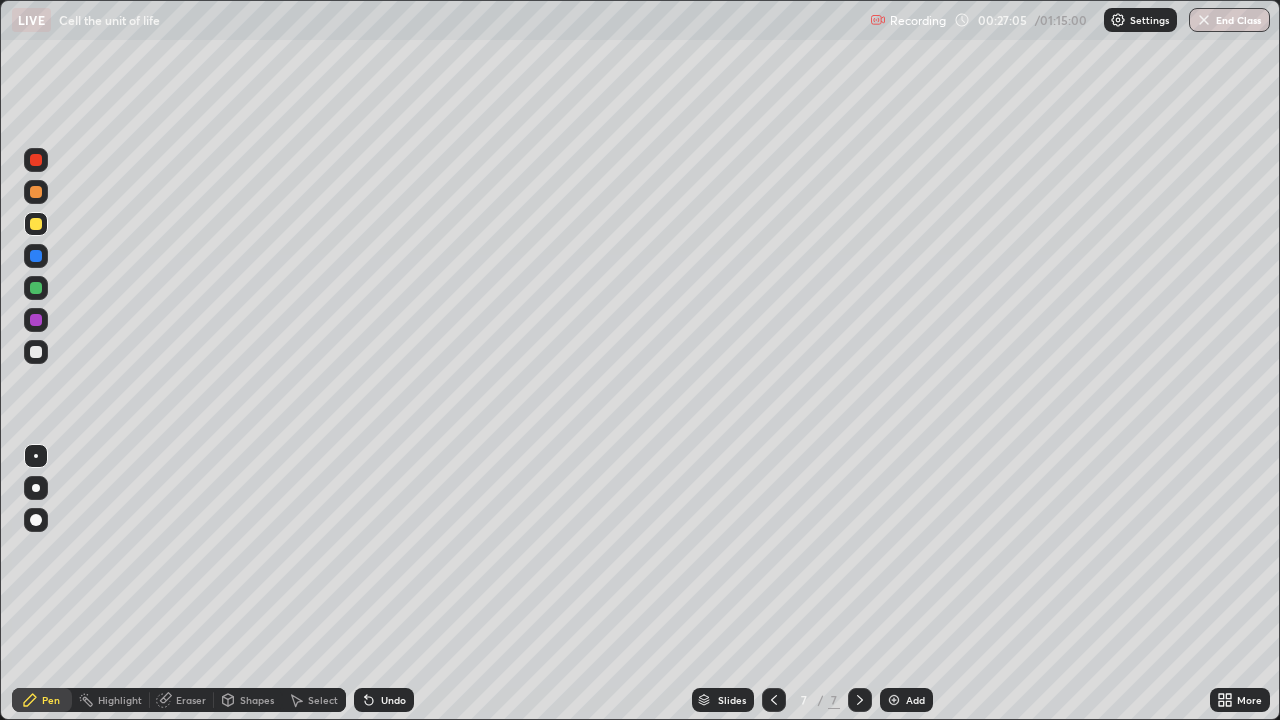 click at bounding box center [36, 352] 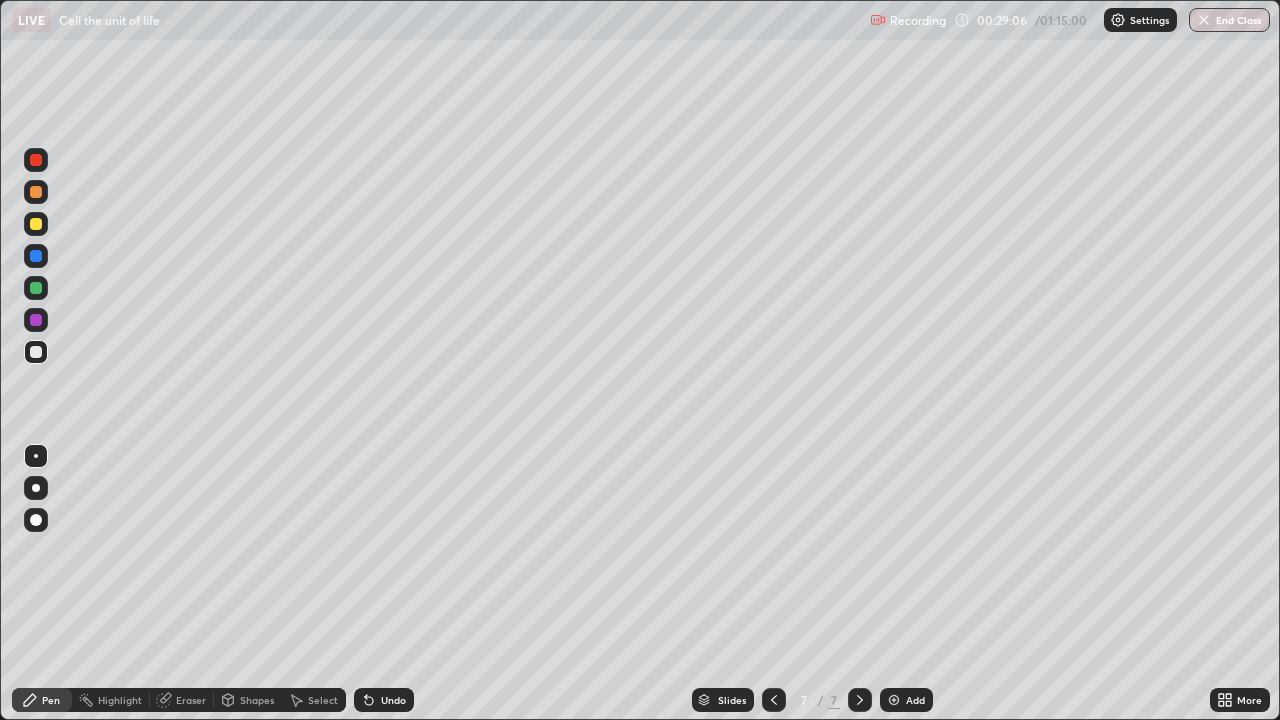 click at bounding box center (36, 224) 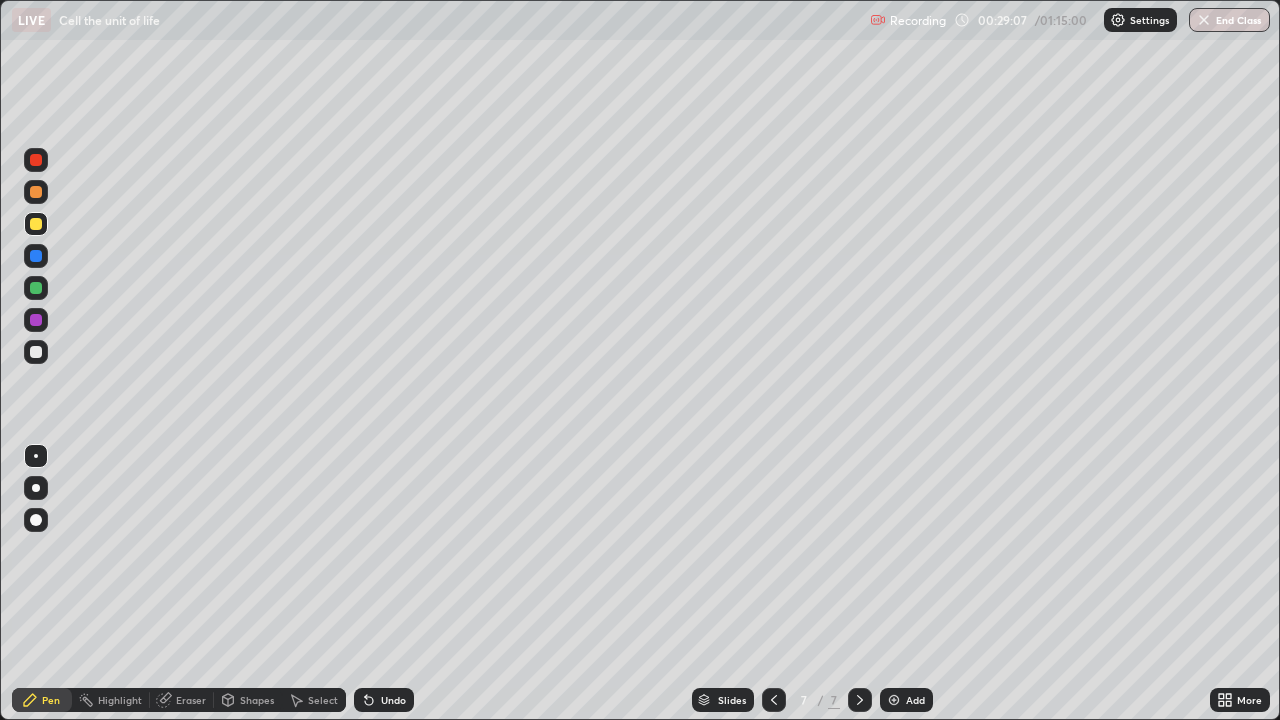click at bounding box center [36, 192] 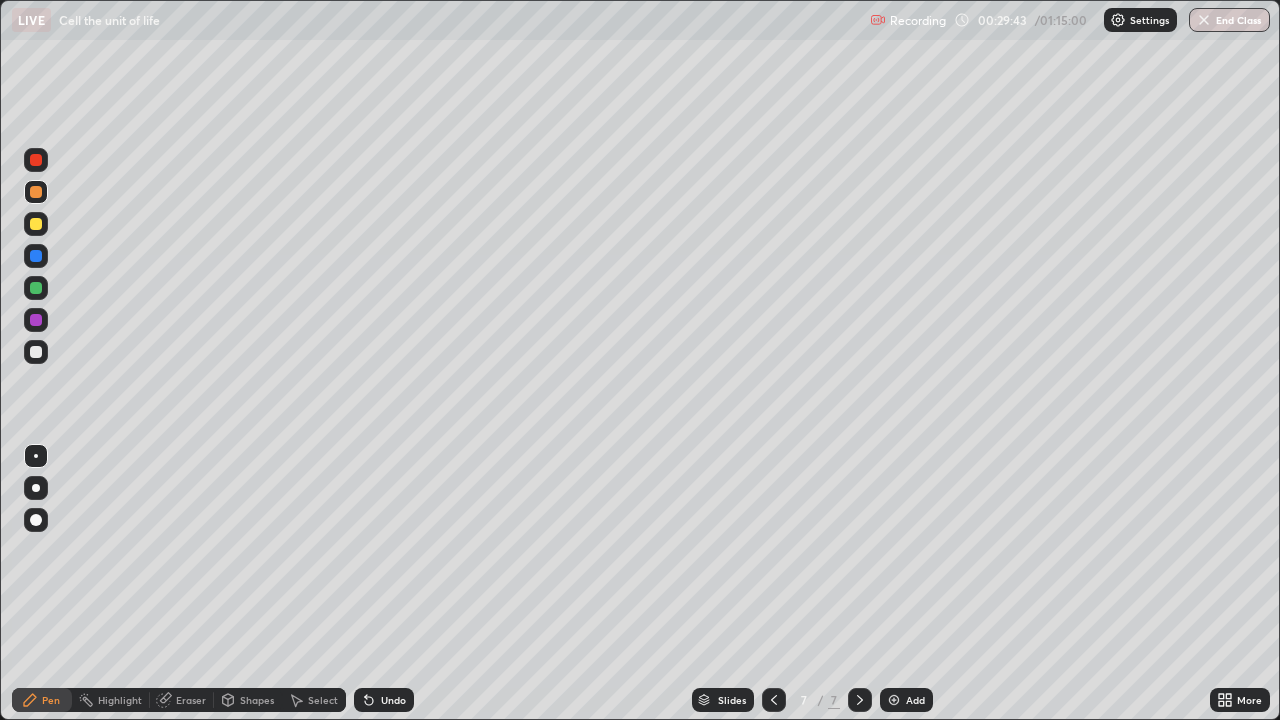 click on "Undo" at bounding box center [393, 700] 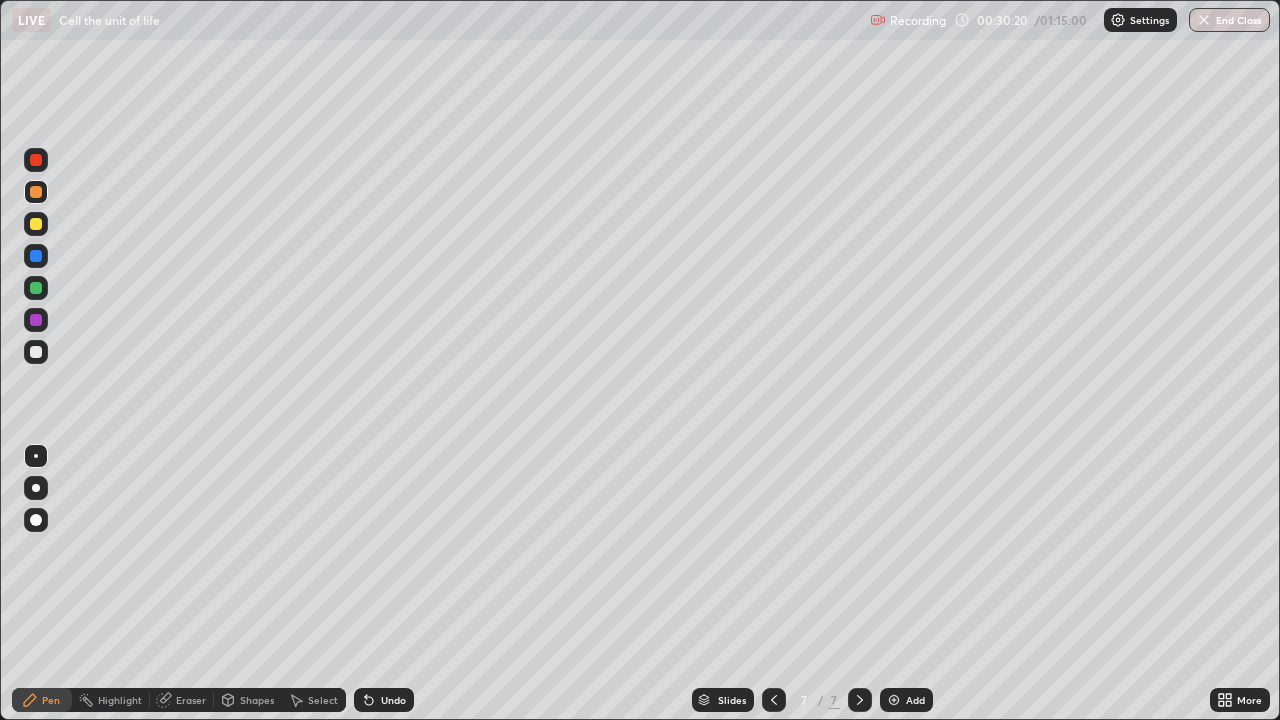 click on "Add" at bounding box center (906, 700) 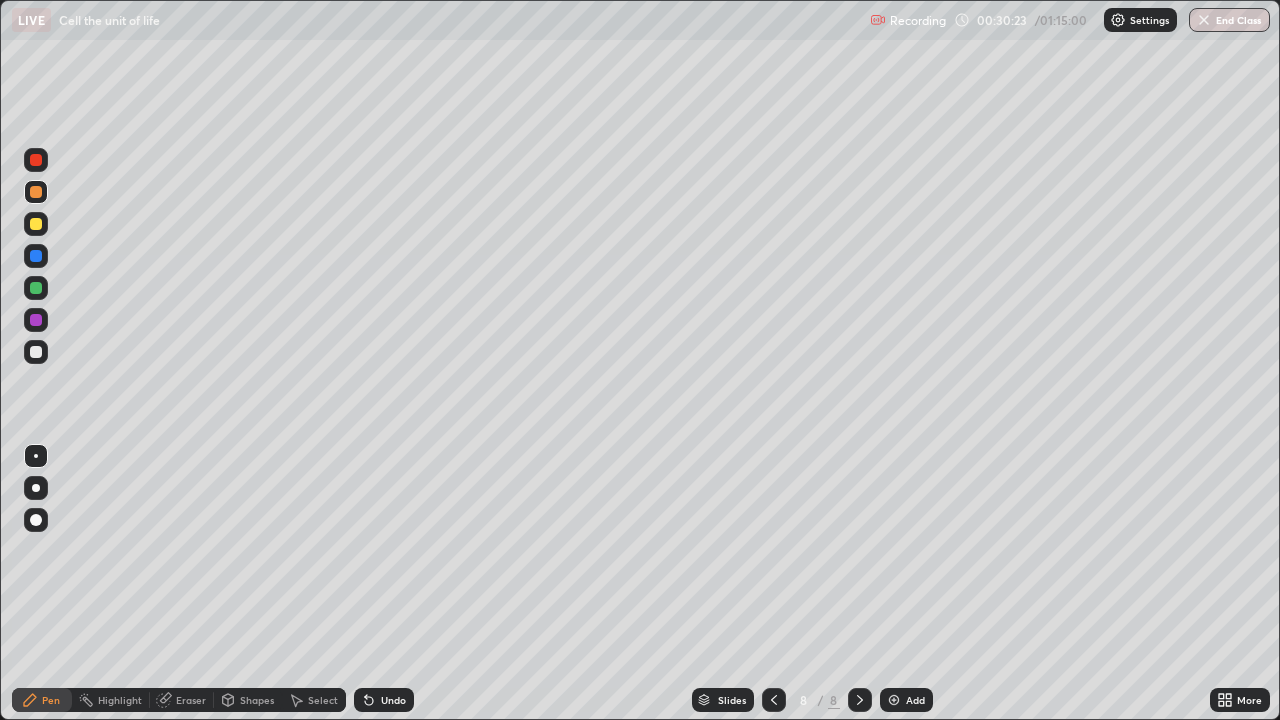 click at bounding box center [36, 352] 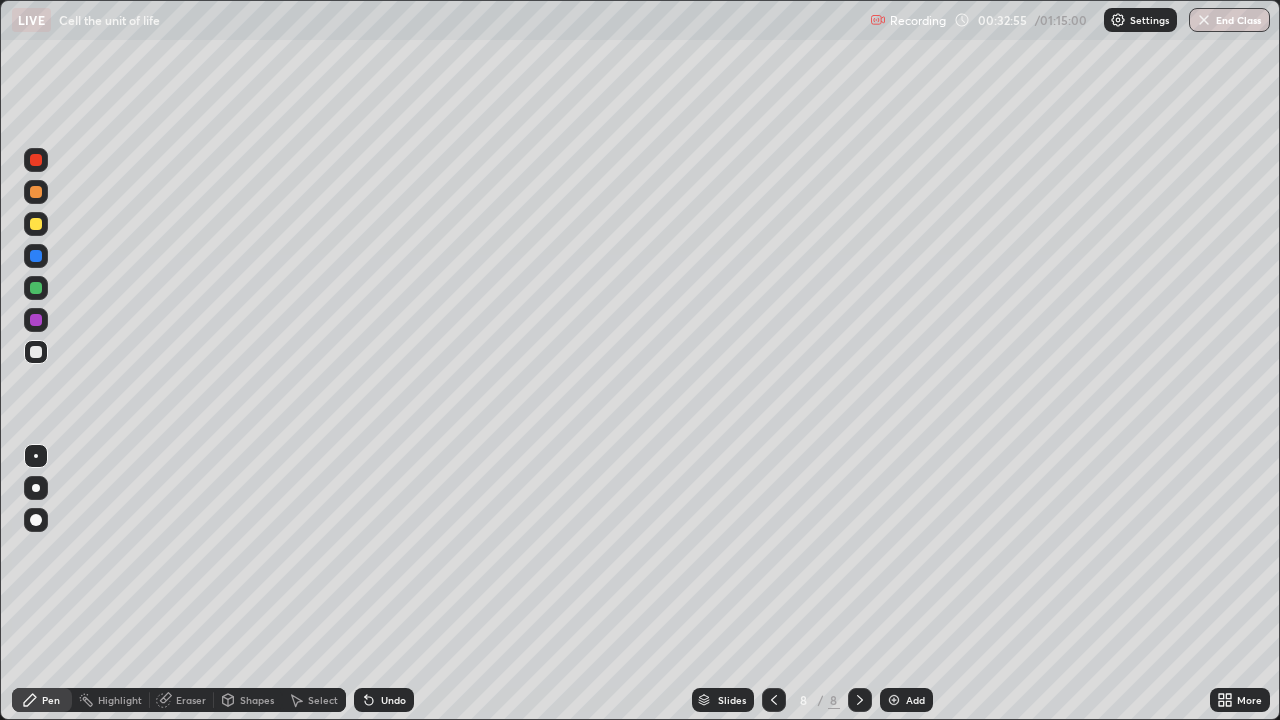 click at bounding box center (36, 224) 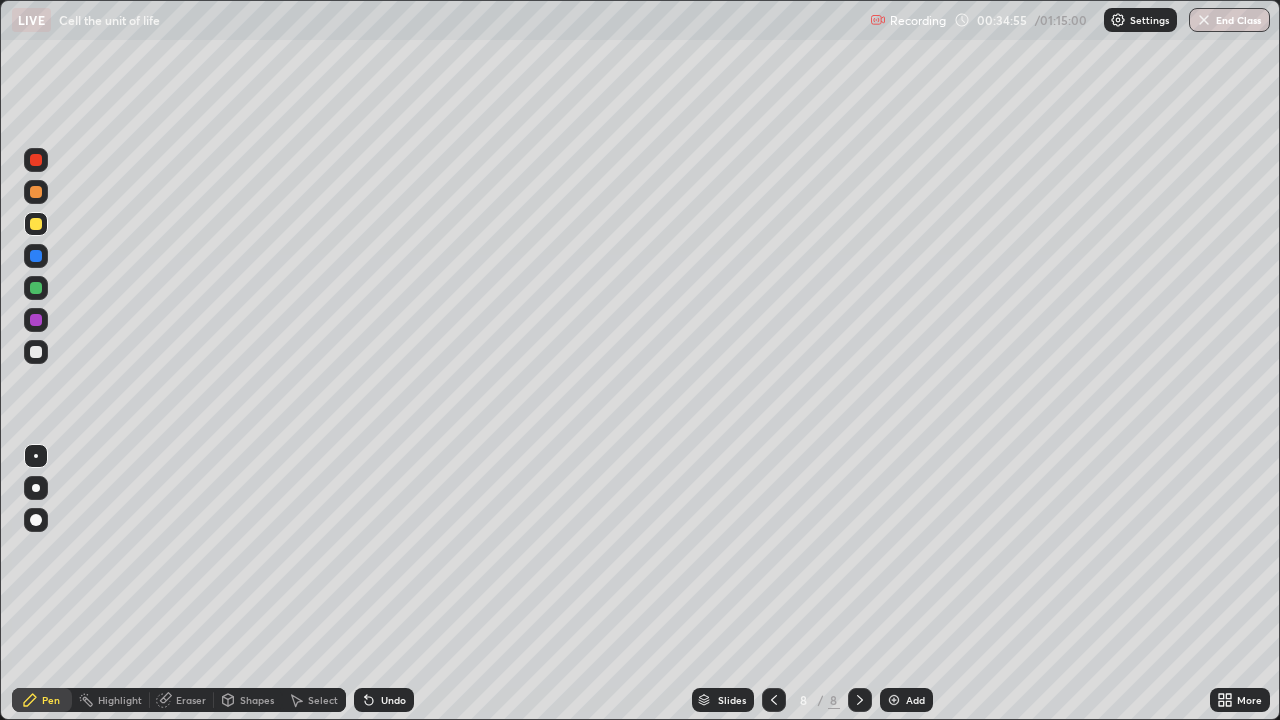 click at bounding box center [894, 700] 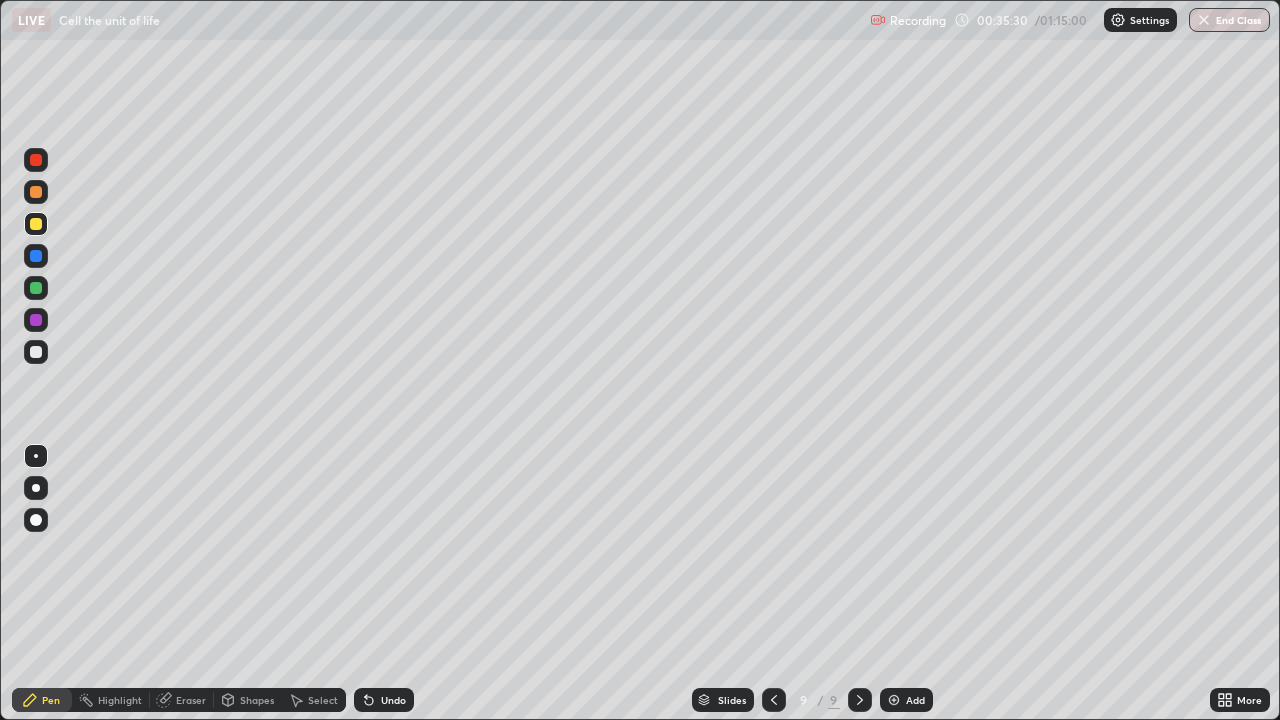 click at bounding box center [36, 352] 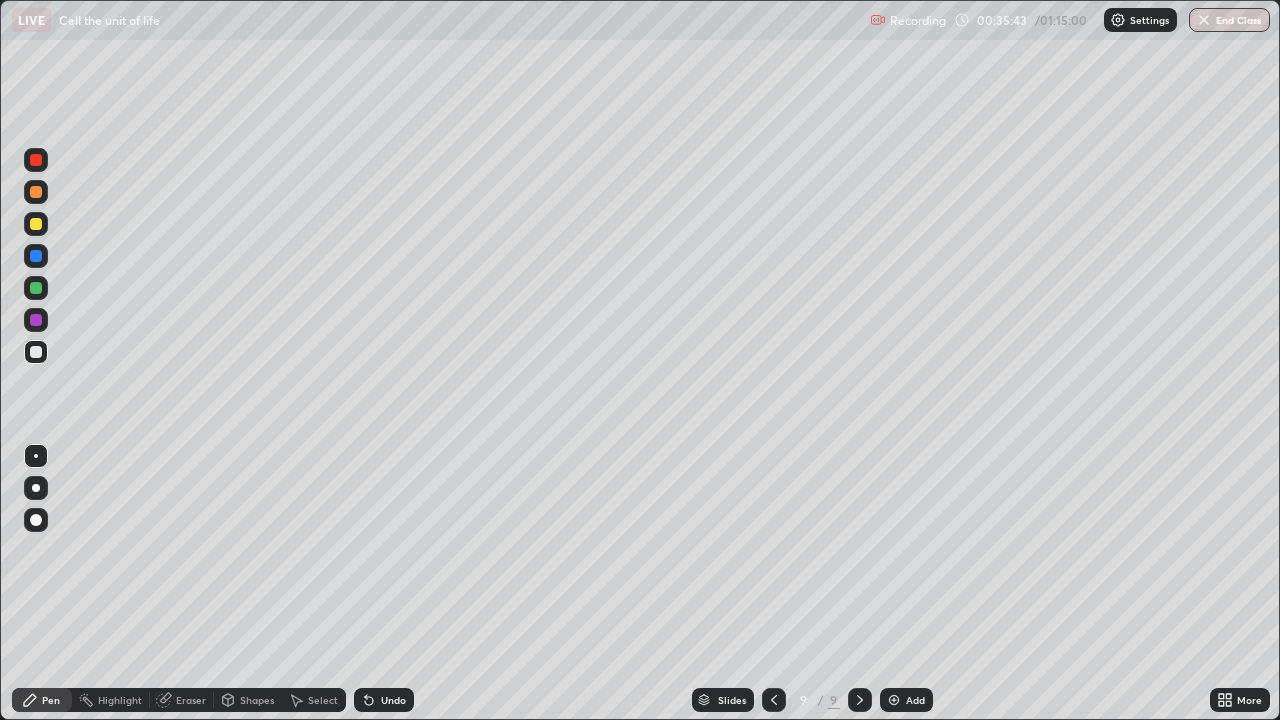click at bounding box center [36, 352] 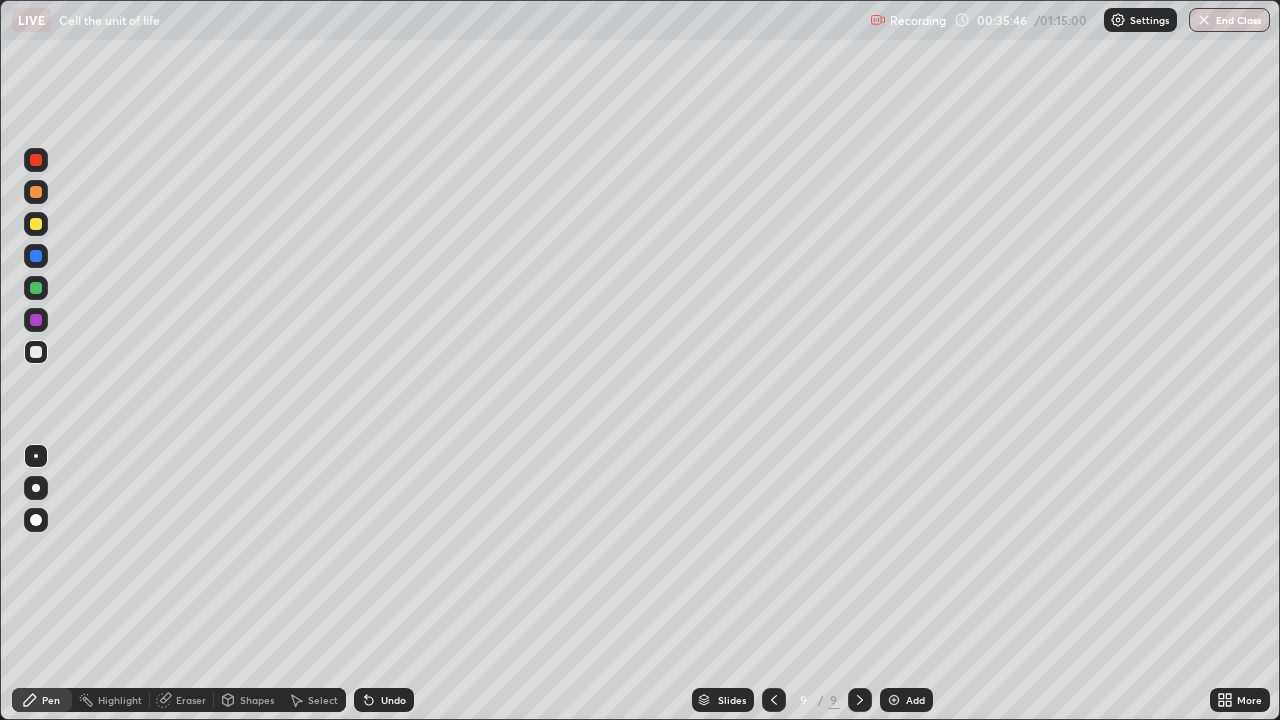 click on "Undo" at bounding box center (384, 700) 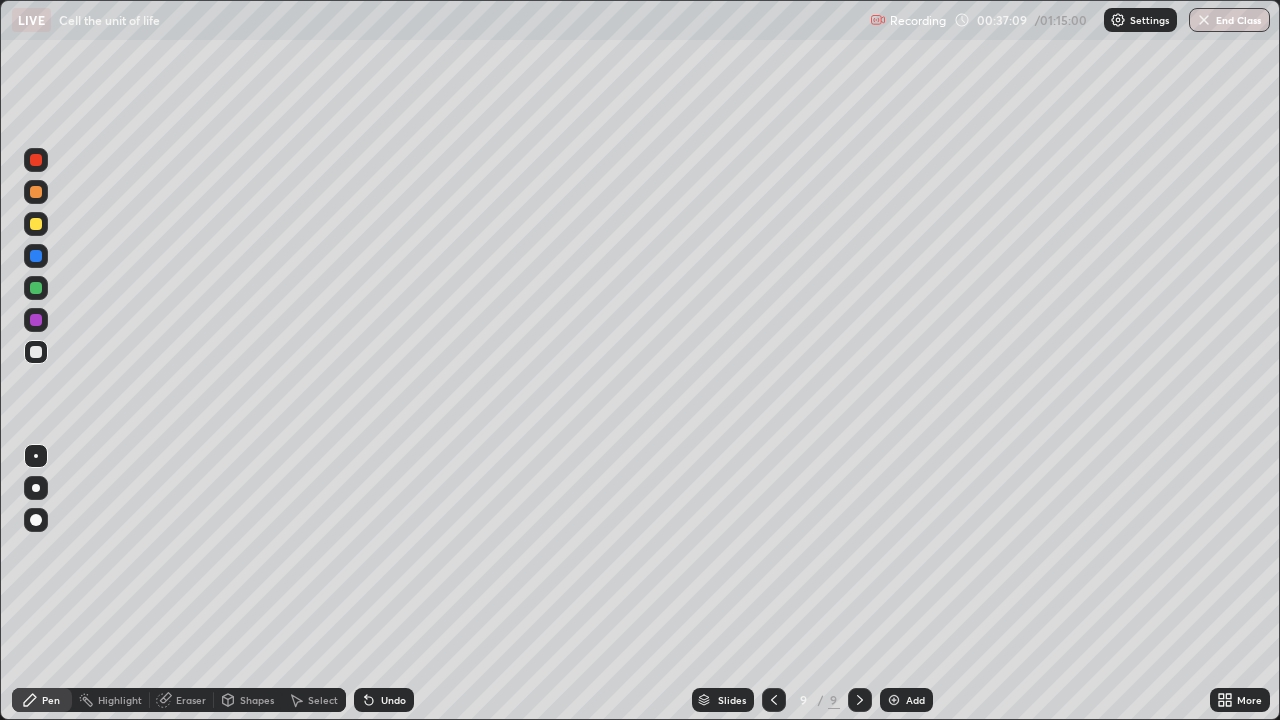 click at bounding box center (36, 224) 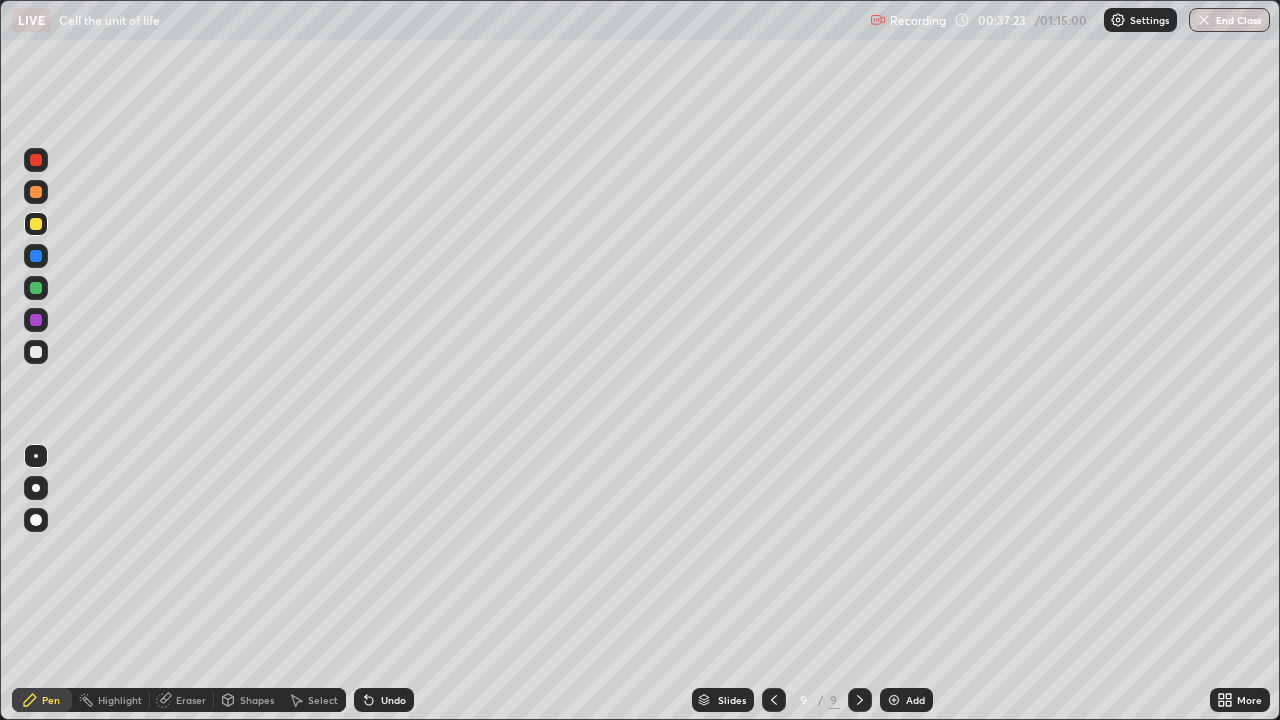 click at bounding box center [36, 192] 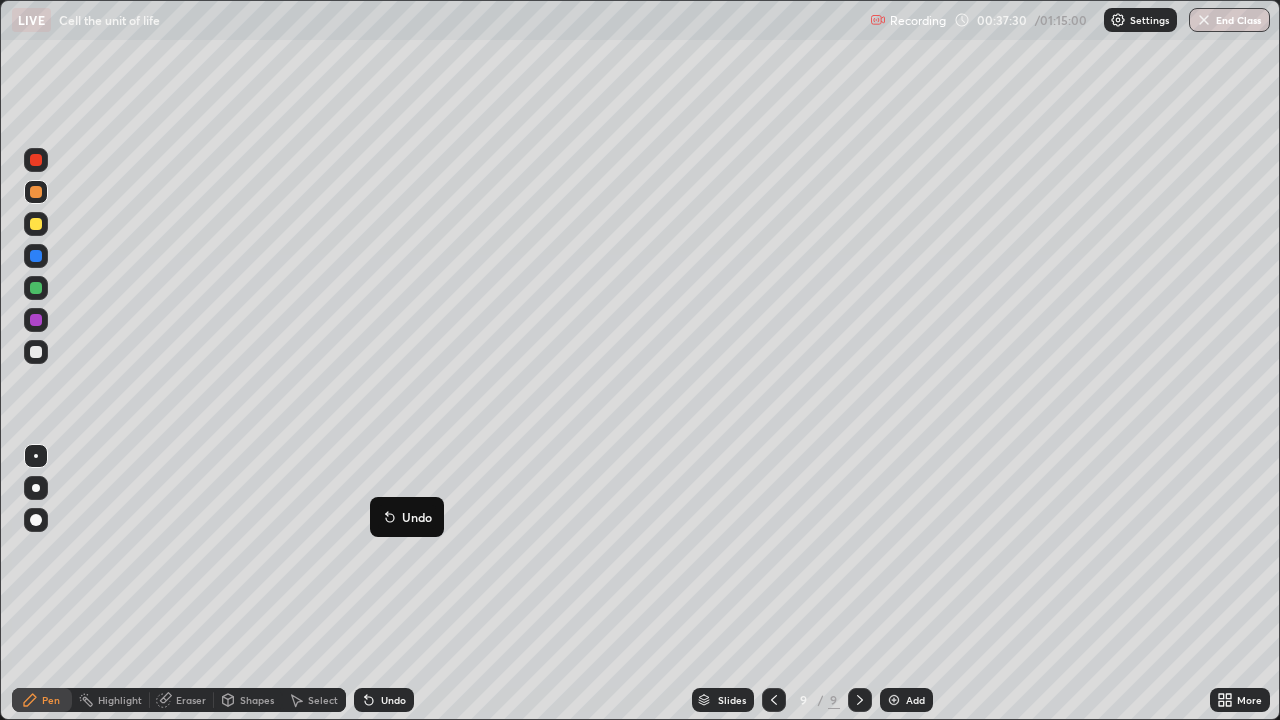 click on "Slides 9 / 9 Add" at bounding box center [812, 700] 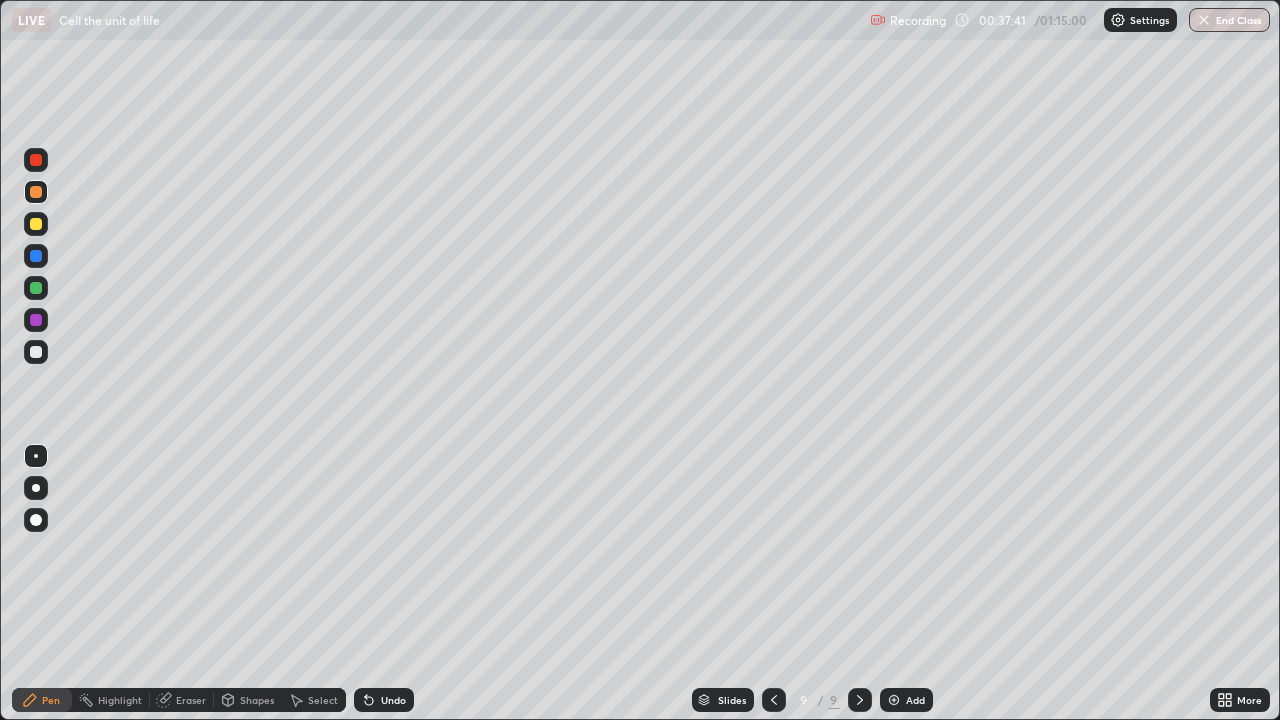 click at bounding box center [36, 352] 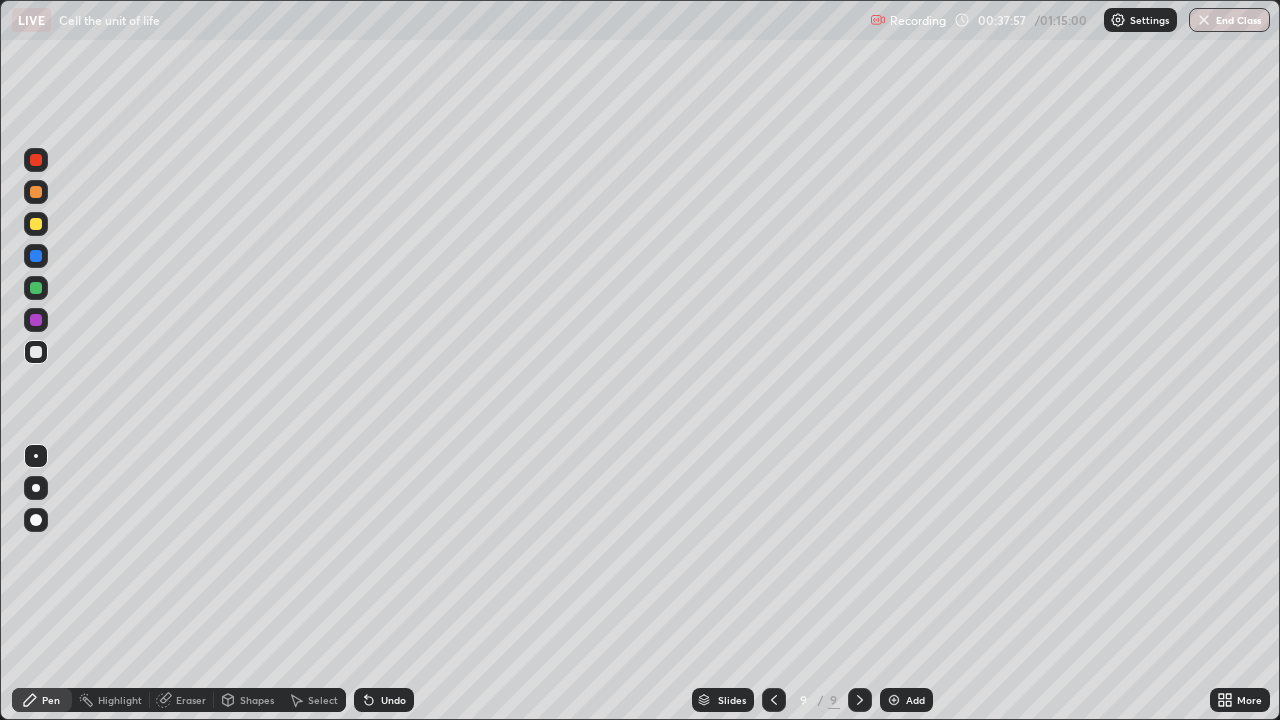 click on "Undo" at bounding box center (393, 700) 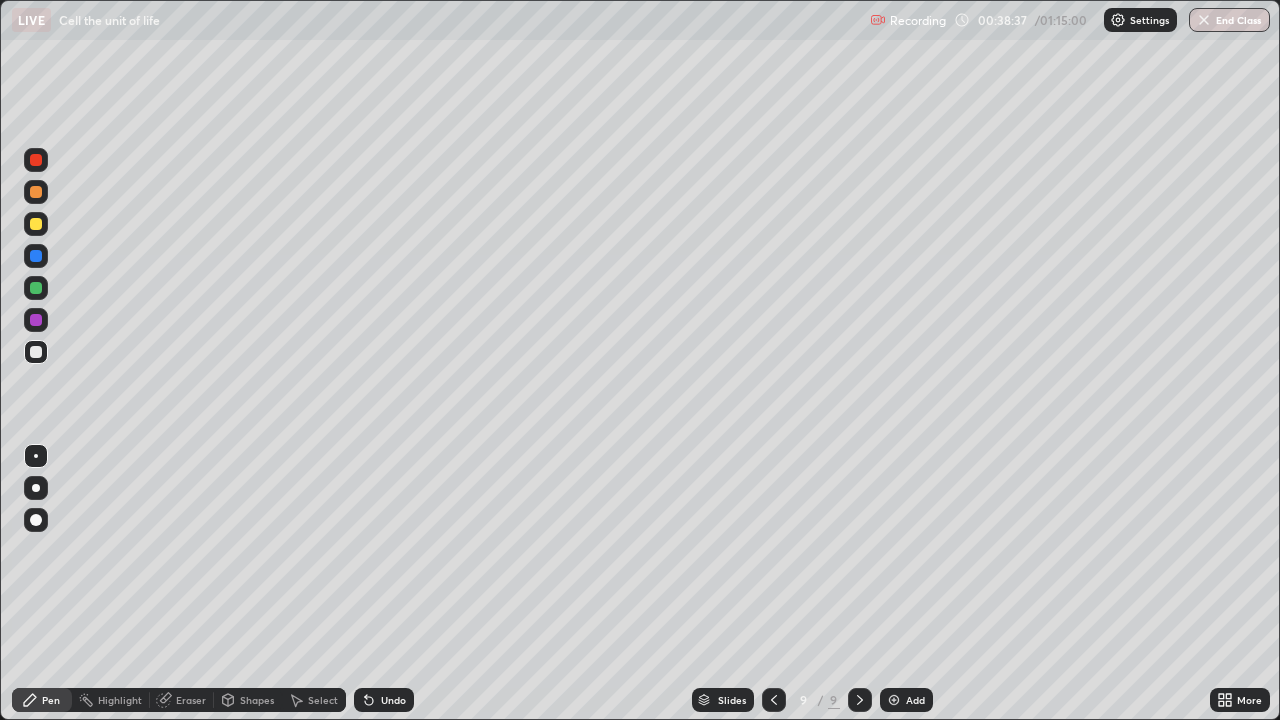 click at bounding box center (36, 288) 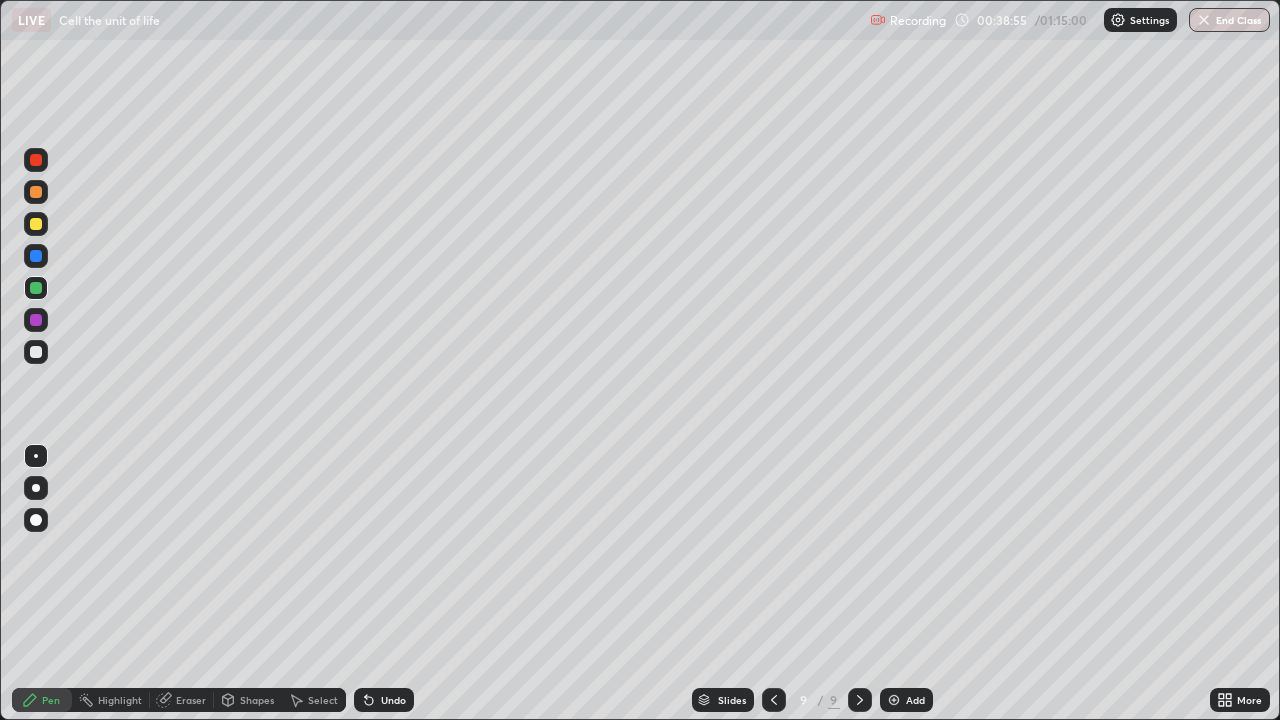 click on "Slides 9 / 9 Add" at bounding box center (812, 700) 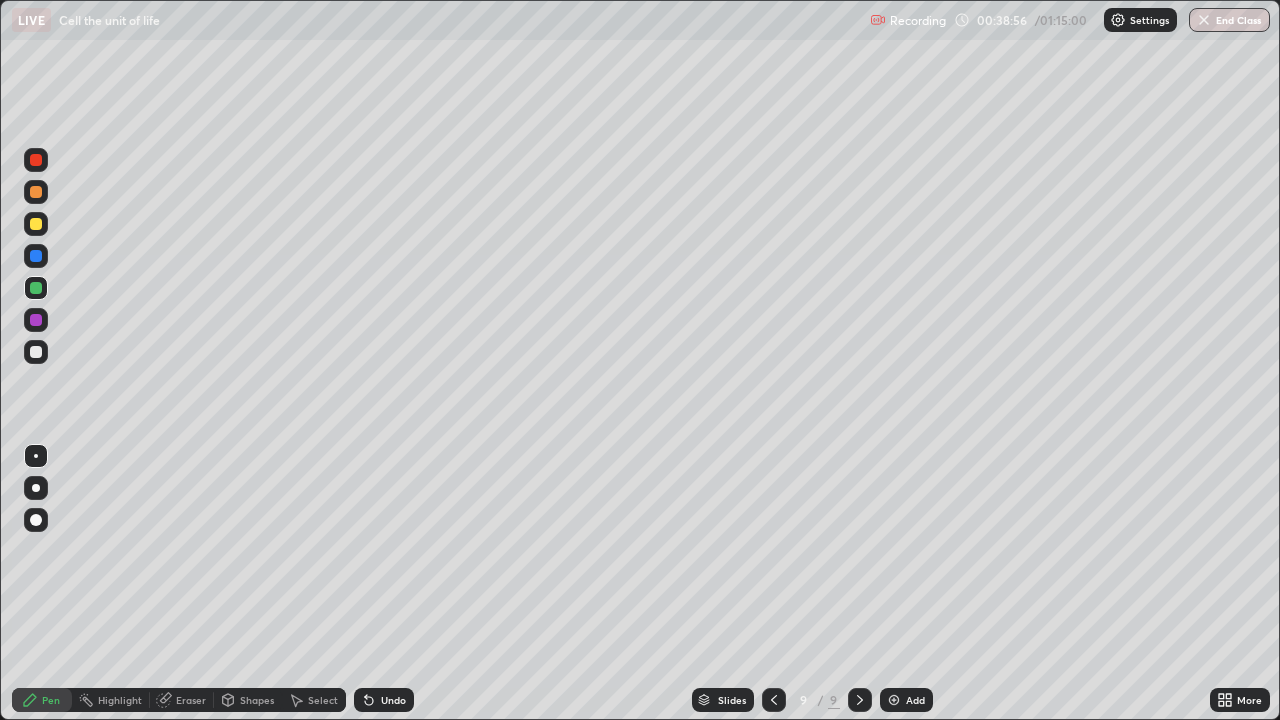 click at bounding box center (36, 224) 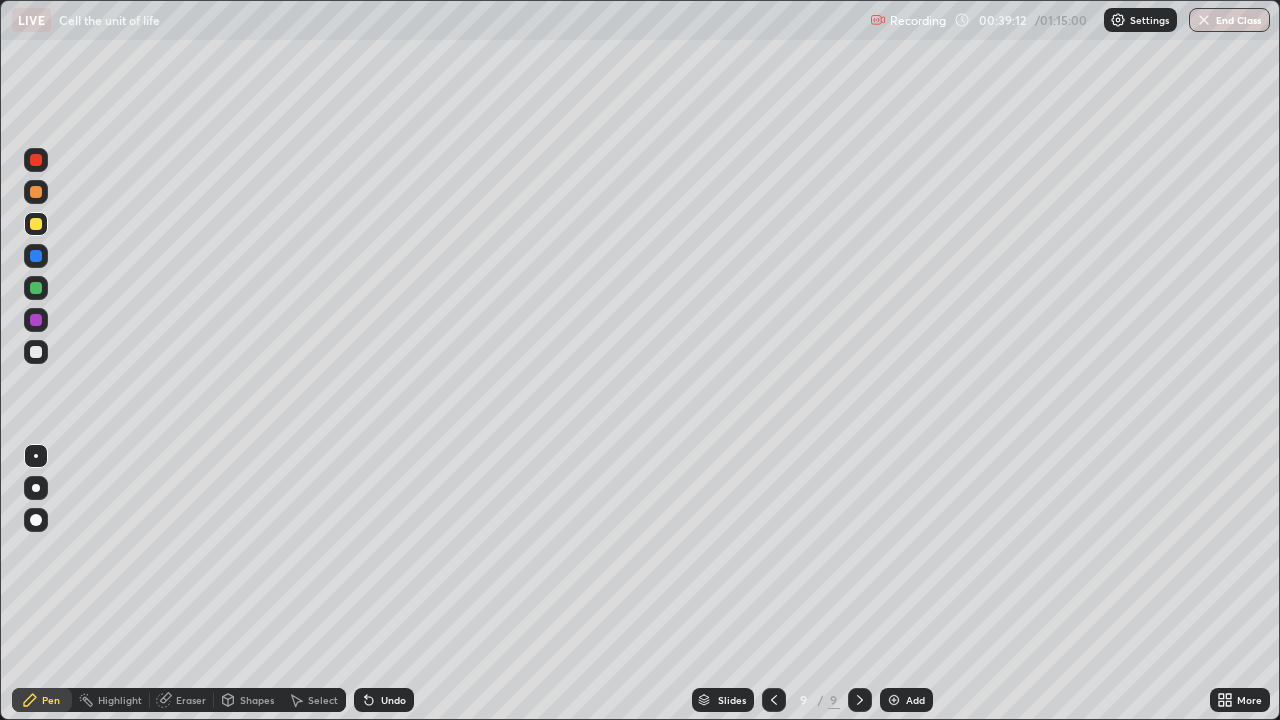 click at bounding box center (36, 192) 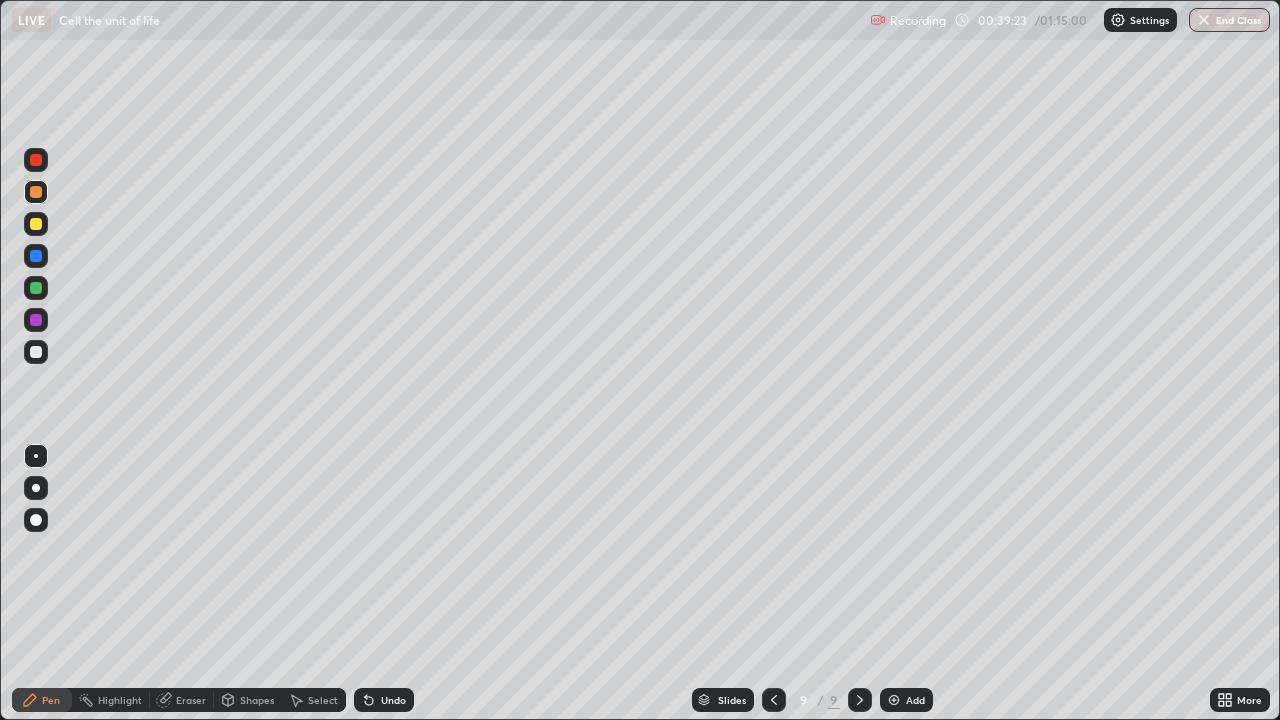 click at bounding box center (36, 288) 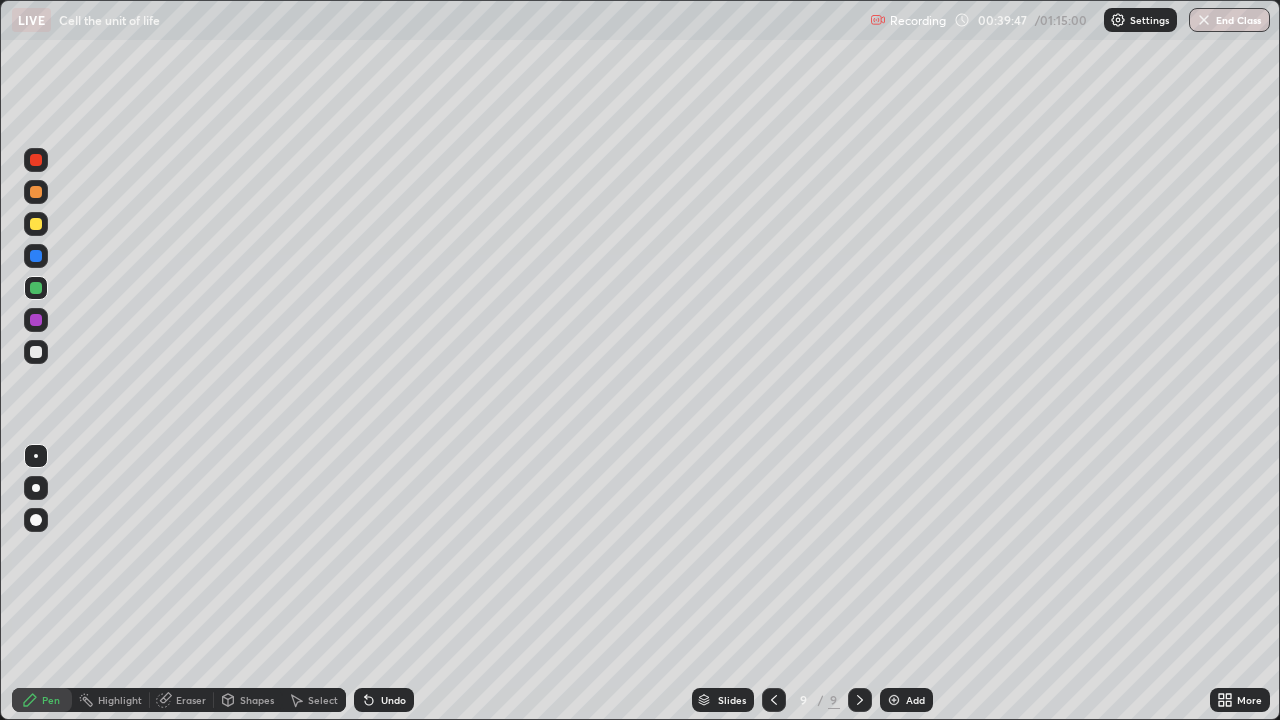 click at bounding box center [36, 352] 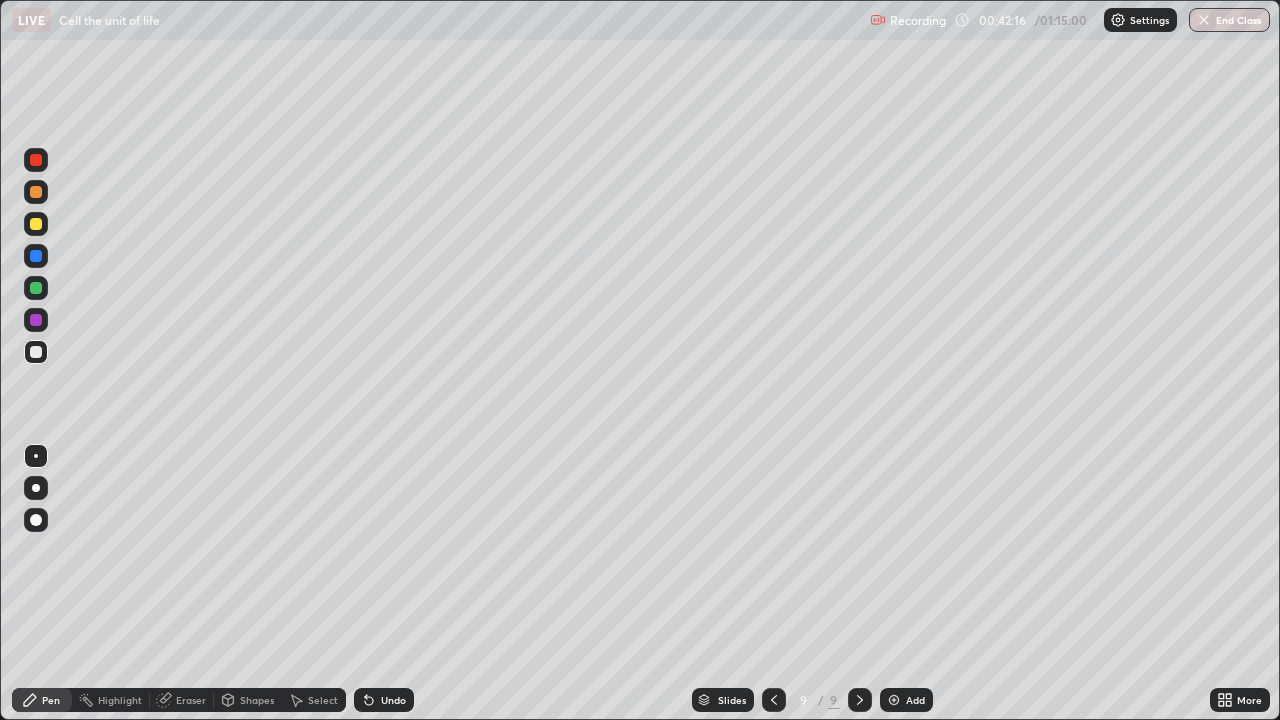 click on "Add" at bounding box center (915, 700) 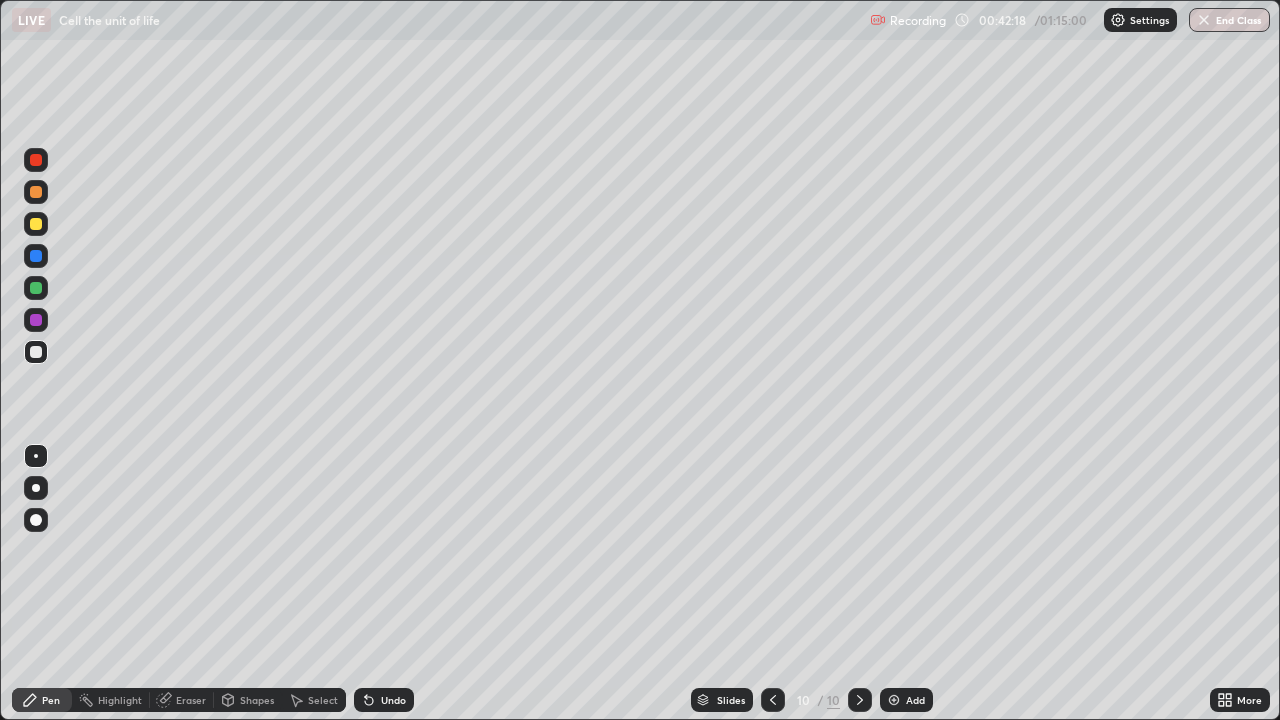 click at bounding box center [36, 224] 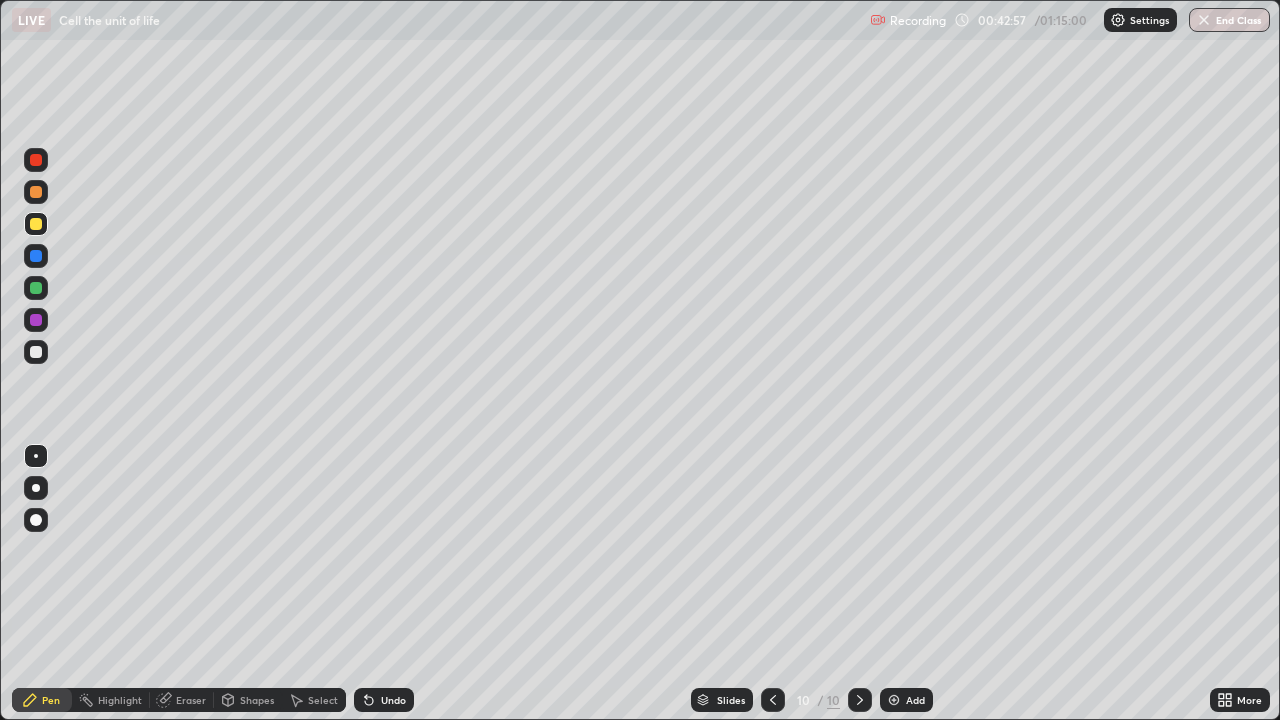 click at bounding box center (36, 352) 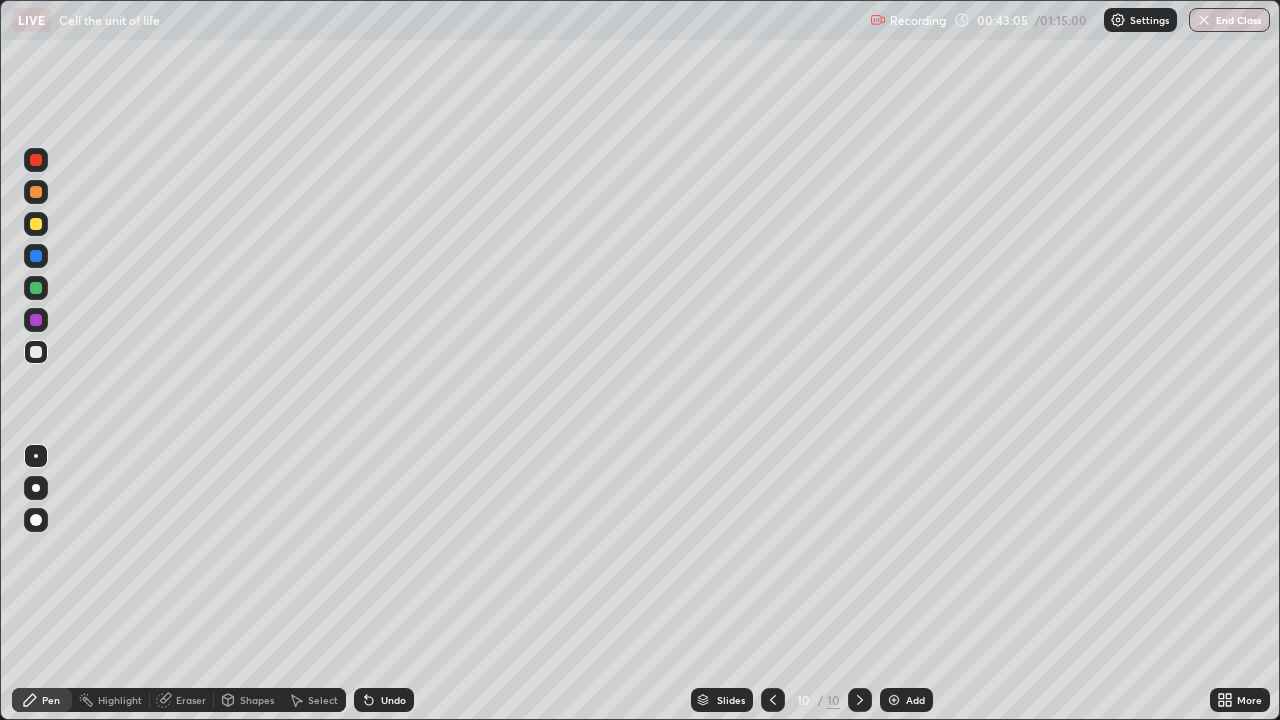 click 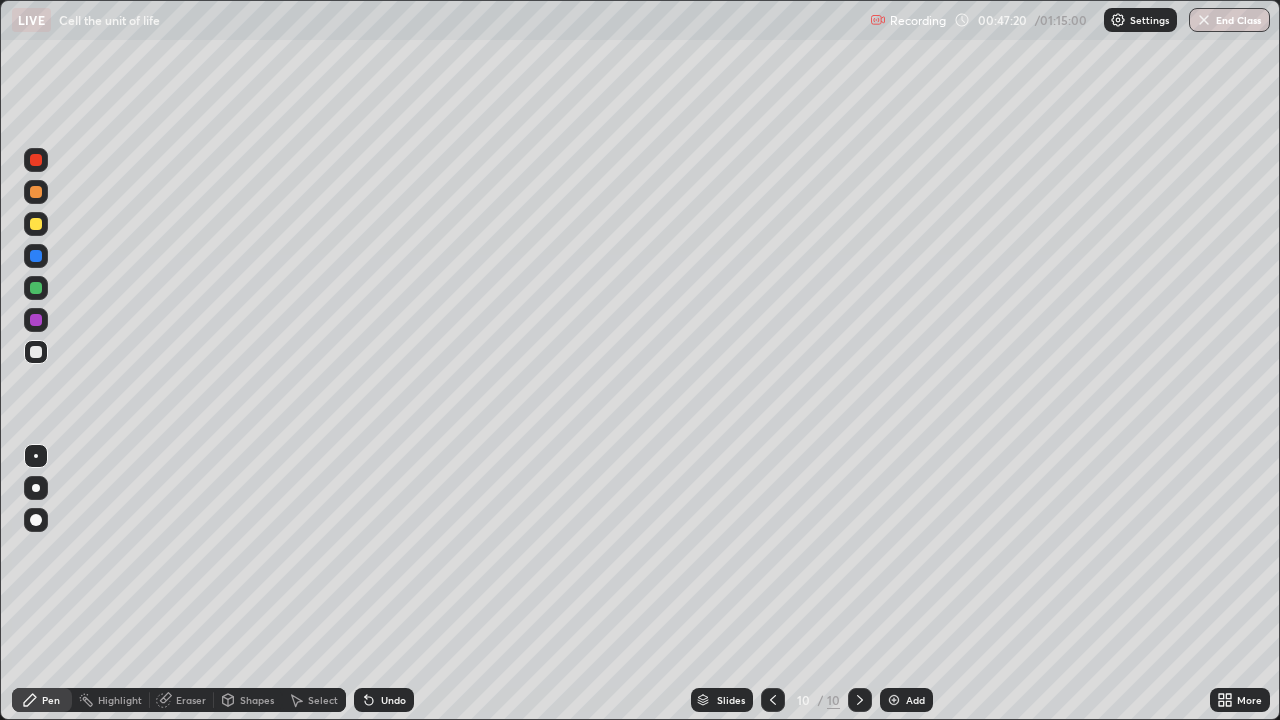 click at bounding box center (36, 224) 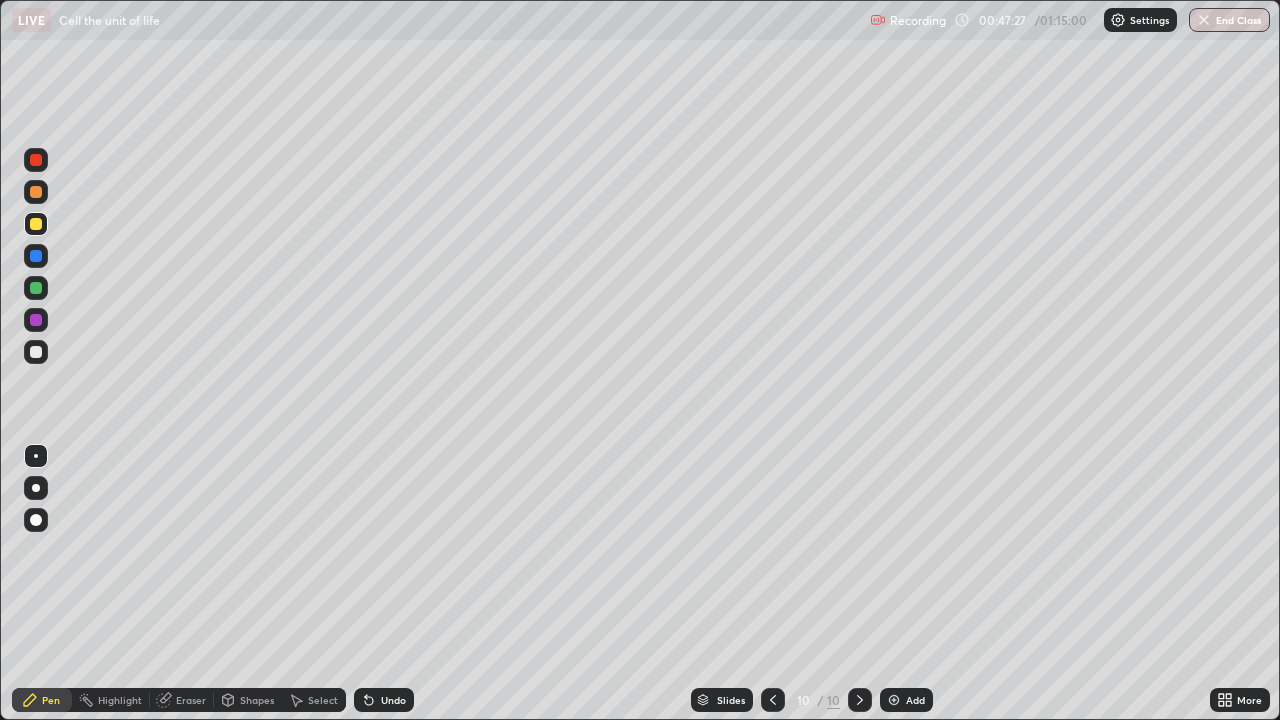 click at bounding box center [36, 352] 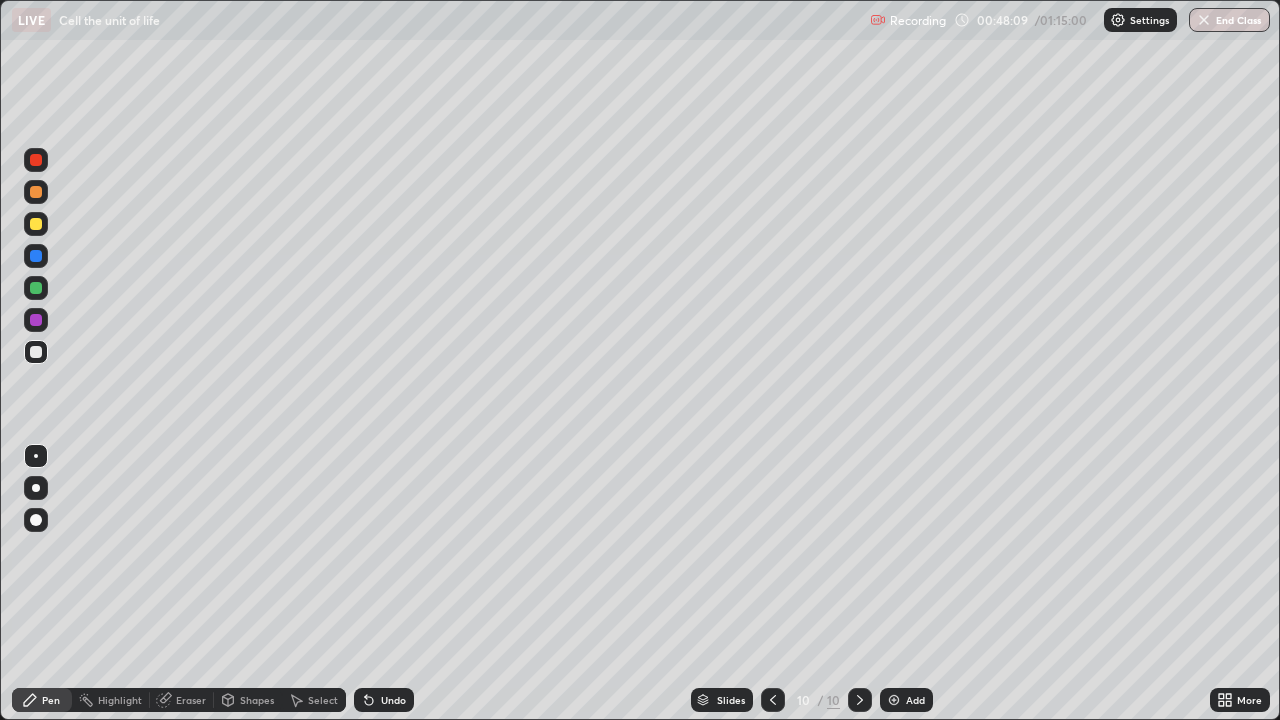 click on "Add" at bounding box center (906, 700) 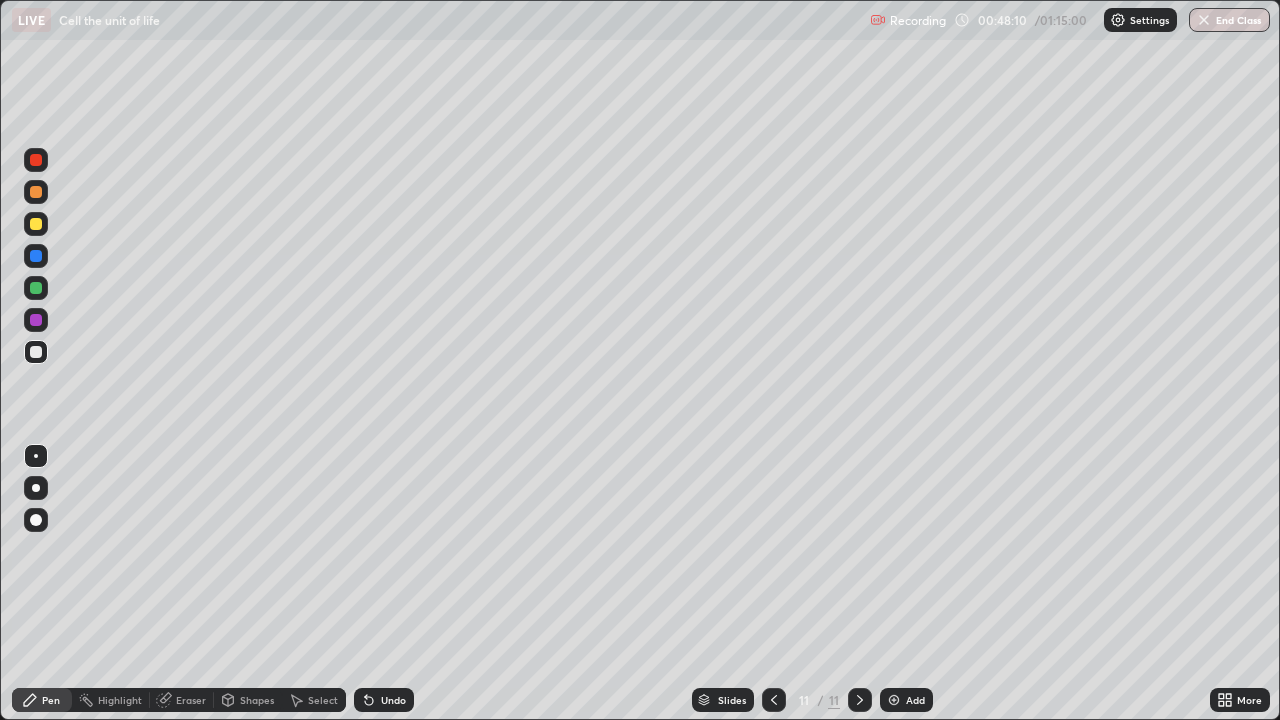 click on "Shapes" at bounding box center [248, 700] 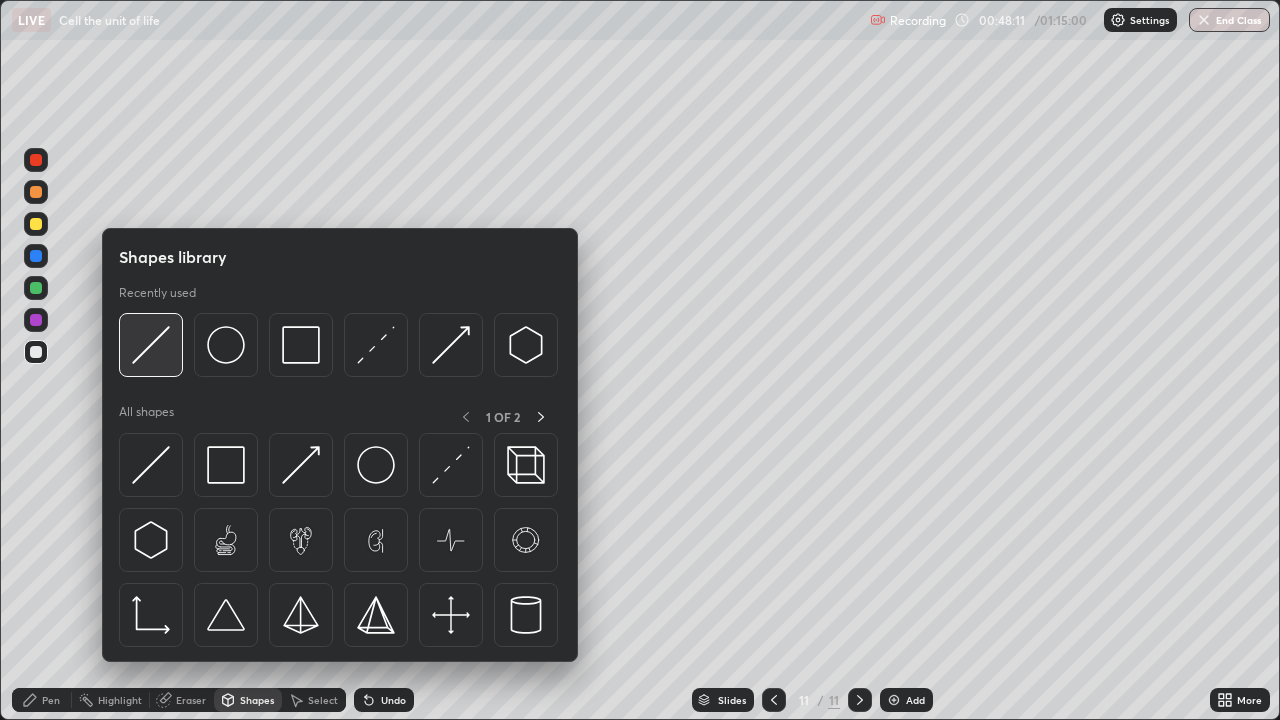 click at bounding box center (151, 345) 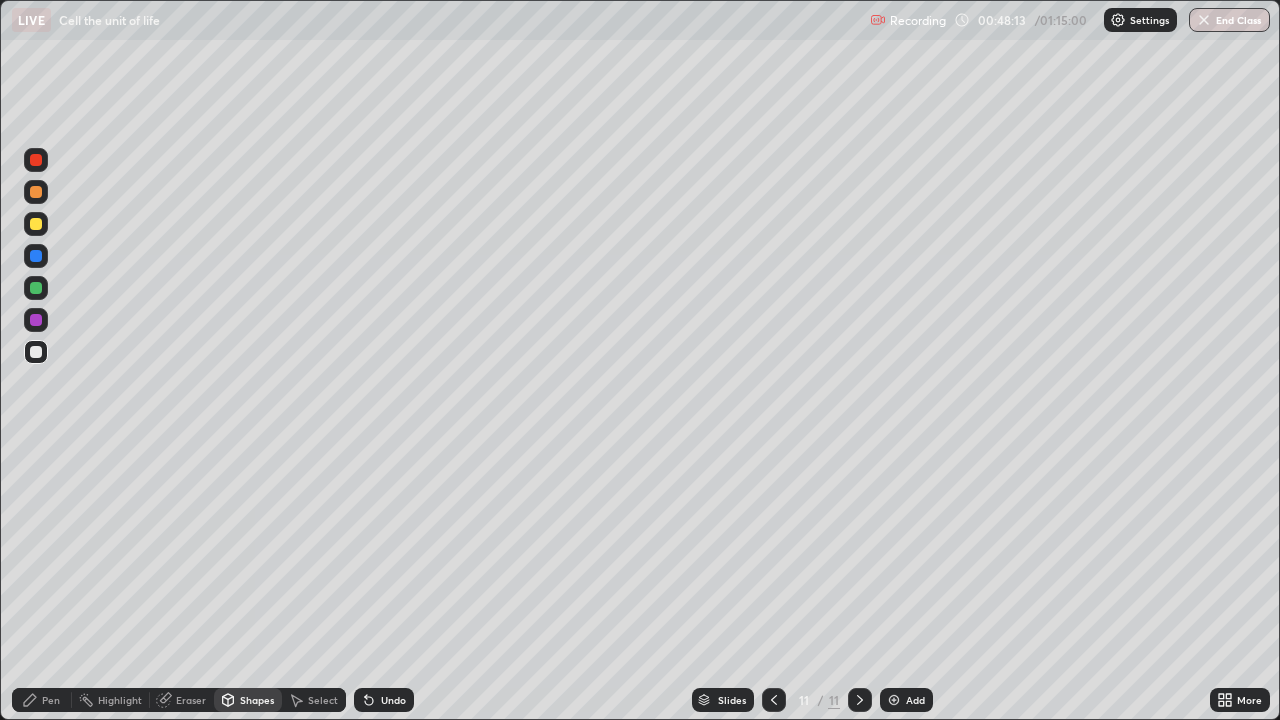 click on "Undo" at bounding box center [393, 700] 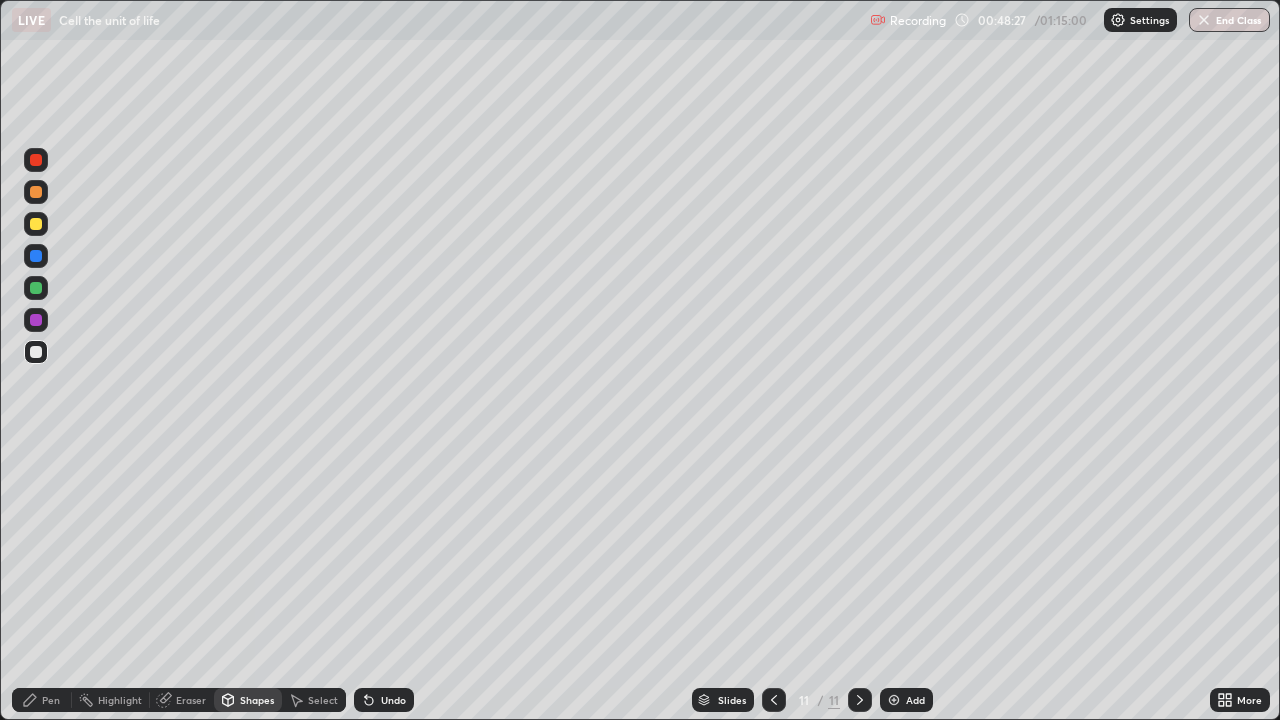 click at bounding box center [36, 224] 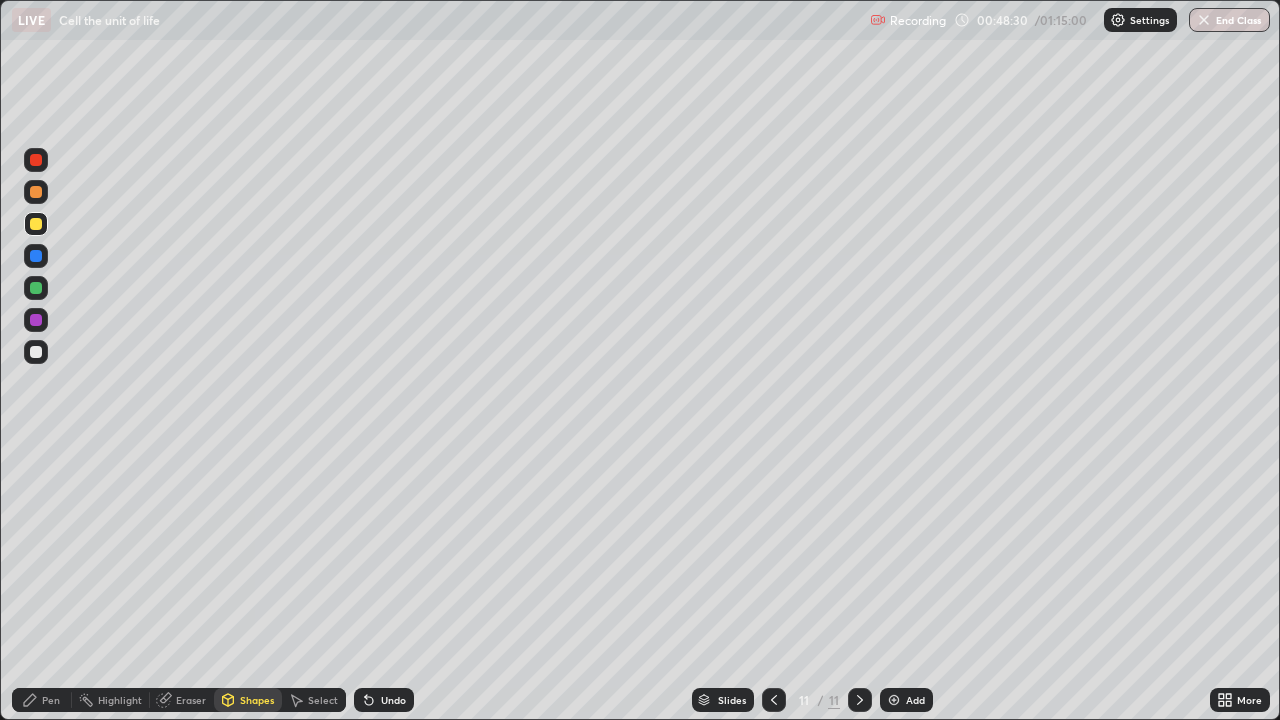 click on "Undo" at bounding box center [384, 700] 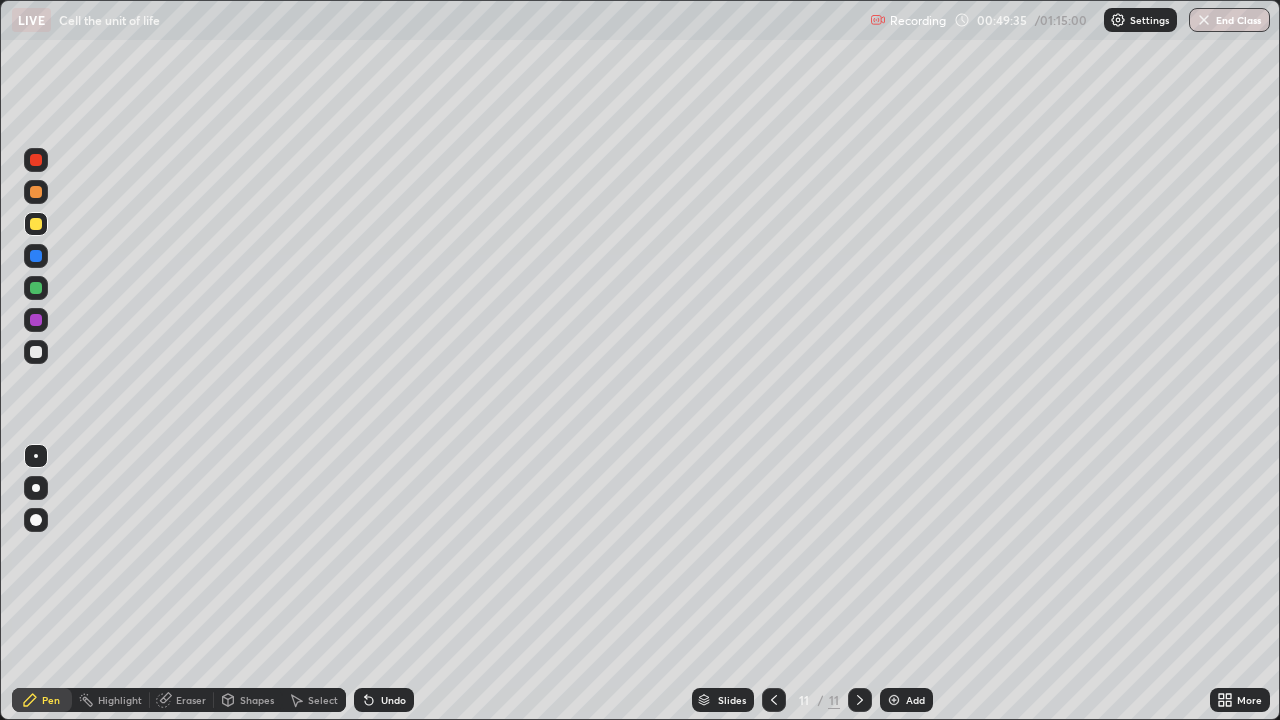 click at bounding box center [36, 352] 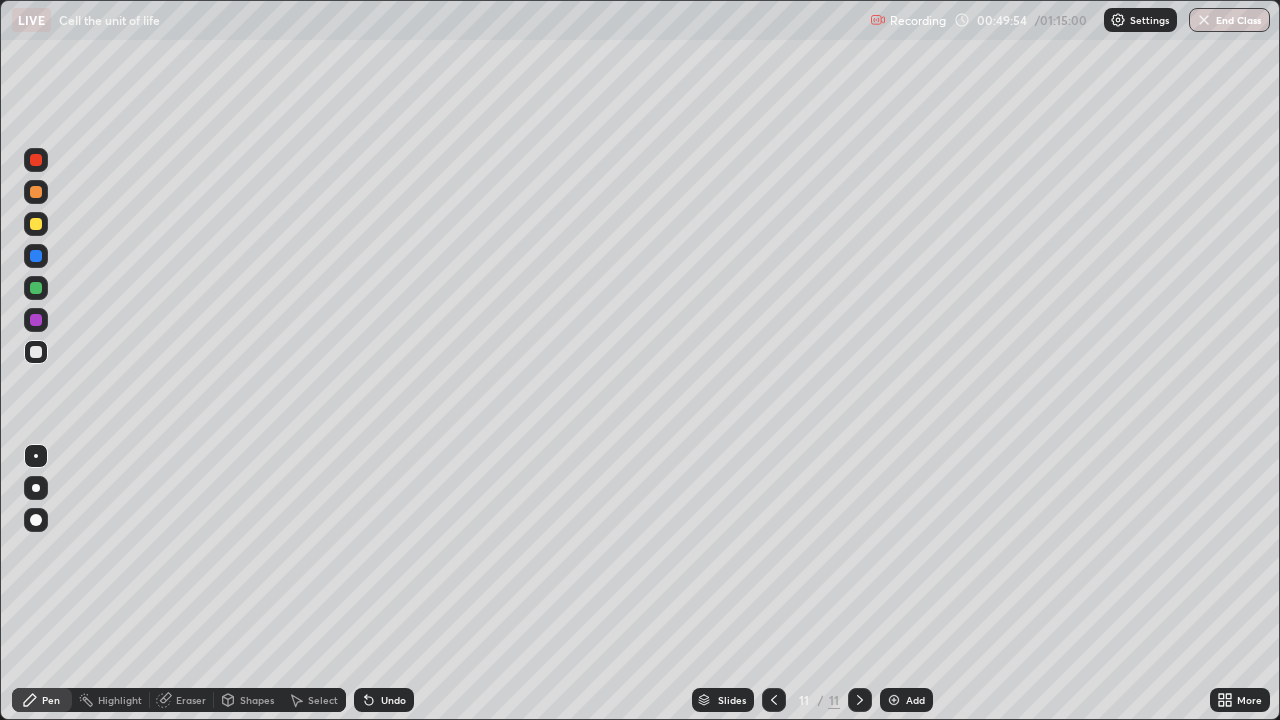 click at bounding box center (36, 224) 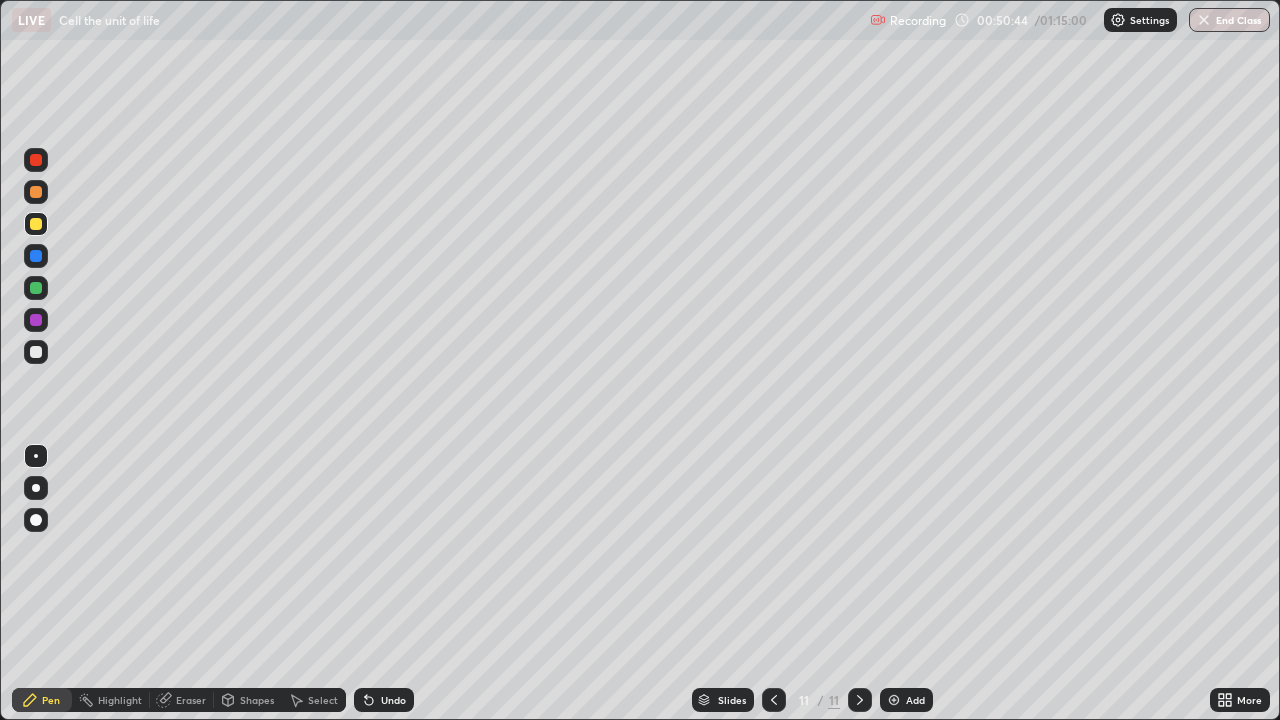 click at bounding box center (36, 192) 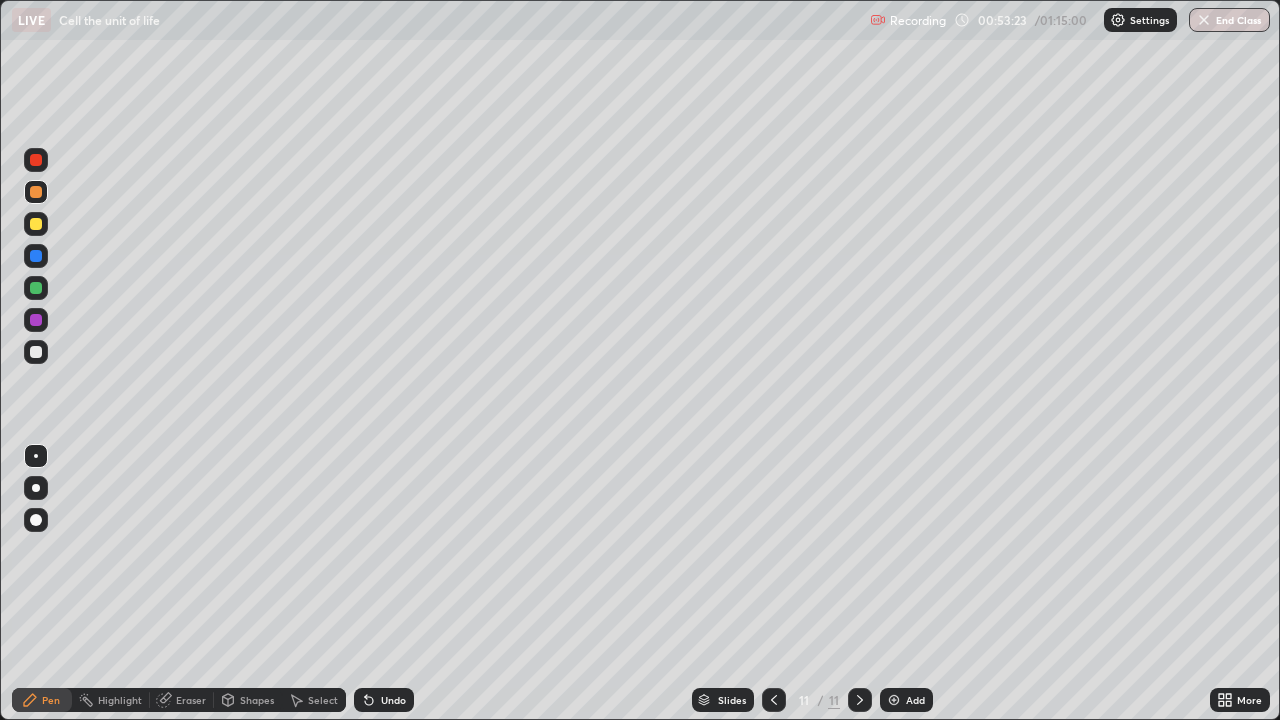 click at bounding box center (36, 352) 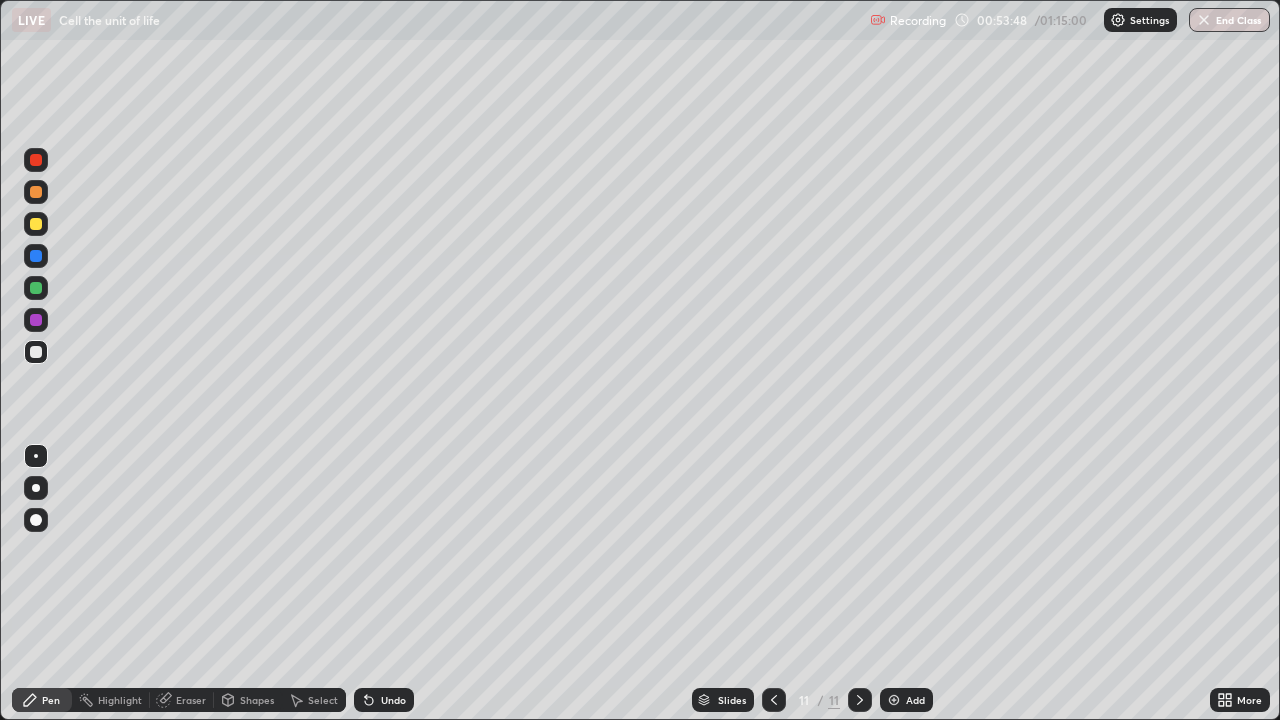 click at bounding box center (36, 192) 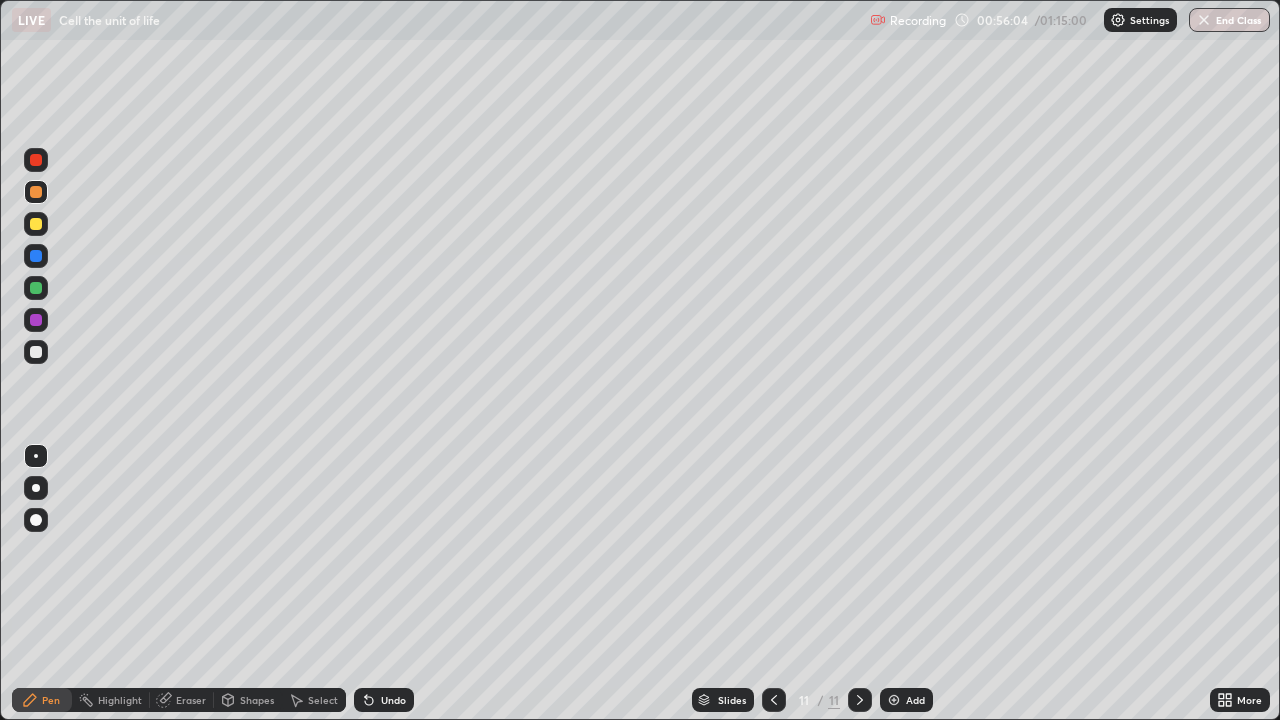 click at bounding box center [36, 352] 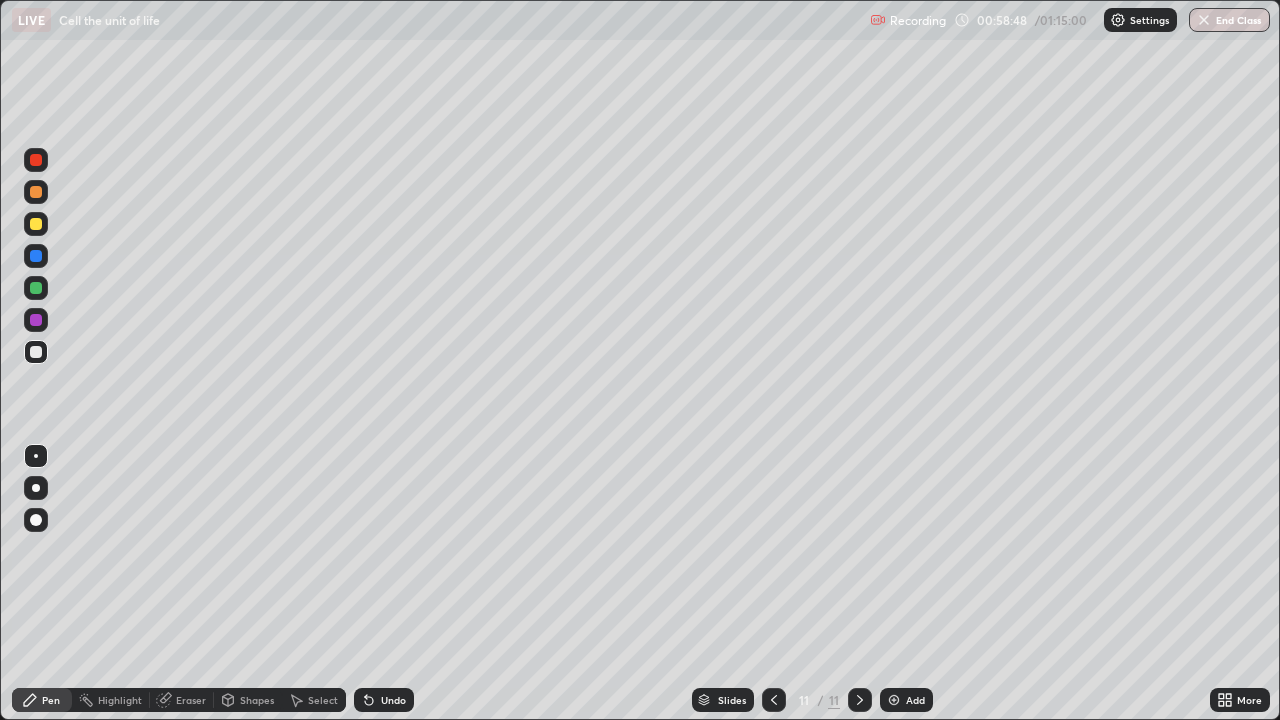 click at bounding box center (36, 224) 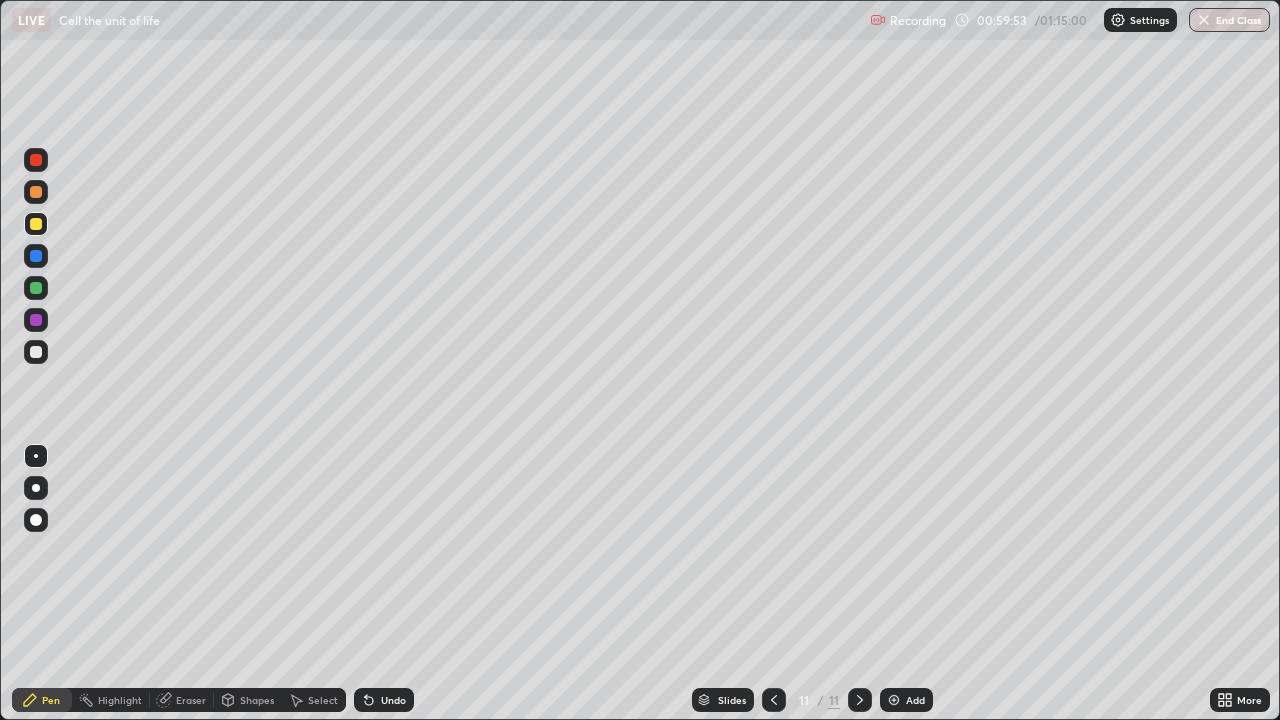 click on "Add" at bounding box center [915, 700] 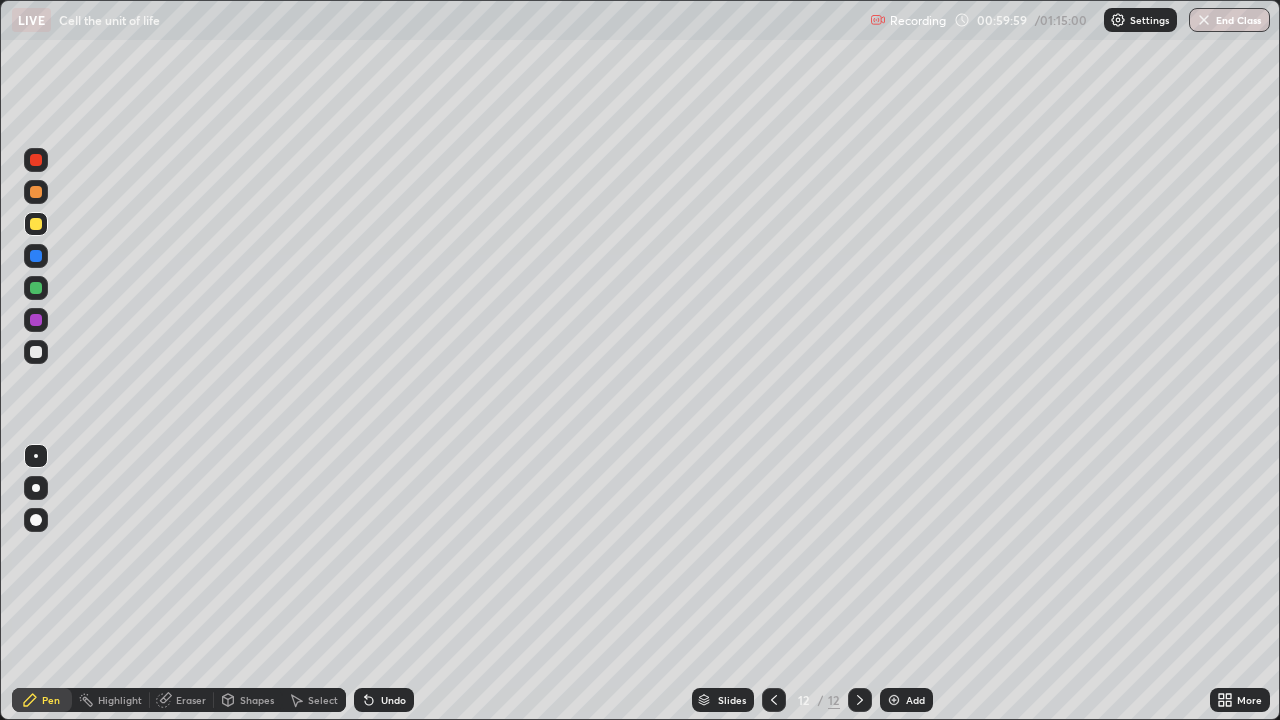 click on "Undo" at bounding box center [384, 700] 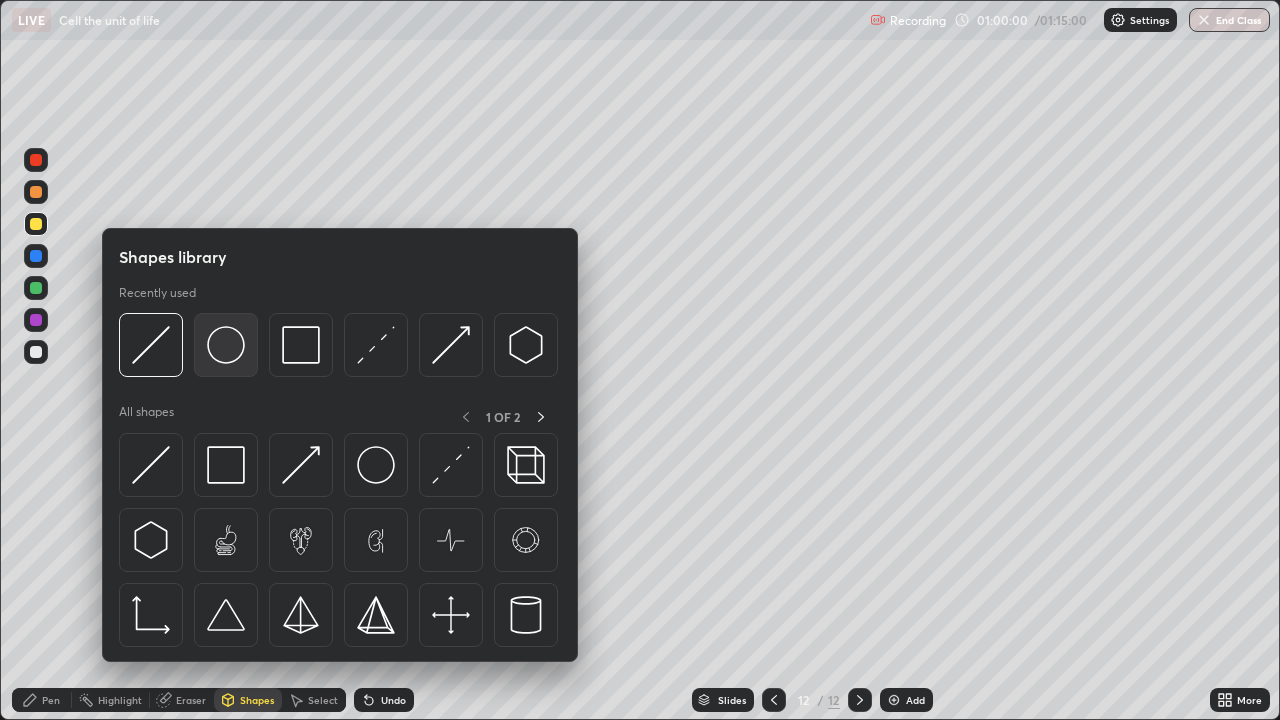 click at bounding box center [226, 345] 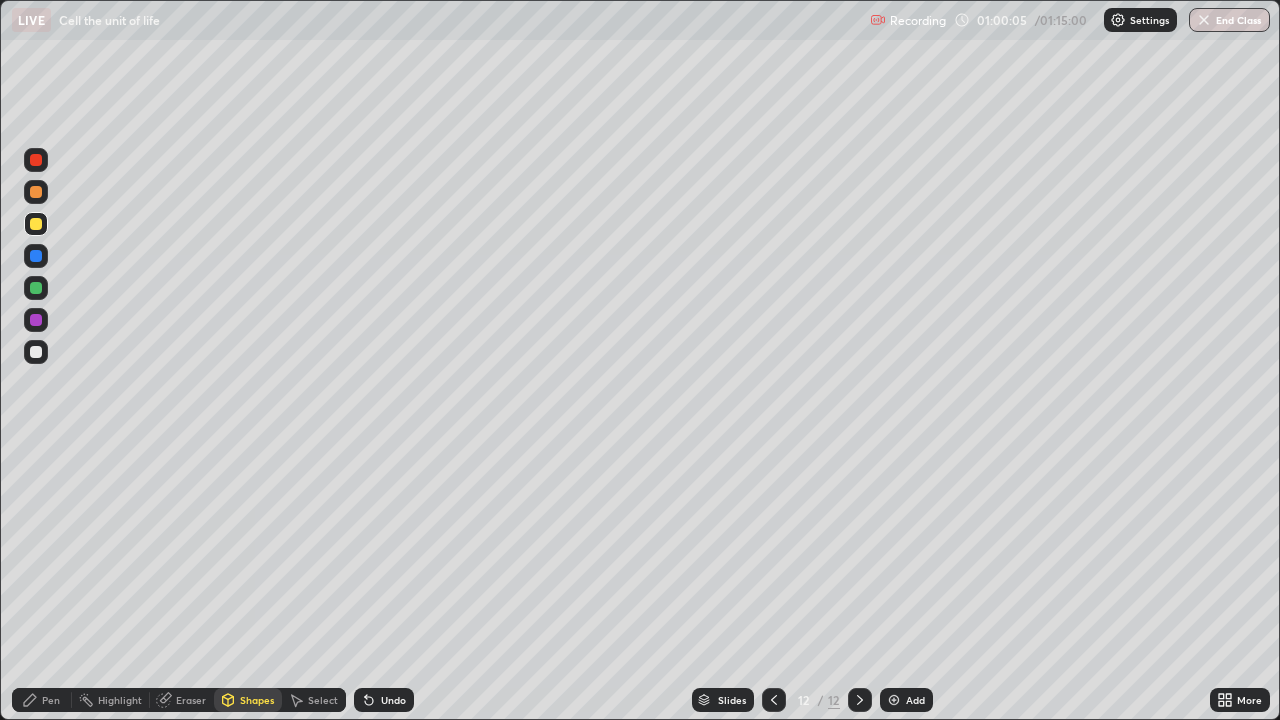 click at bounding box center [36, 288] 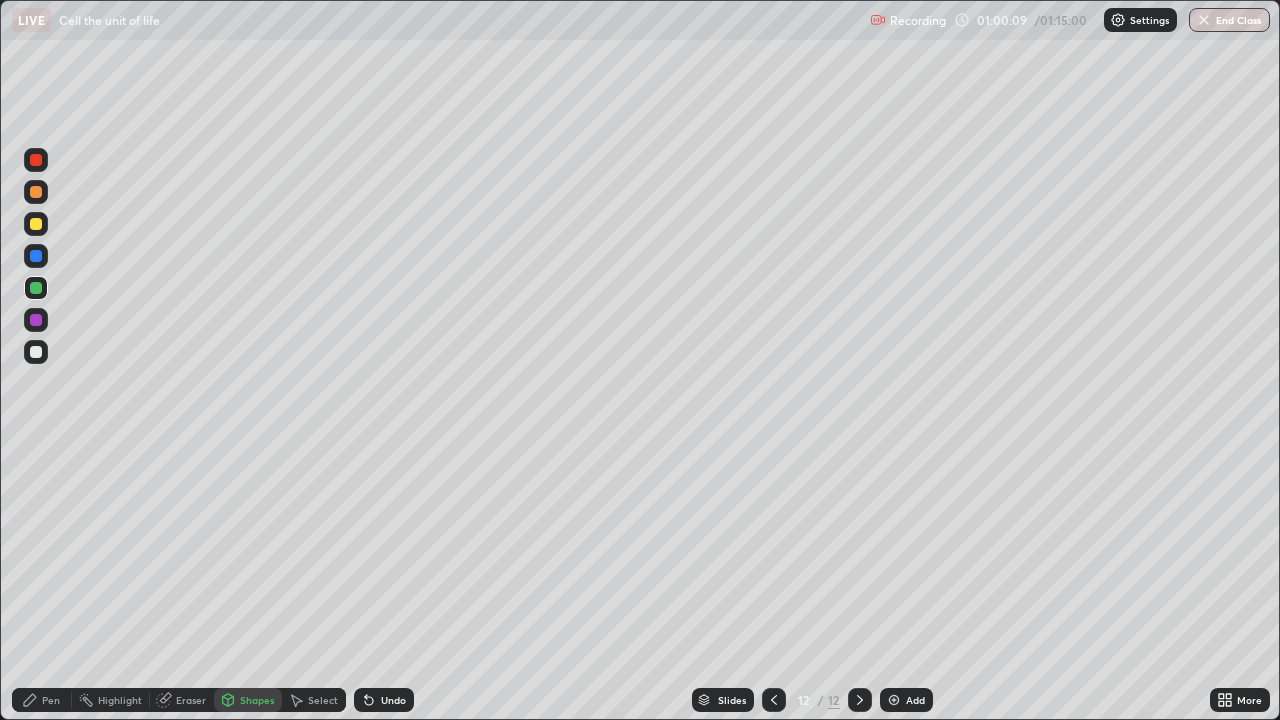 click on "Undo" at bounding box center [393, 700] 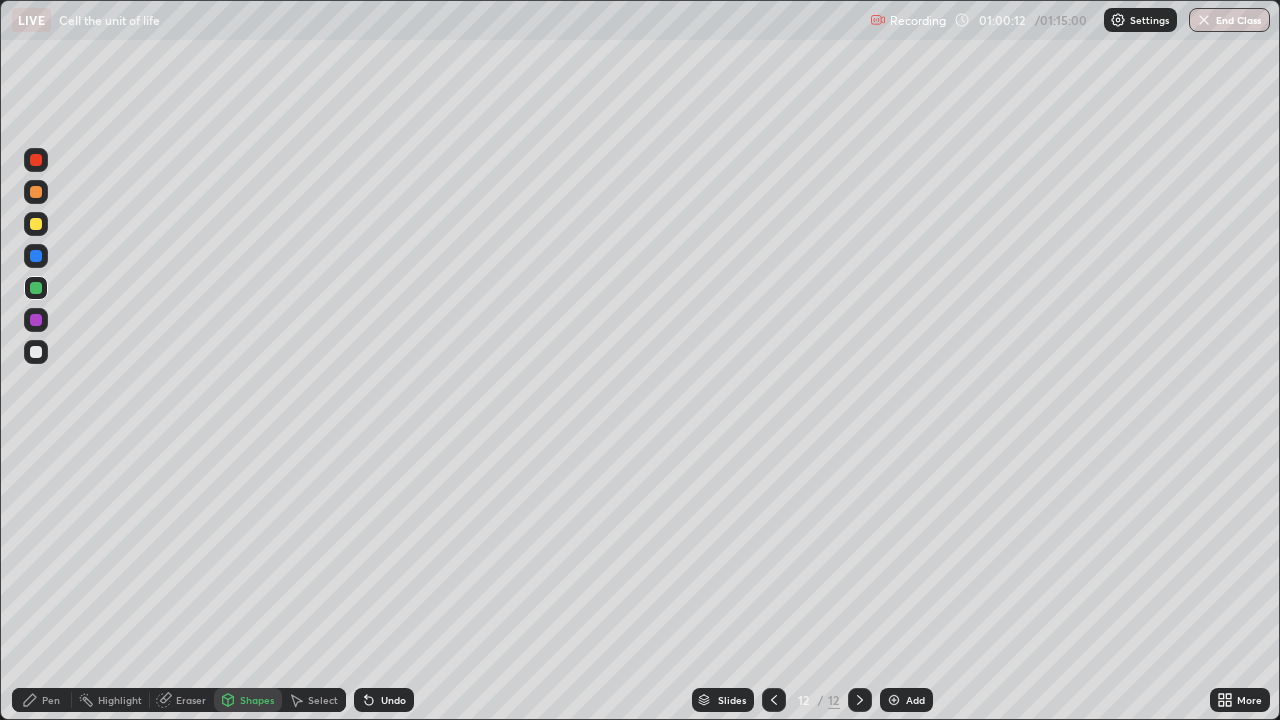 click on "Select" at bounding box center (314, 700) 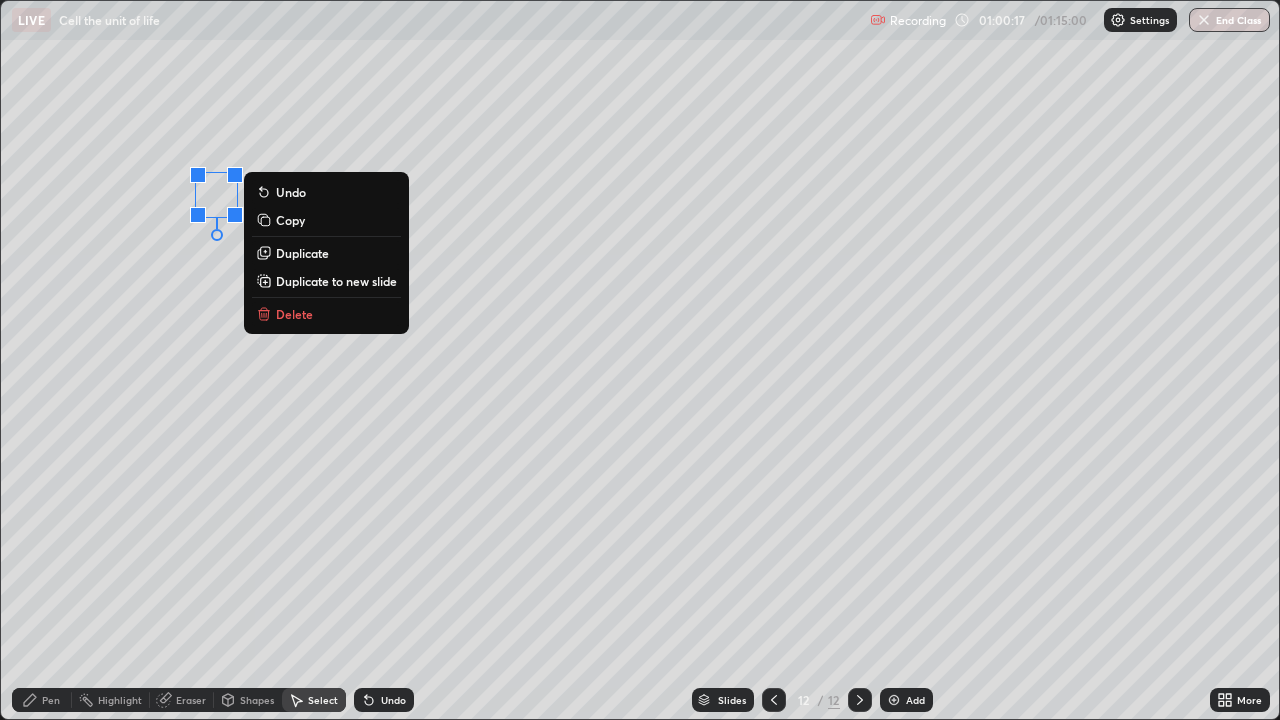 click on "0 ° Undo Copy Duplicate Duplicate to new slide Delete" at bounding box center [640, 360] 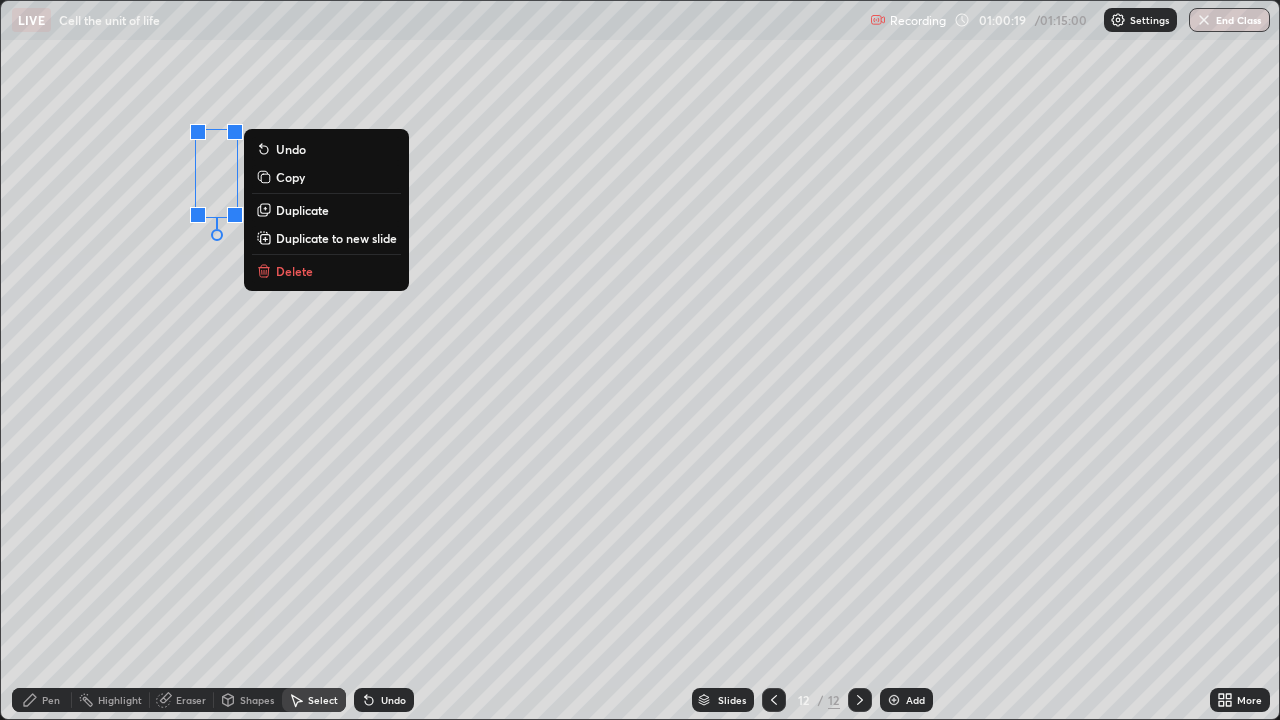 click on "Duplicate" at bounding box center (302, 210) 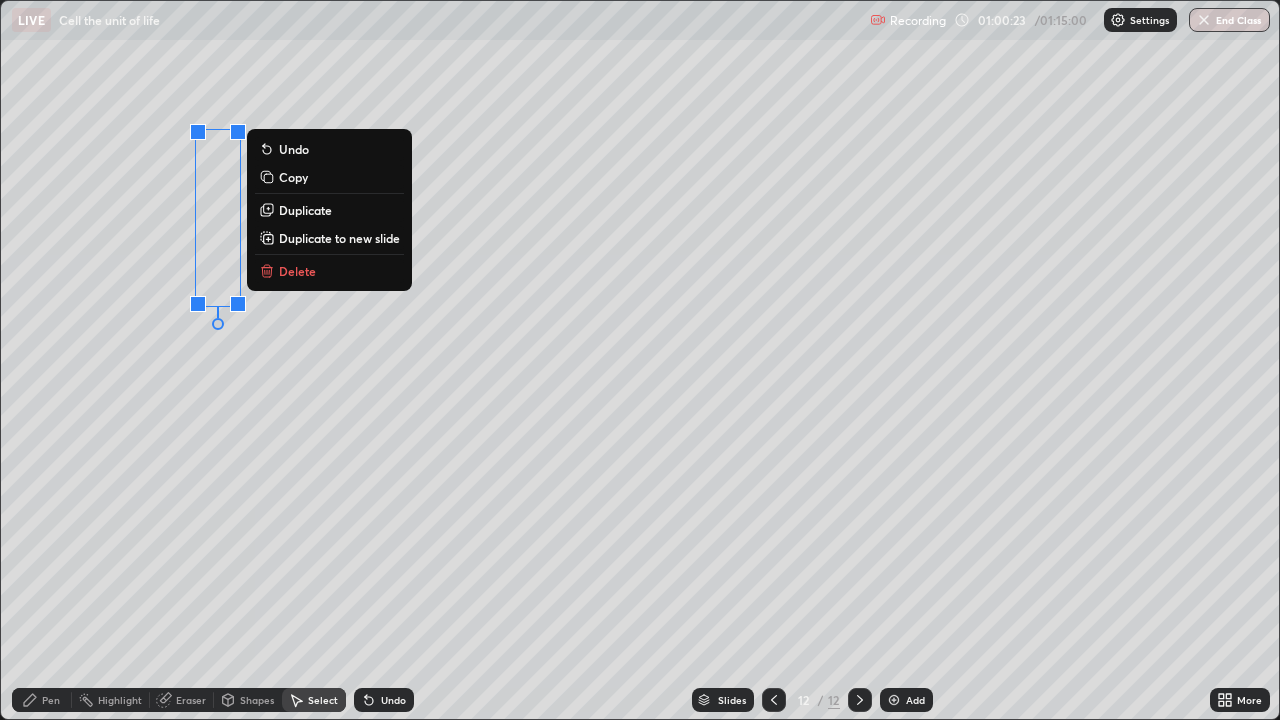 click on "Duplicate" at bounding box center (305, 210) 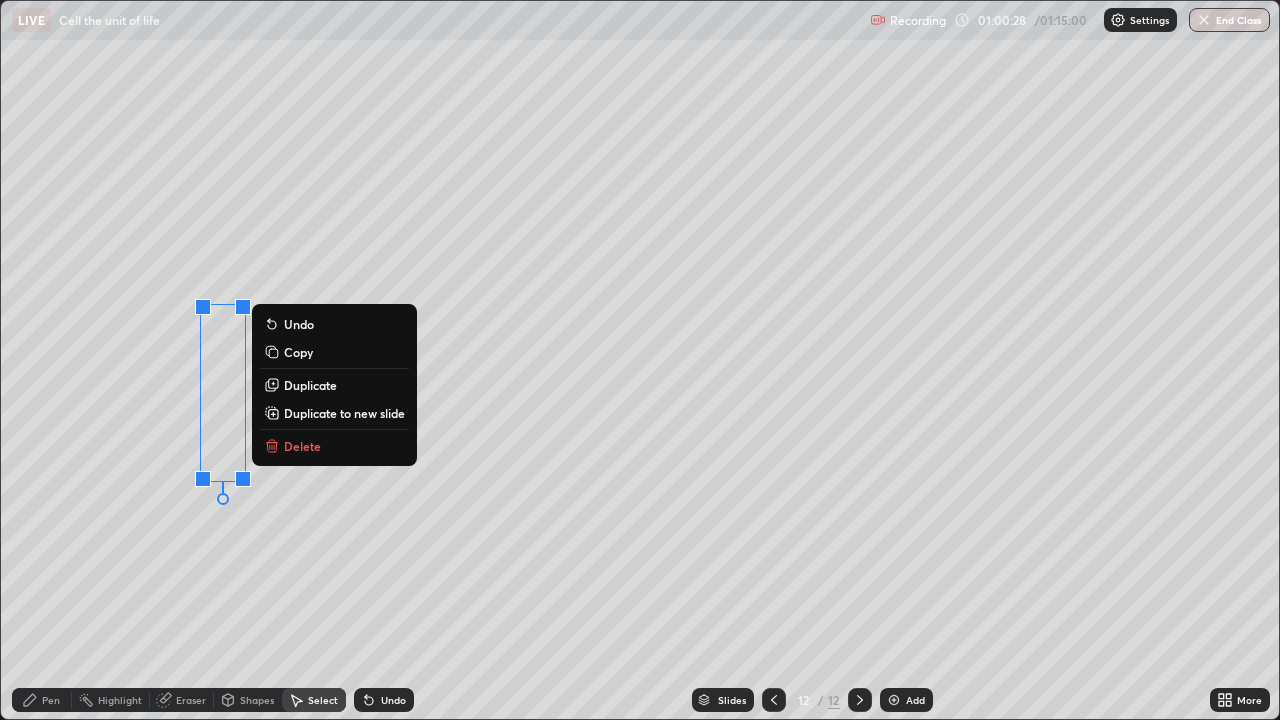 click on "Duplicate" at bounding box center (310, 385) 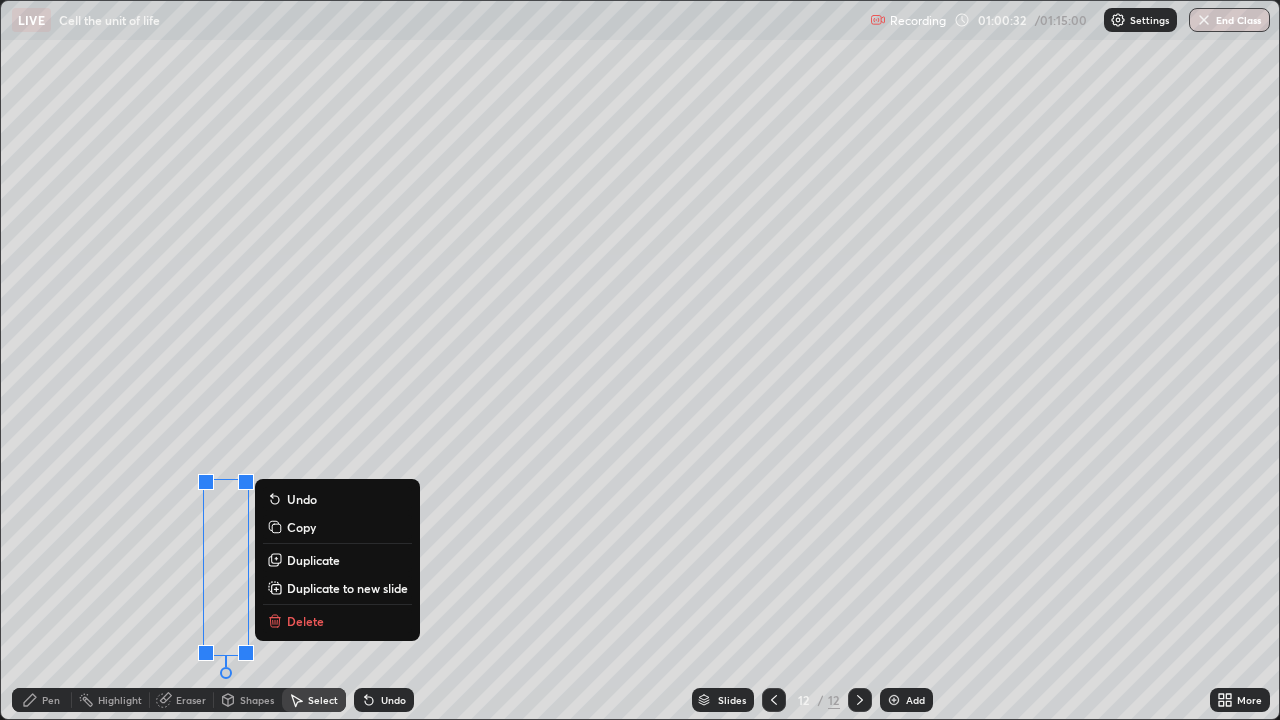 click on "0 ° Undo Copy Duplicate Duplicate to new slide Delete" at bounding box center [640, 360] 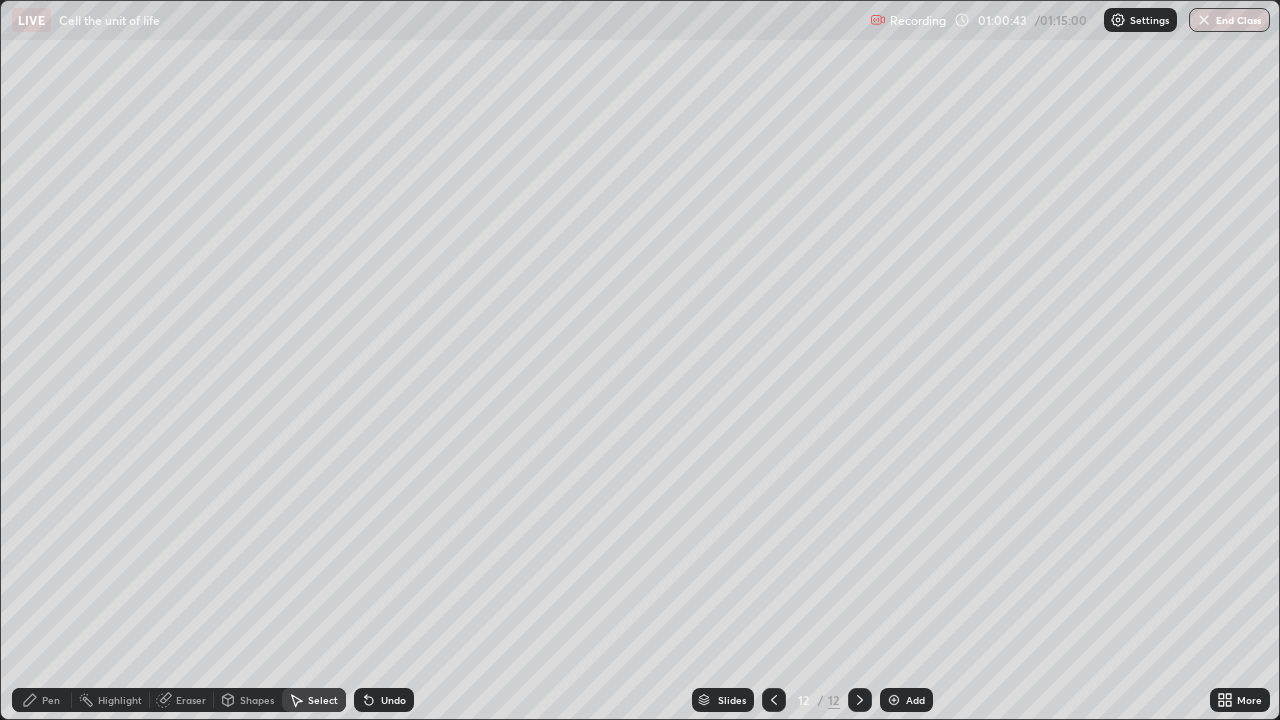 click on "Pen" at bounding box center [42, 700] 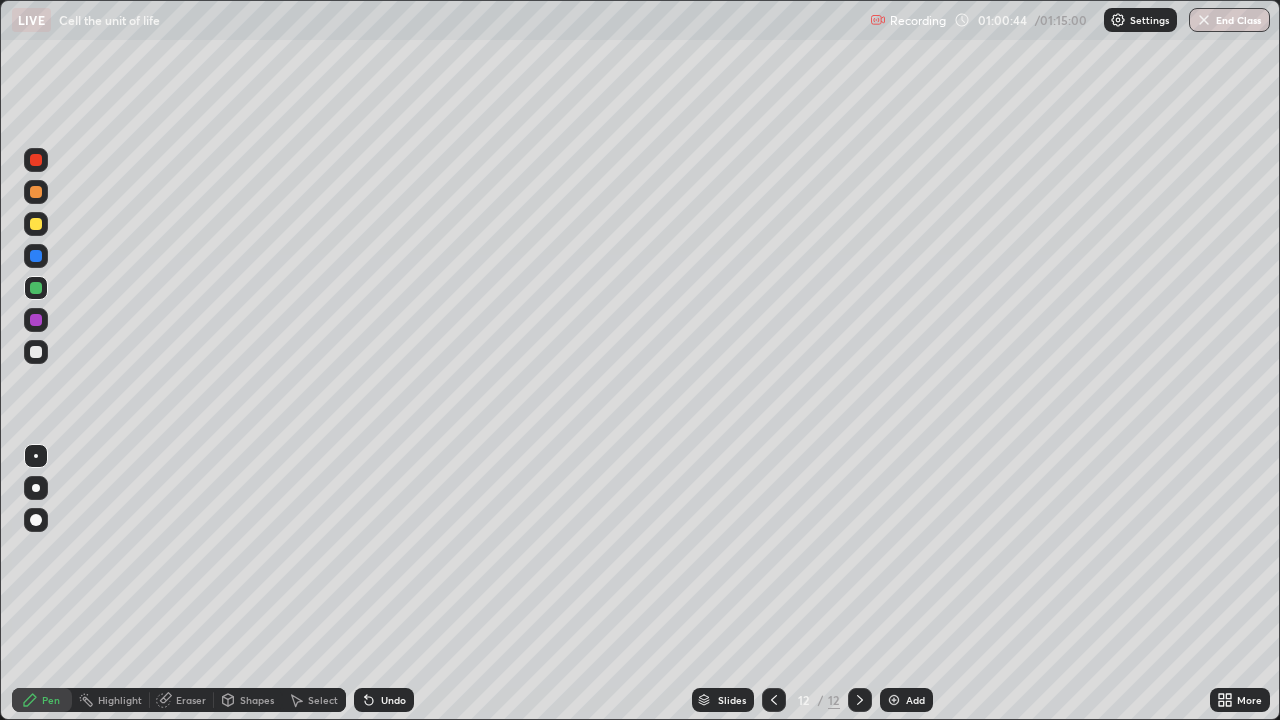 click at bounding box center (36, 352) 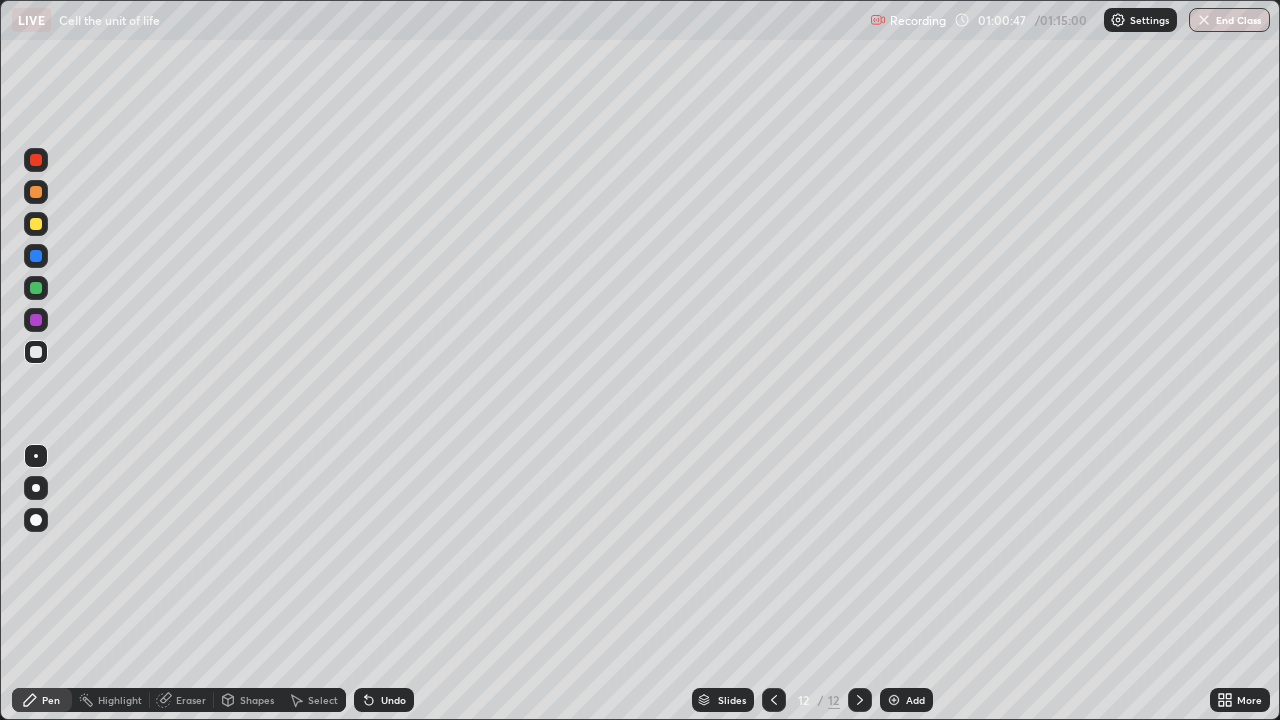 click on "Undo" at bounding box center (393, 700) 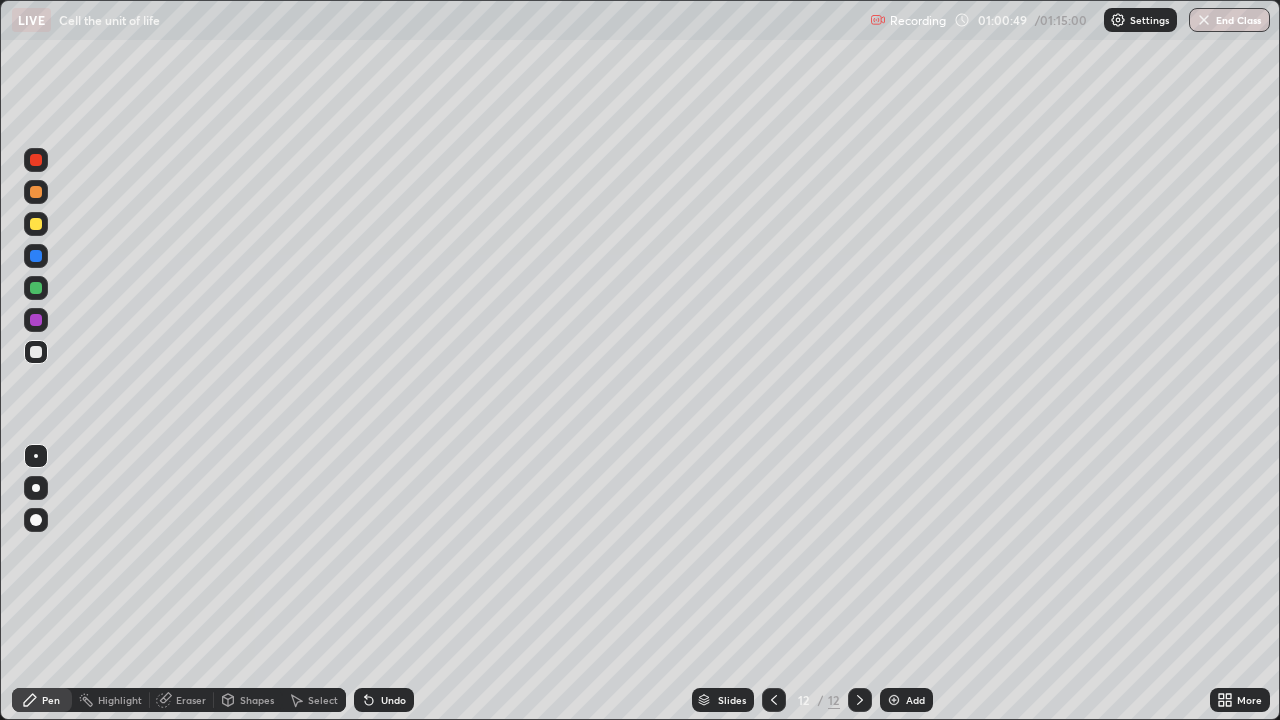 click on "Undo" at bounding box center (393, 700) 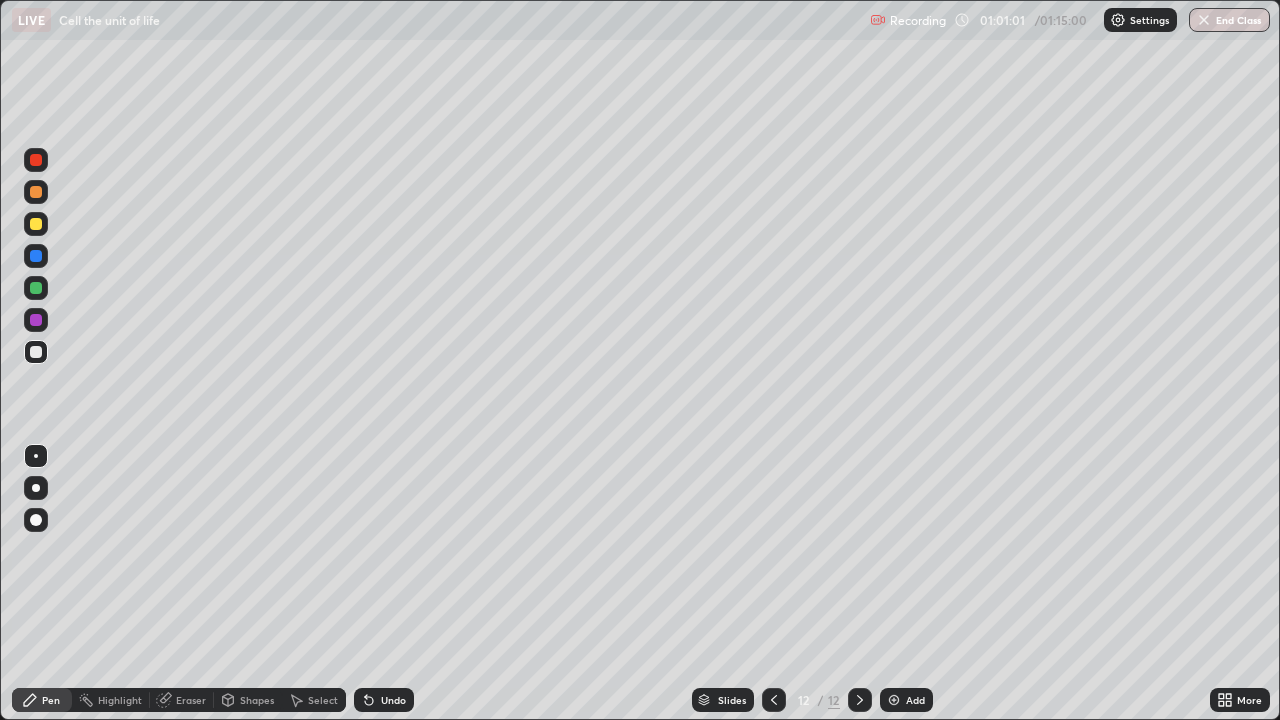 click on "Select" at bounding box center (314, 700) 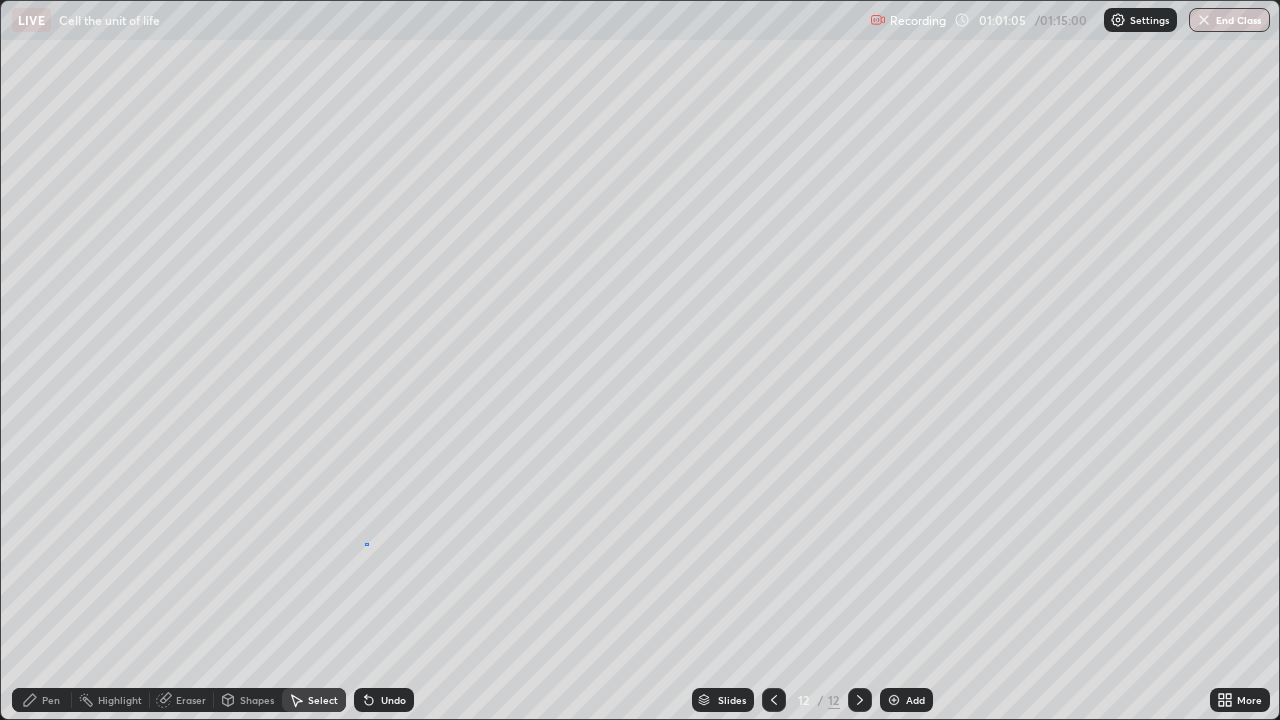 click on "0 ° Undo Copy Duplicate Duplicate to new slide Delete" at bounding box center [640, 360] 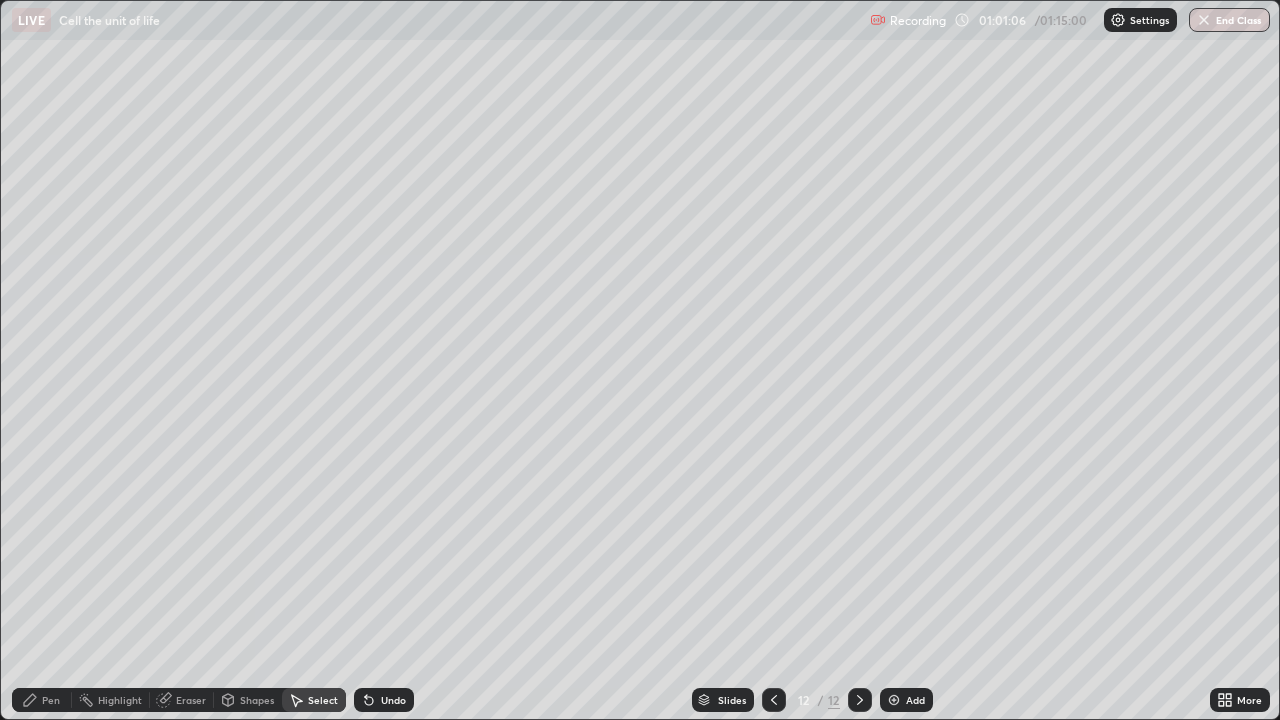 click on "Eraser" at bounding box center (191, 700) 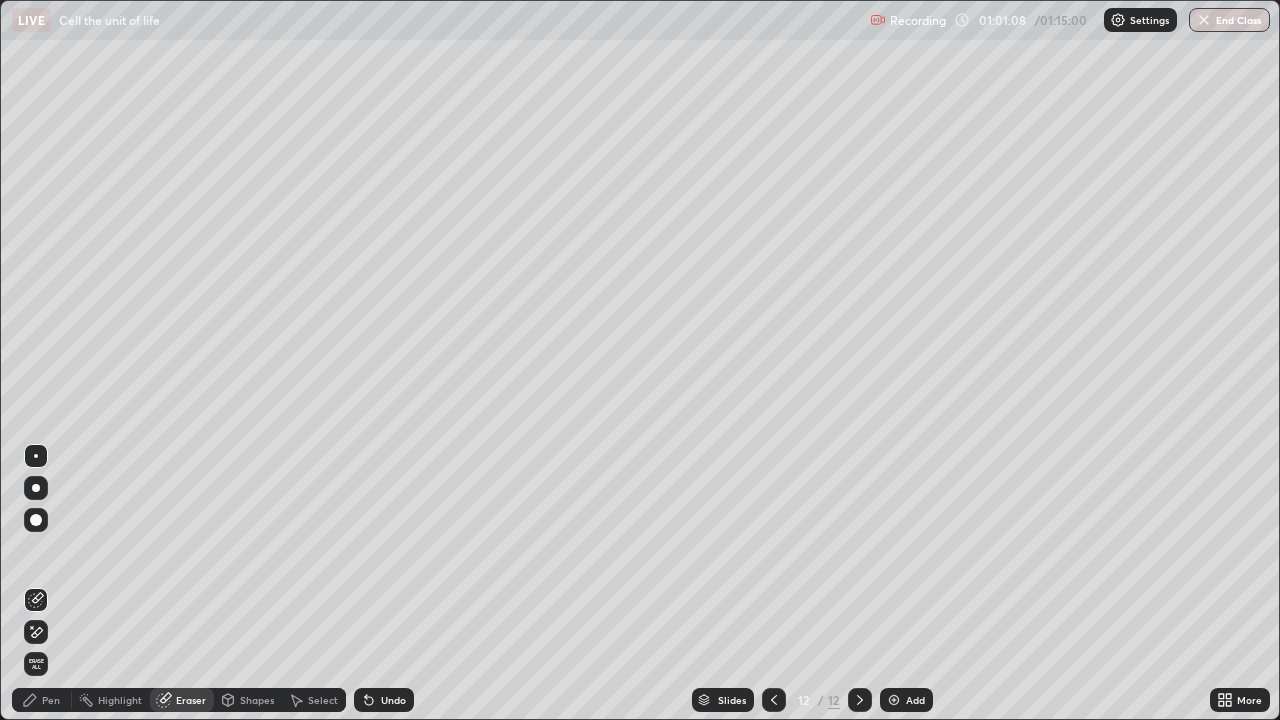 click on "Shapes" at bounding box center (257, 700) 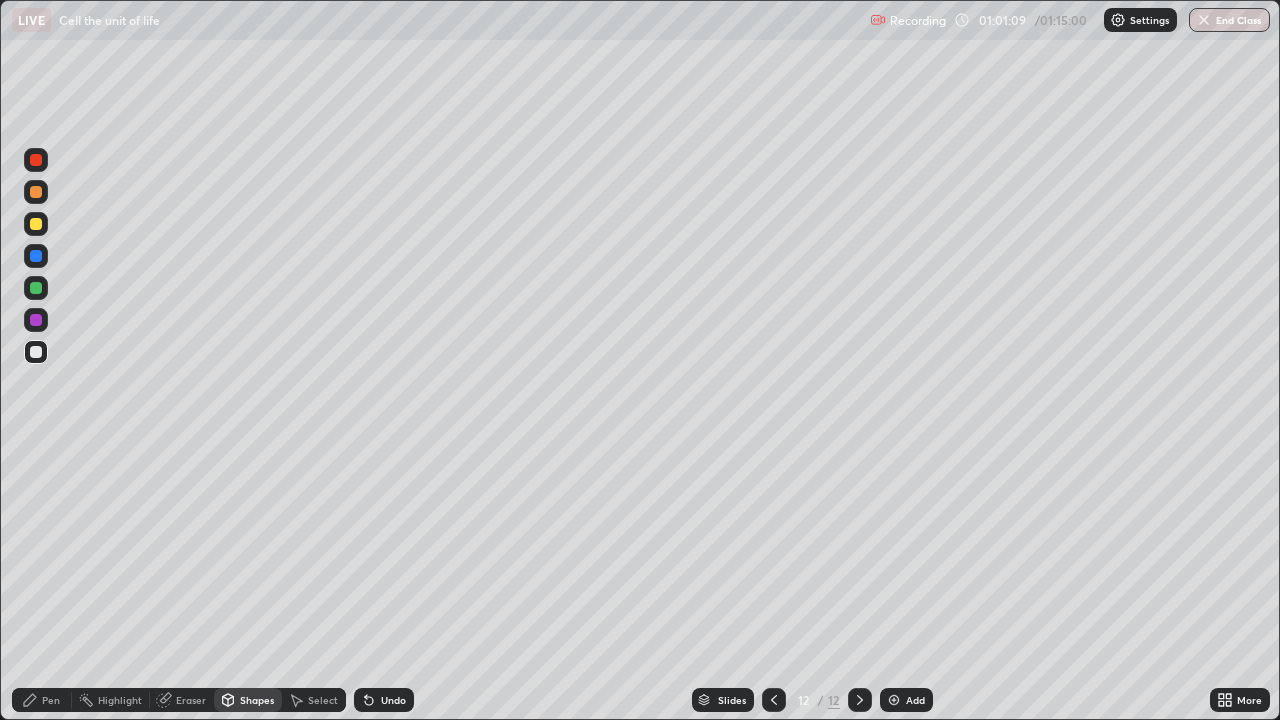 click on "Select" at bounding box center (323, 700) 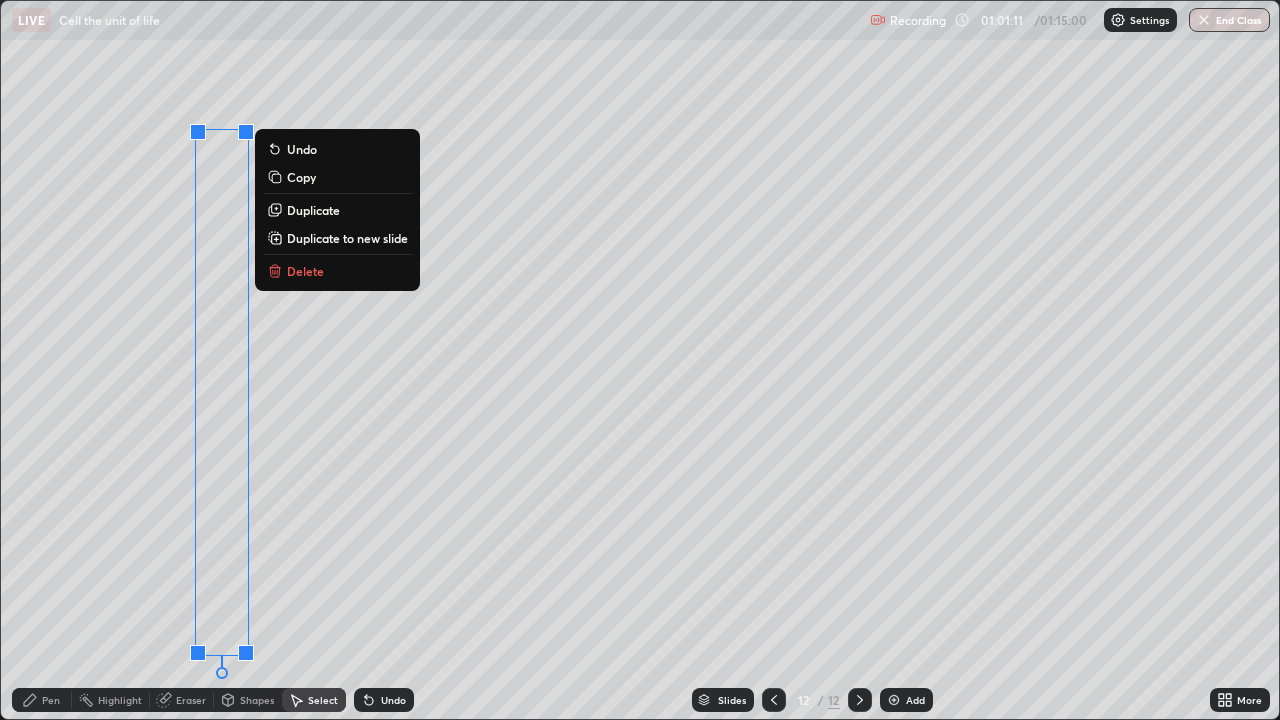 click on "Duplicate" at bounding box center (313, 210) 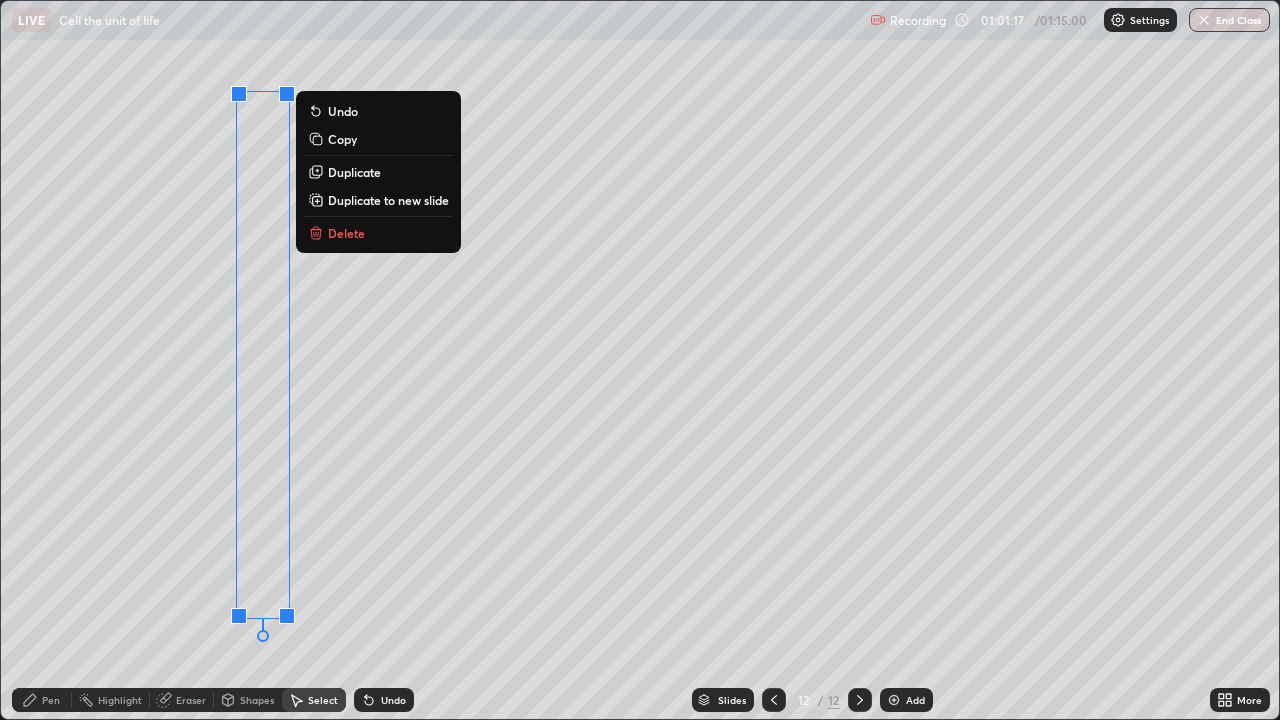 click on "0 ° Undo Copy Duplicate Duplicate to new slide Delete" at bounding box center (640, 360) 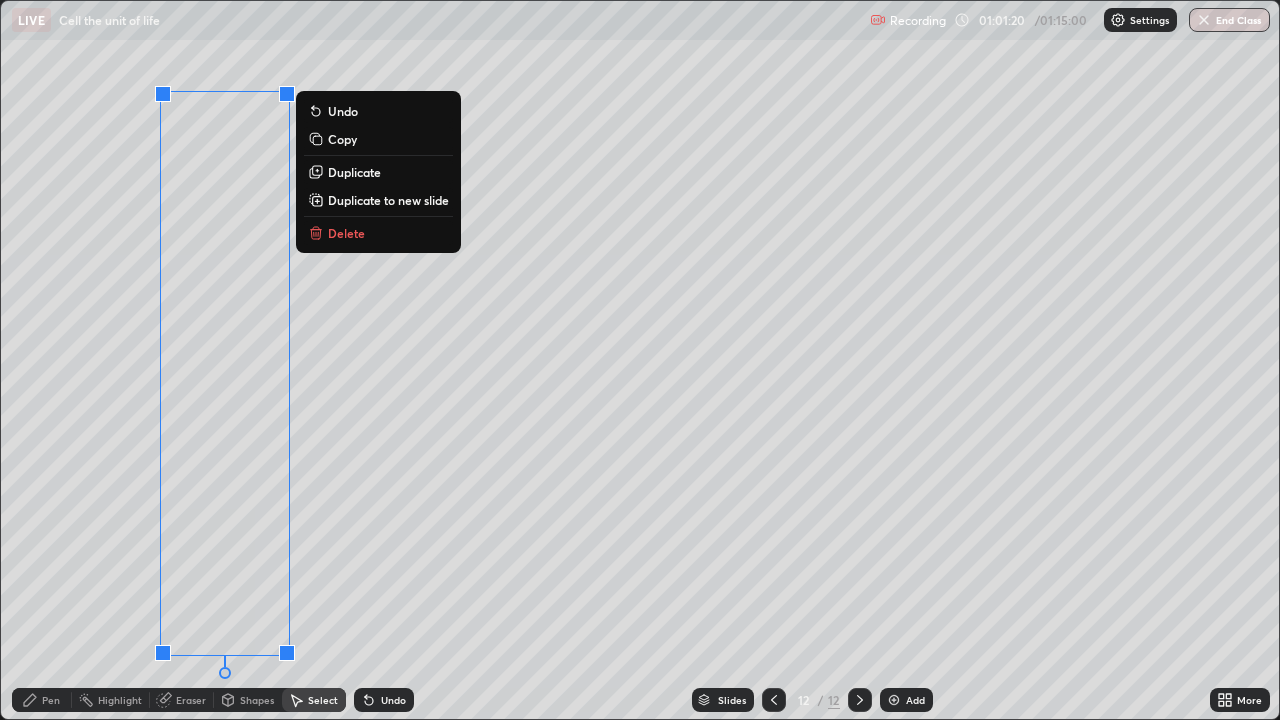 click on "Duplicate" at bounding box center (354, 172) 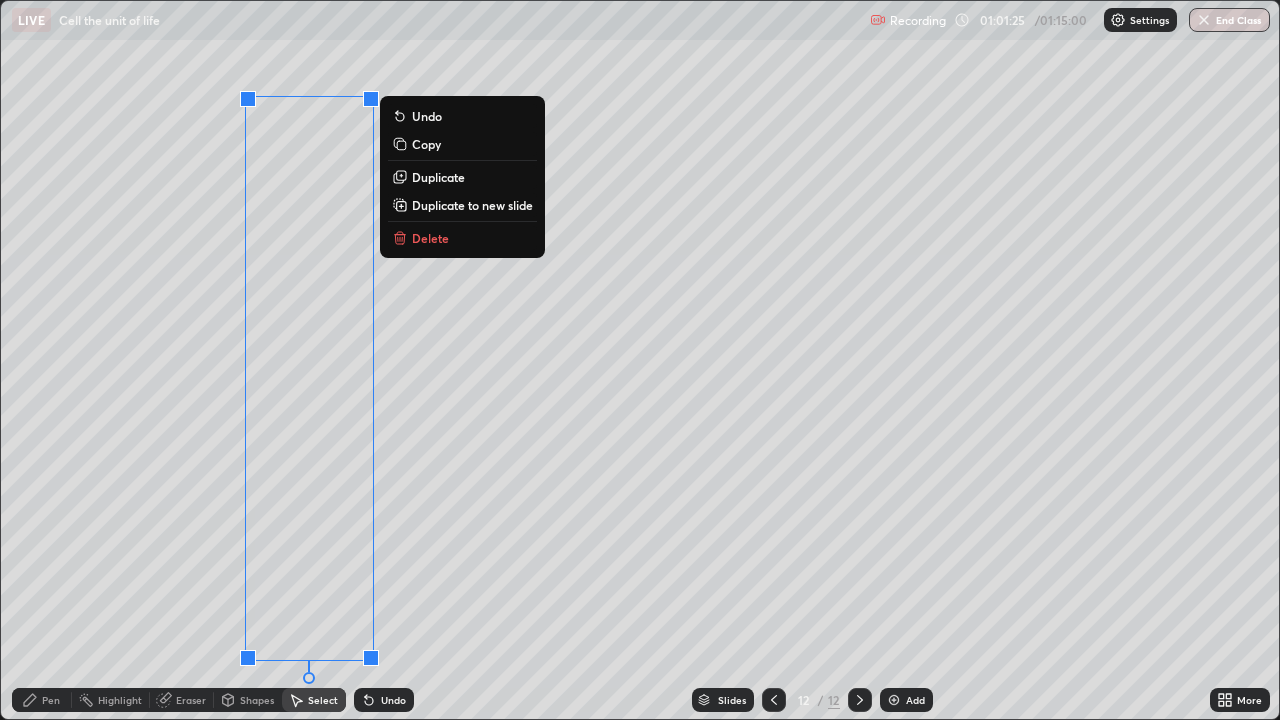 click on "0 ° Undo Copy Duplicate Duplicate to new slide Delete" at bounding box center (640, 360) 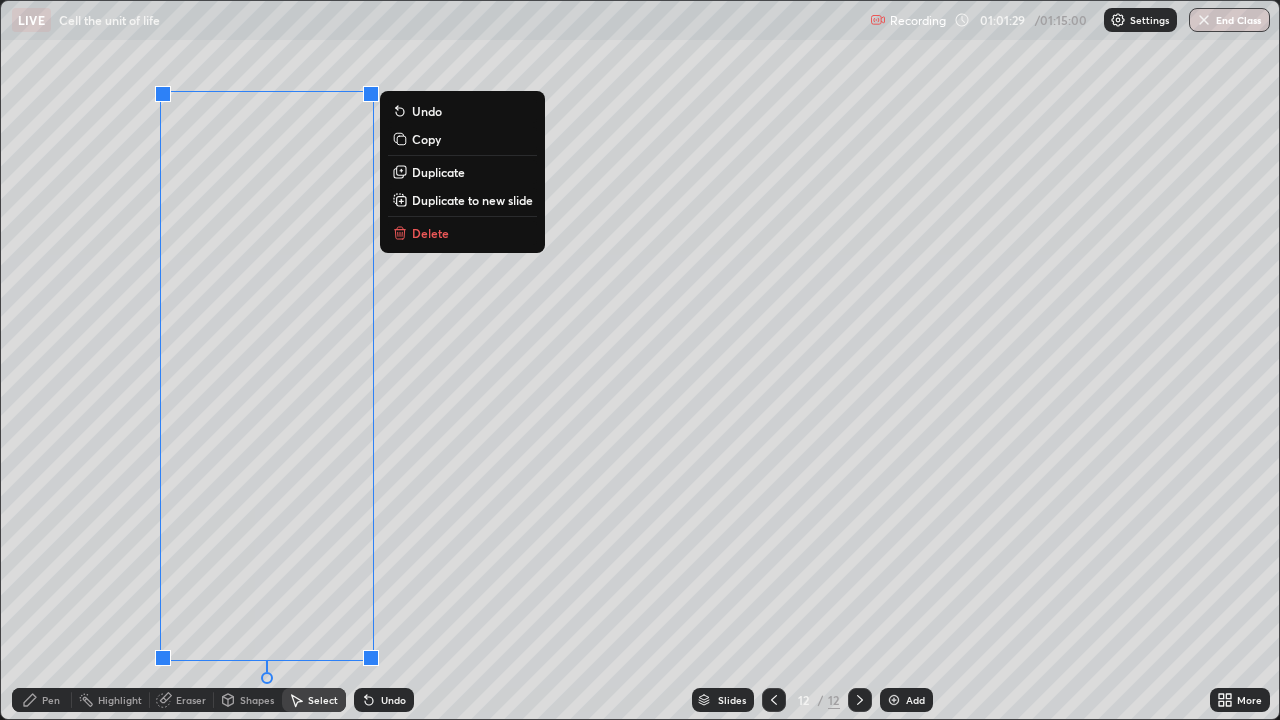 click on "Duplicate" at bounding box center [438, 172] 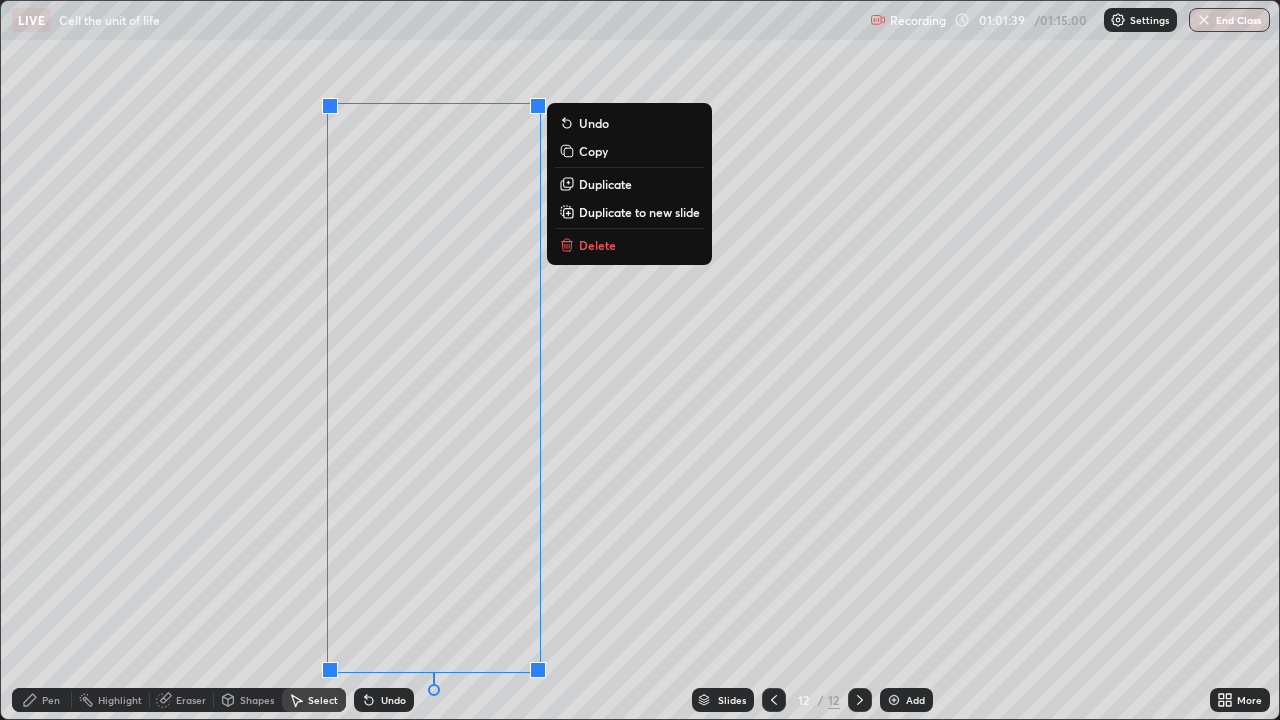 click on "0 ° Undo Copy Duplicate Duplicate to new slide Delete" at bounding box center (640, 360) 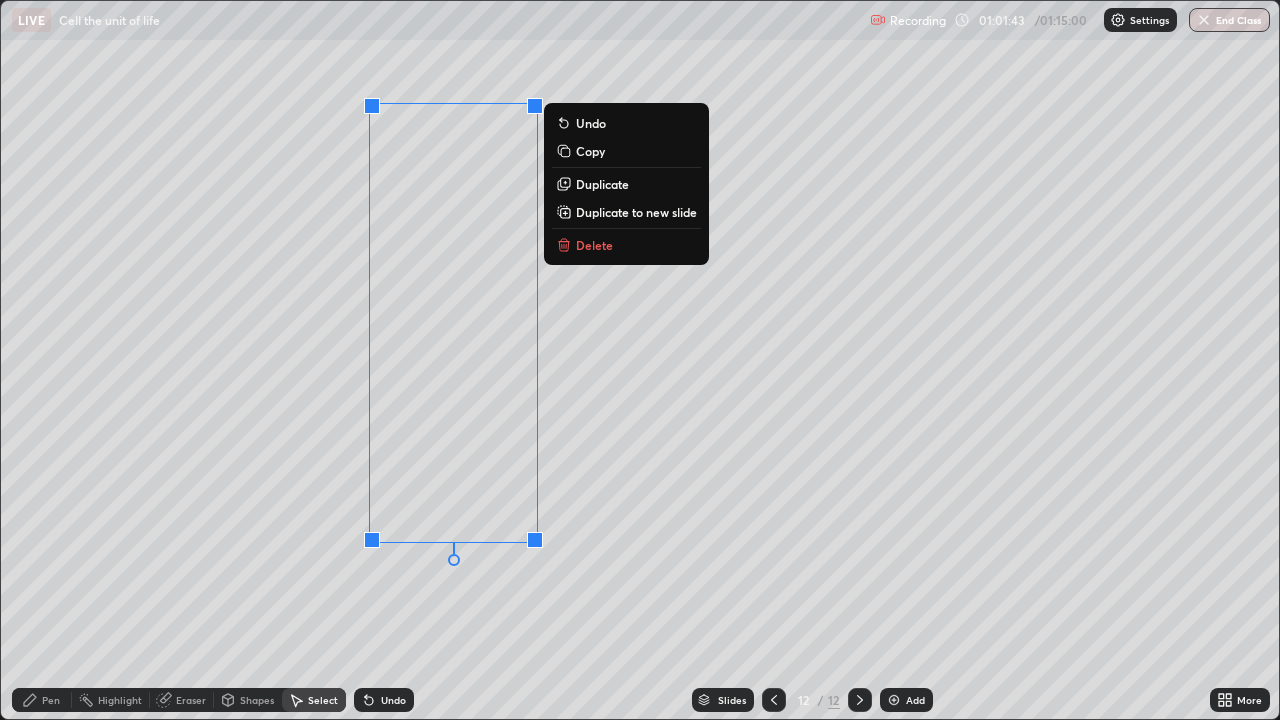 click on "0 ° Undo Copy Duplicate Duplicate to new slide Delete" at bounding box center [640, 360] 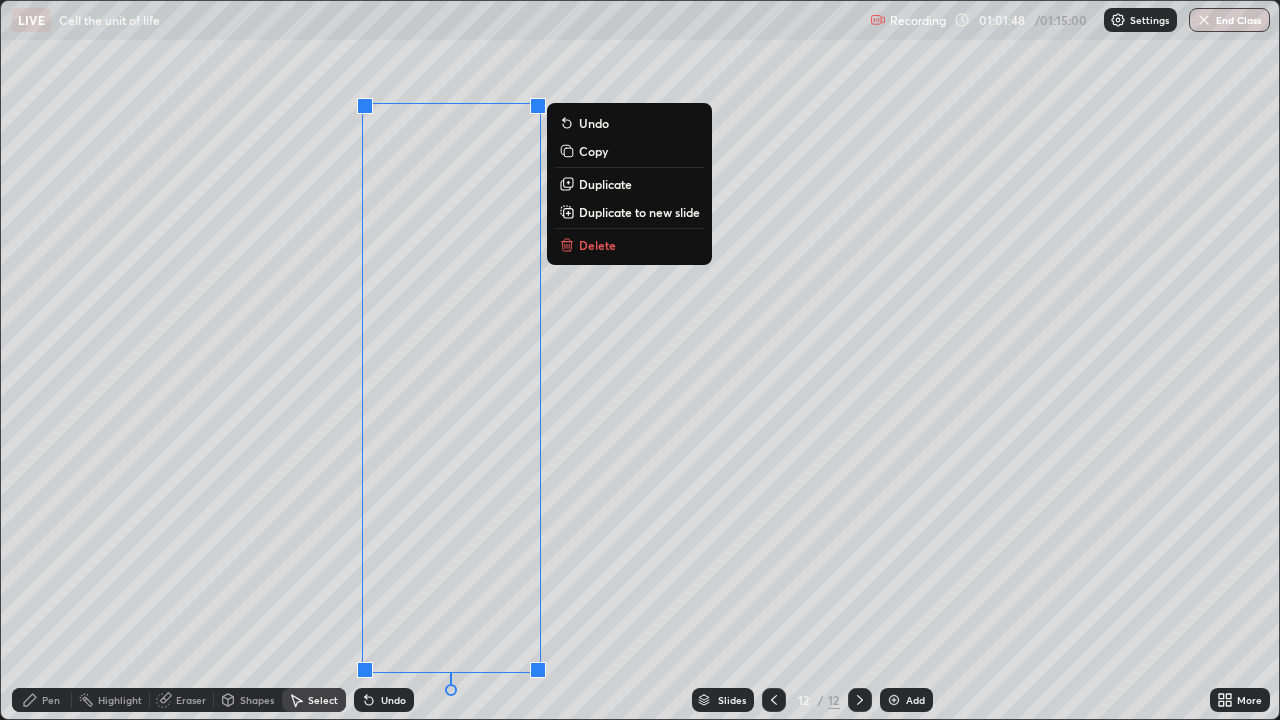 click on "Duplicate" at bounding box center (605, 184) 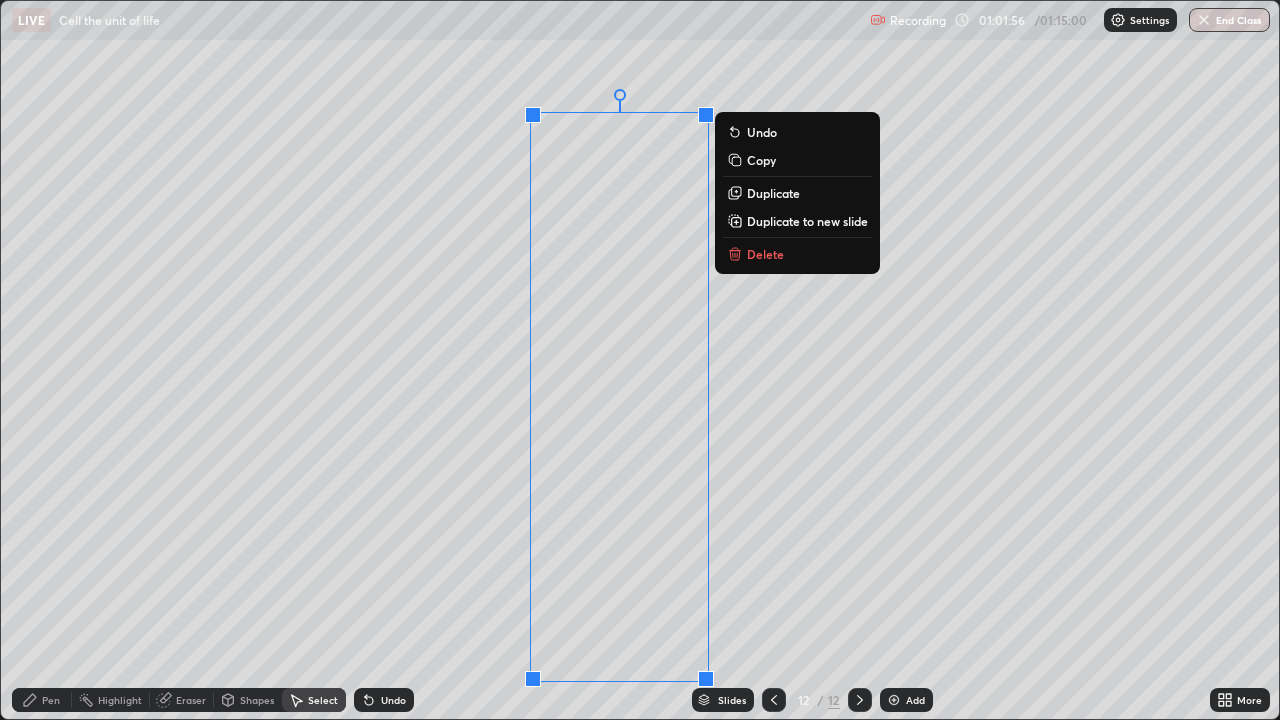 click on "0 ° Undo Copy Duplicate Duplicate to new slide Delete" at bounding box center (640, 360) 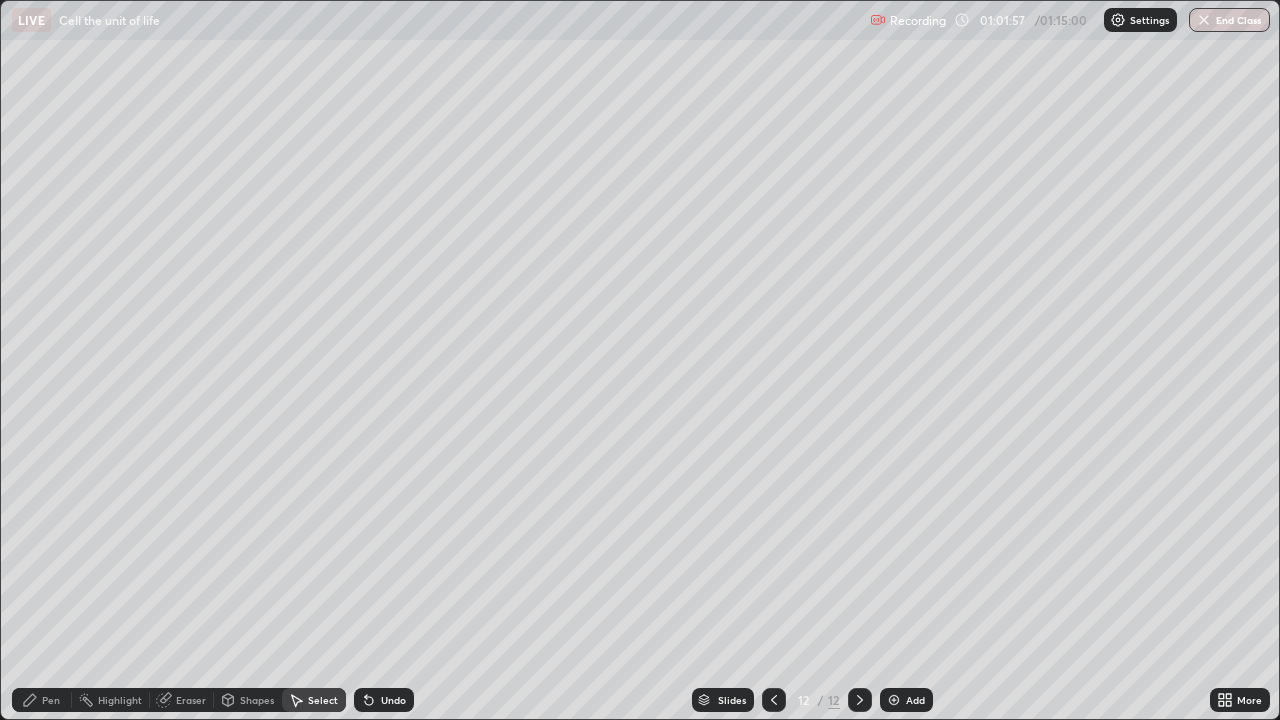 click on "Undo" at bounding box center [0, 0] 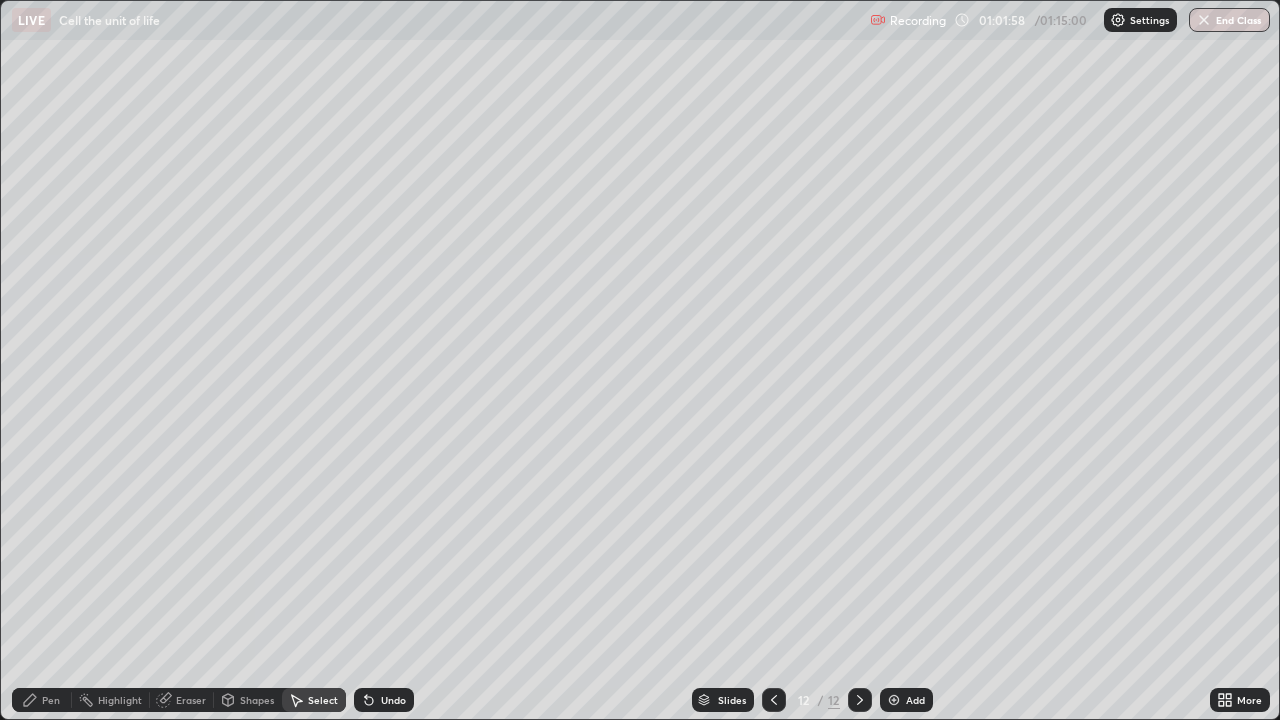click on "Undo" at bounding box center (0, 0) 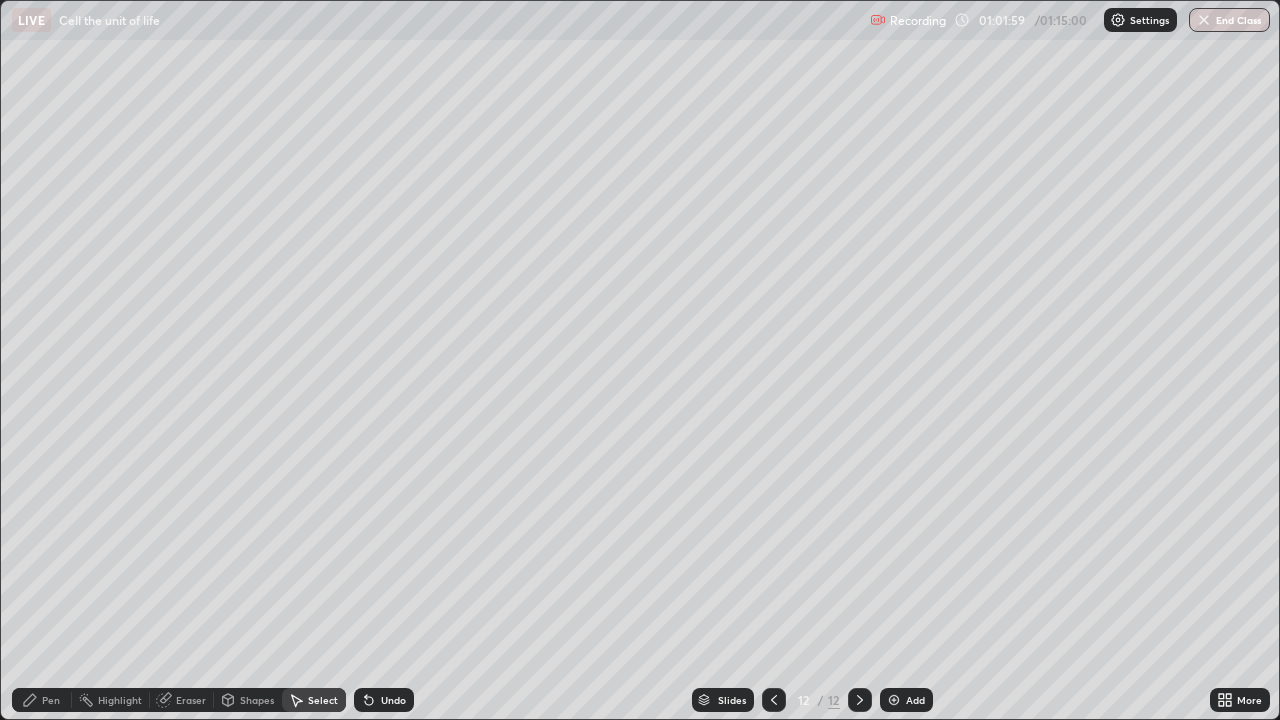 click on "Undo" at bounding box center [393, 700] 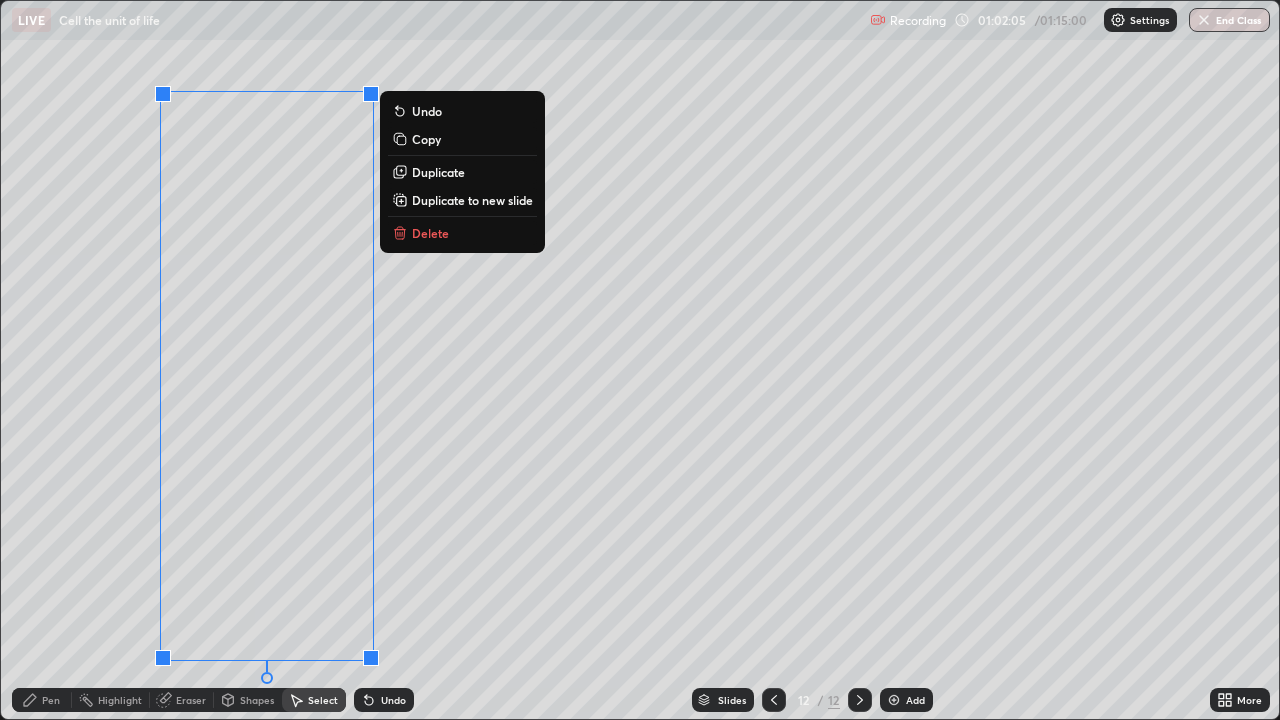 click on "Duplicate" at bounding box center (438, 172) 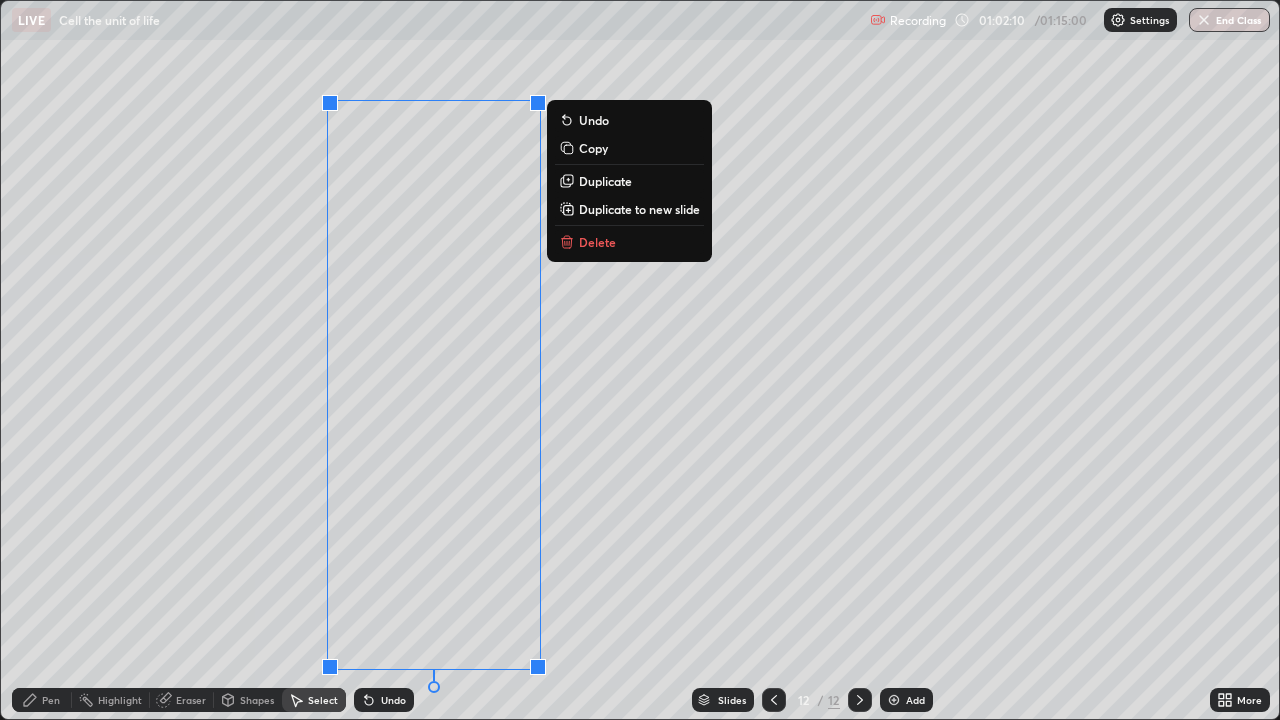 click on "Duplicate" at bounding box center (605, 181) 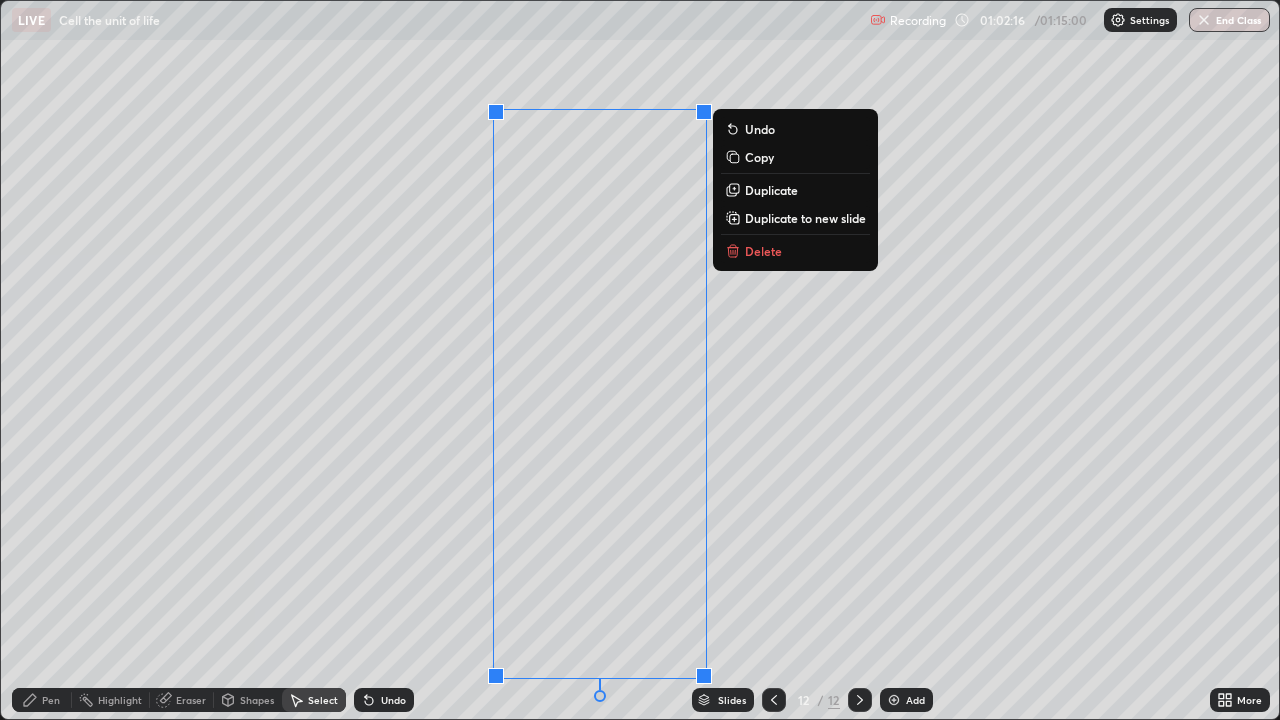 click on "0 ° Undo Copy Duplicate Duplicate to new slide Delete" at bounding box center [640, 360] 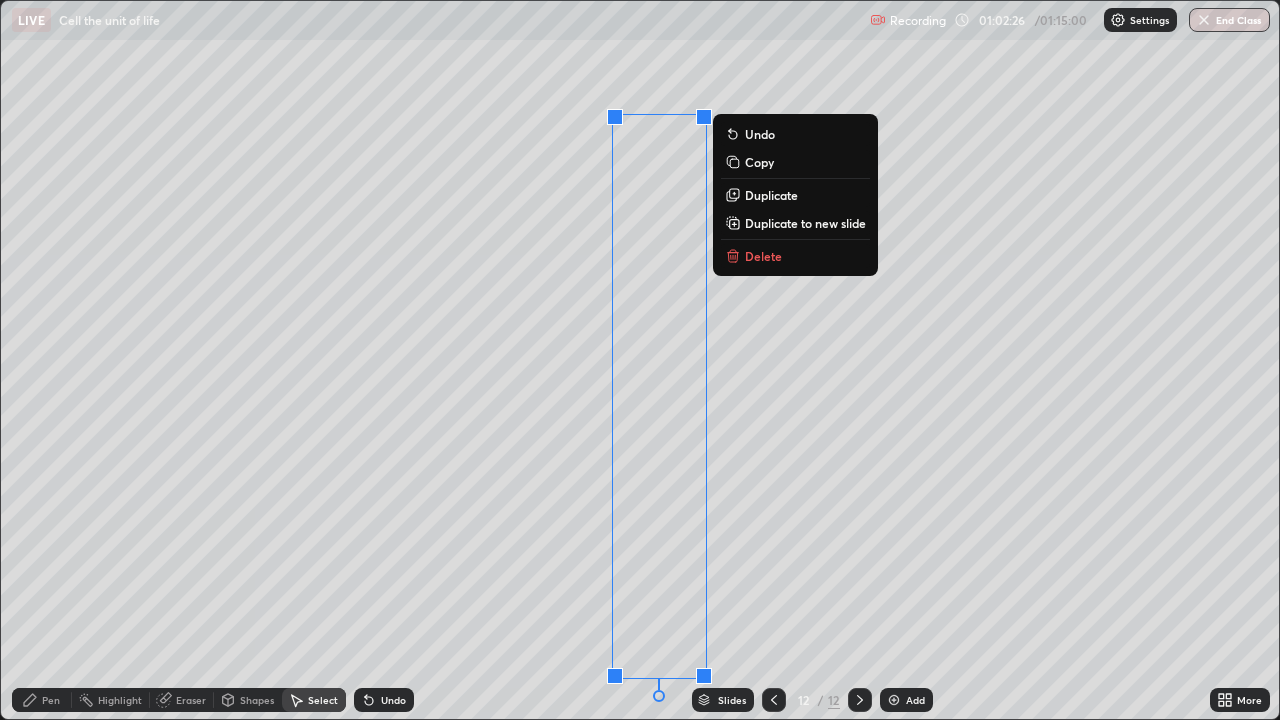 click on "Duplicate" at bounding box center (771, 195) 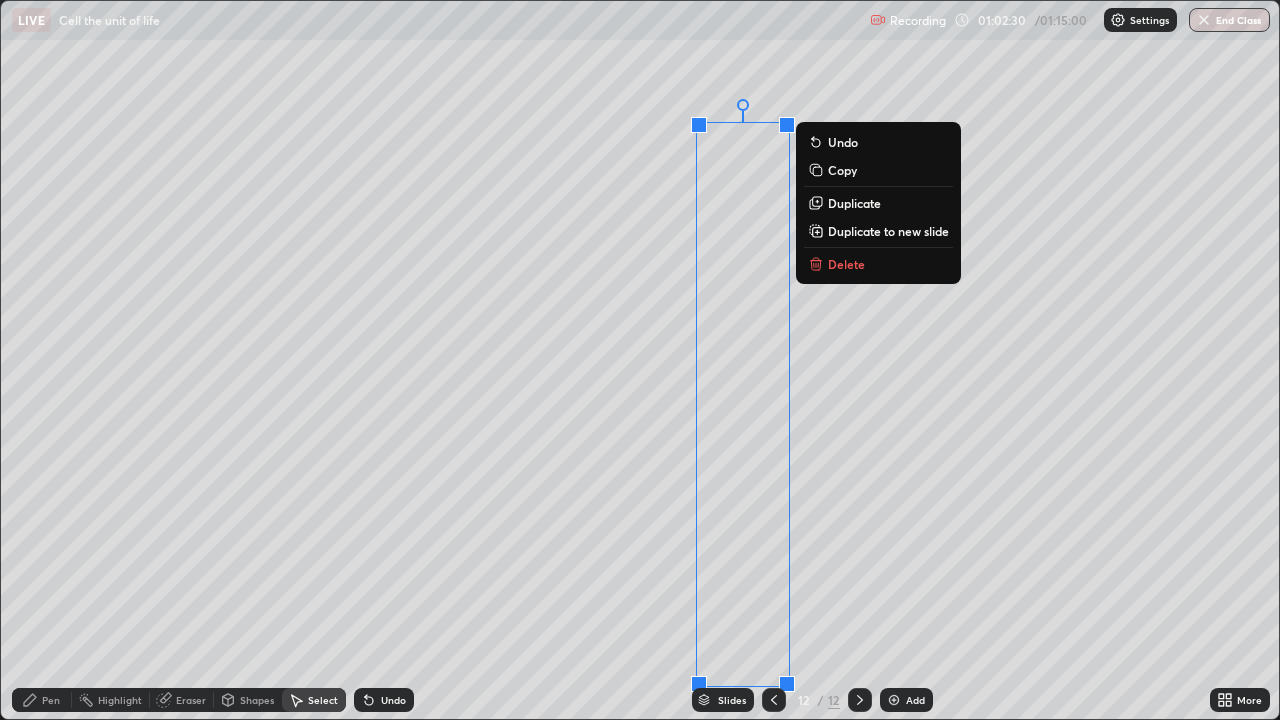 click on "0 ° Undo Copy Duplicate Duplicate to new slide Delete" at bounding box center (640, 360) 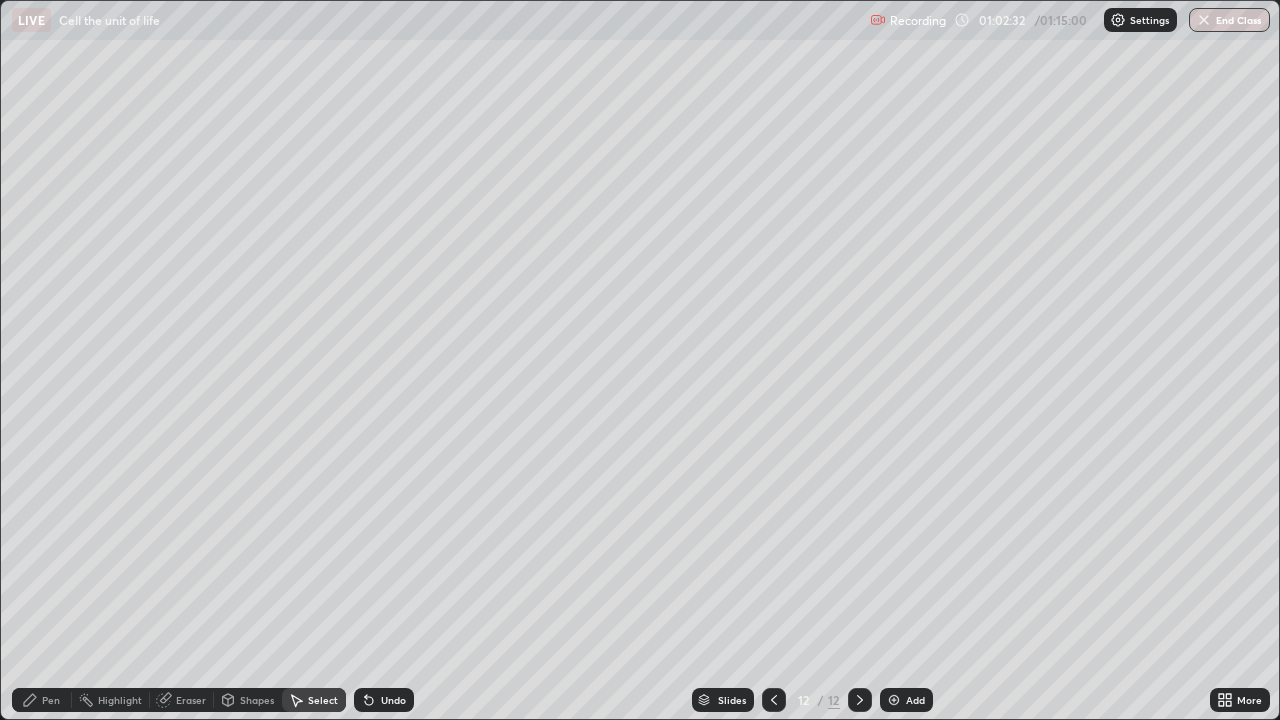 click on "Eraser" at bounding box center [191, 700] 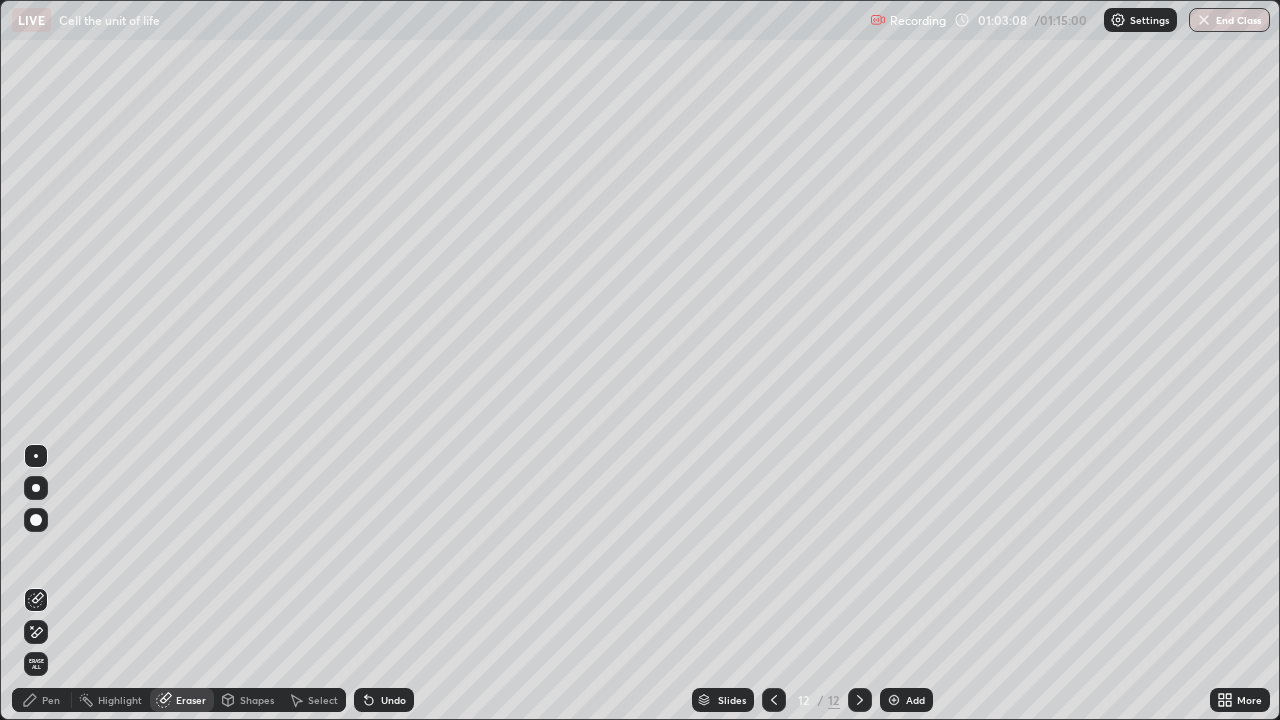 click on "Pen" at bounding box center [51, 700] 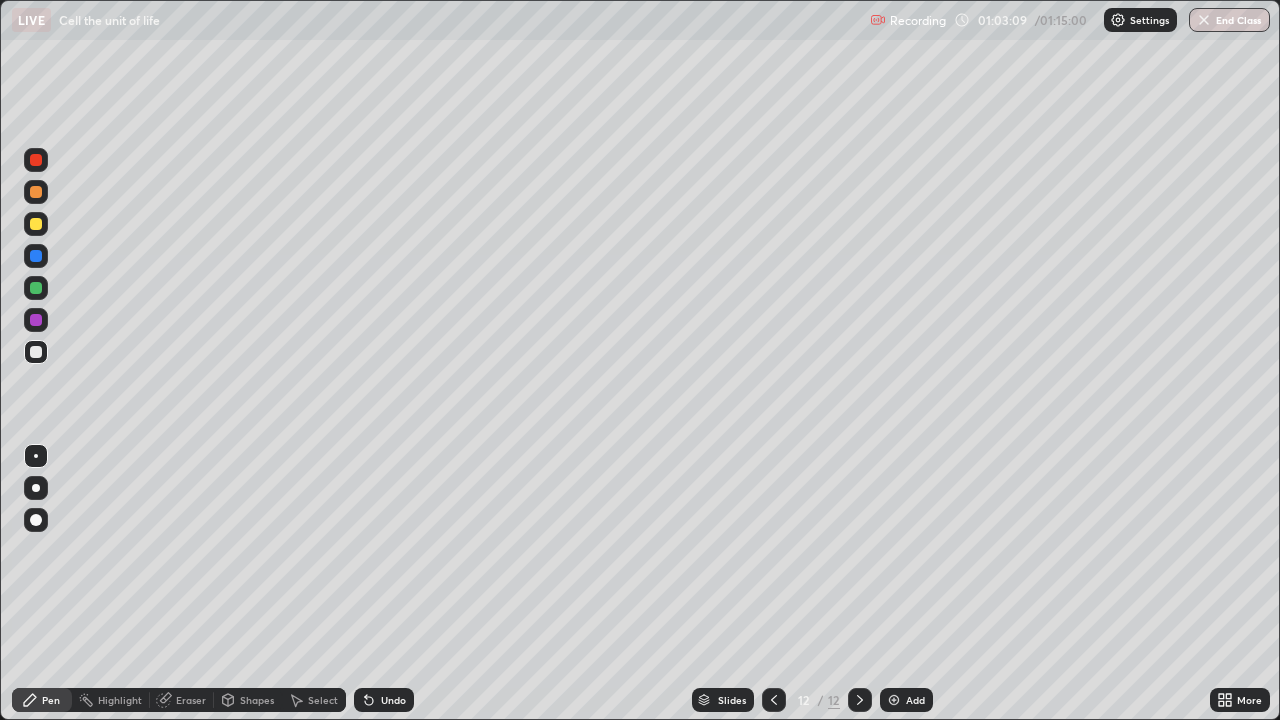 click at bounding box center (36, 224) 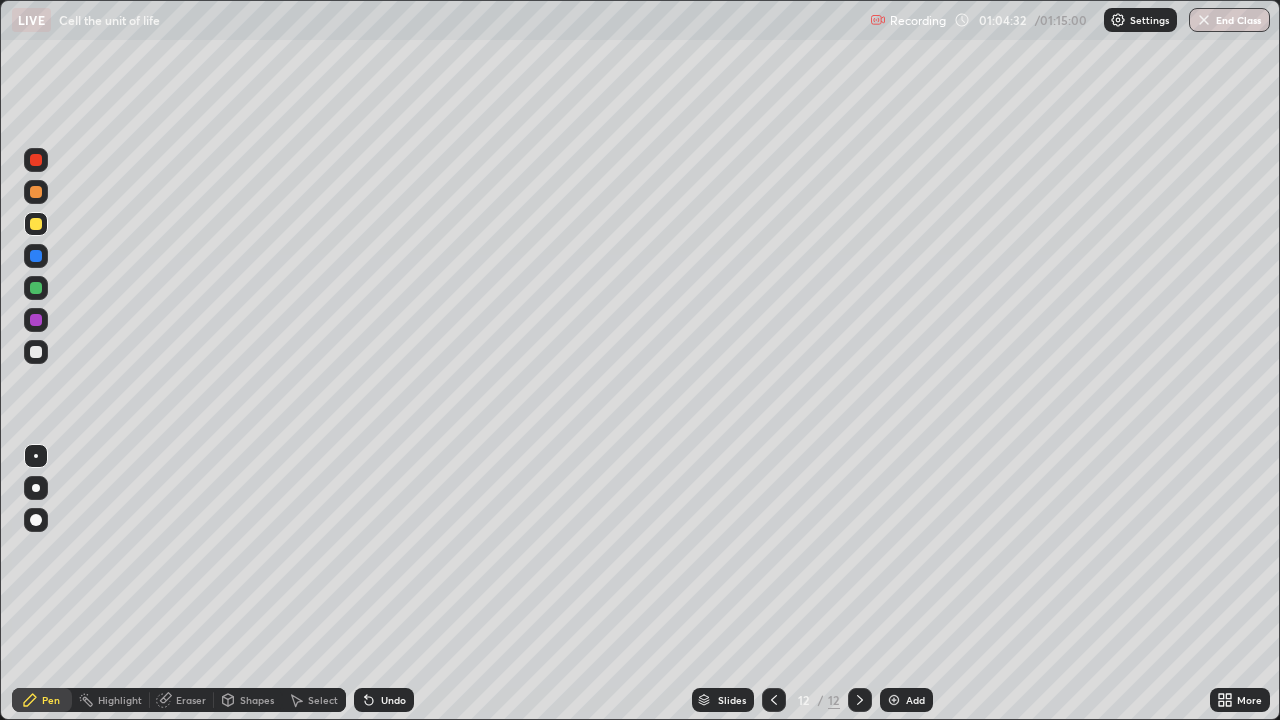 click on "End Class" at bounding box center [1229, 20] 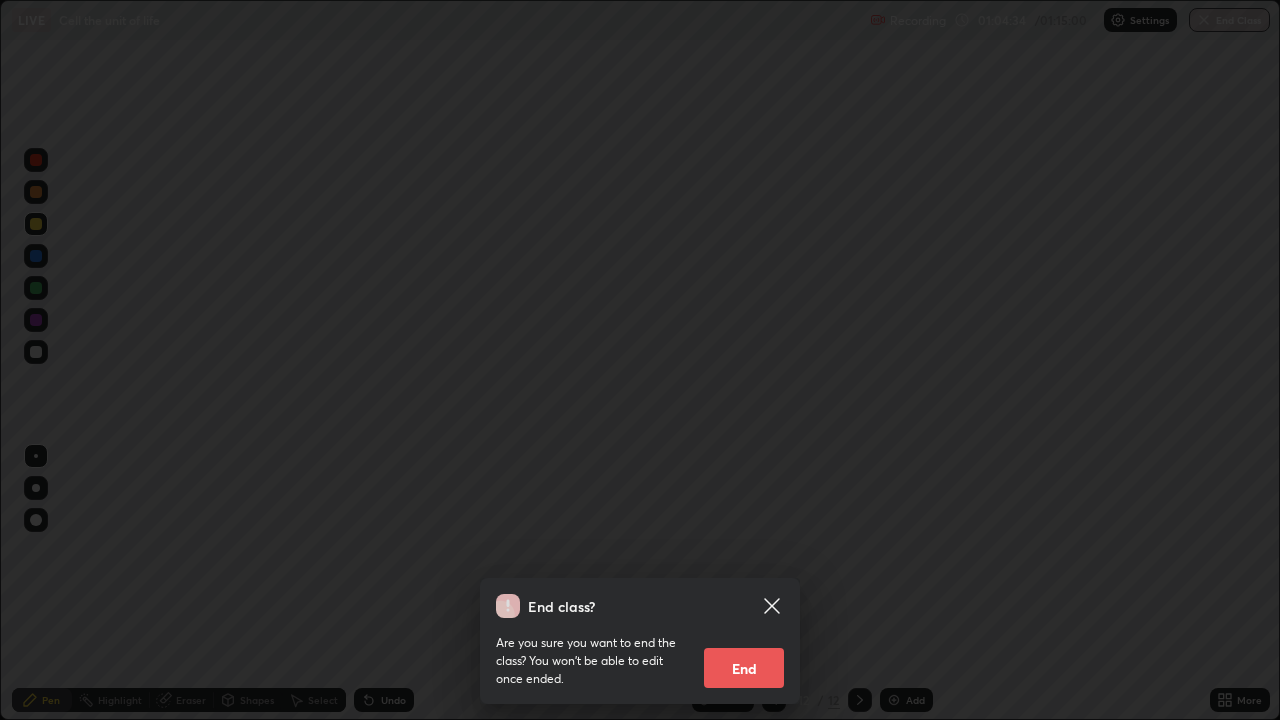 click on "End" at bounding box center (744, 668) 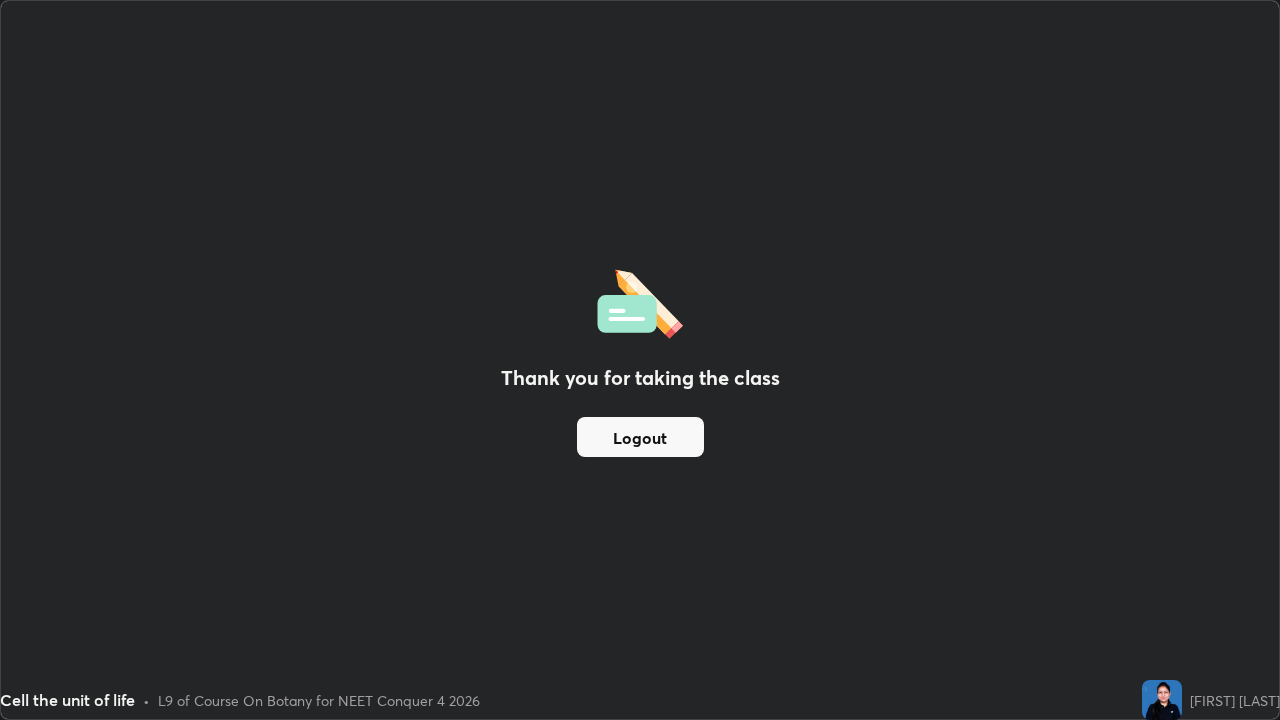 click on "Logout" at bounding box center (640, 437) 